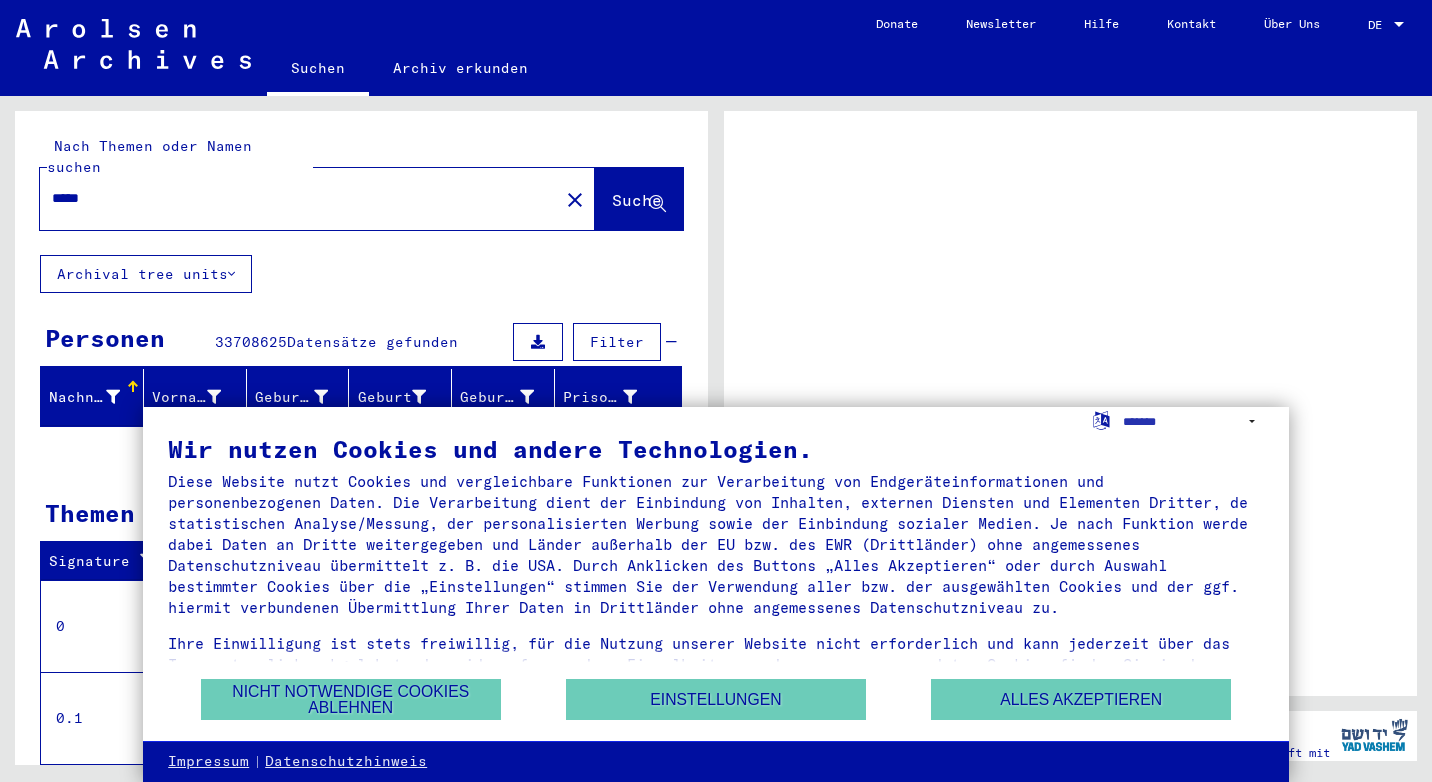 scroll, scrollTop: 0, scrollLeft: 0, axis: both 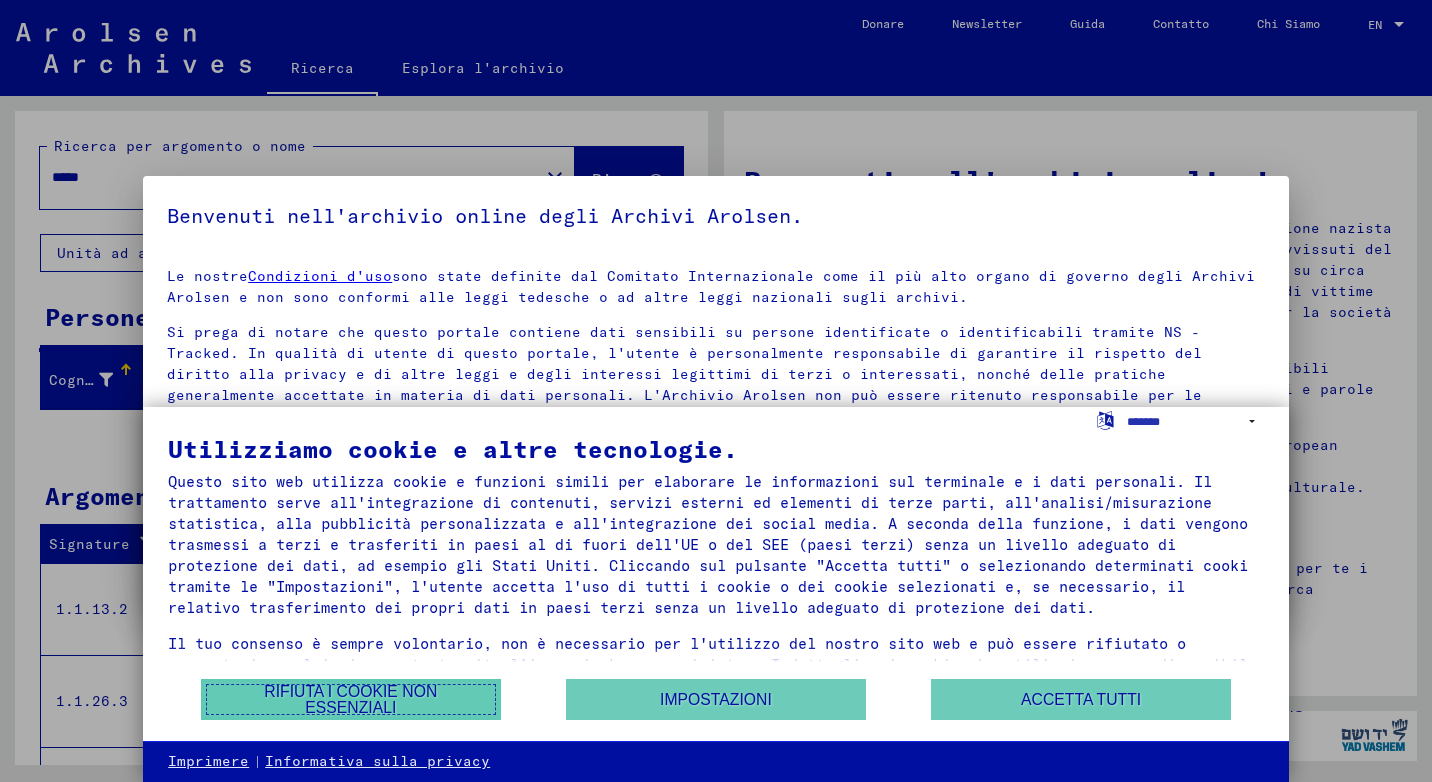 click on "Rifiuta i cookie non essenziali" at bounding box center (351, 699) 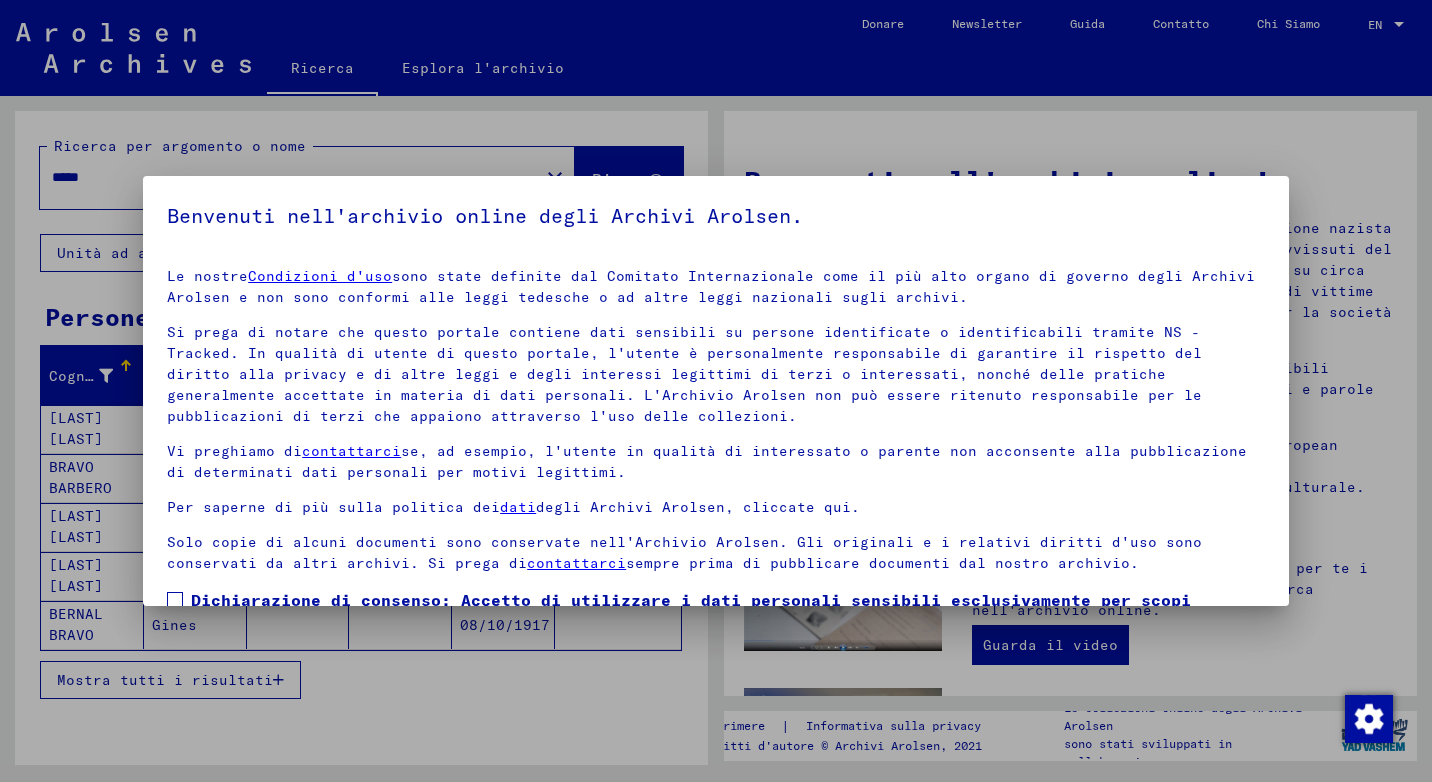 click at bounding box center [716, 391] 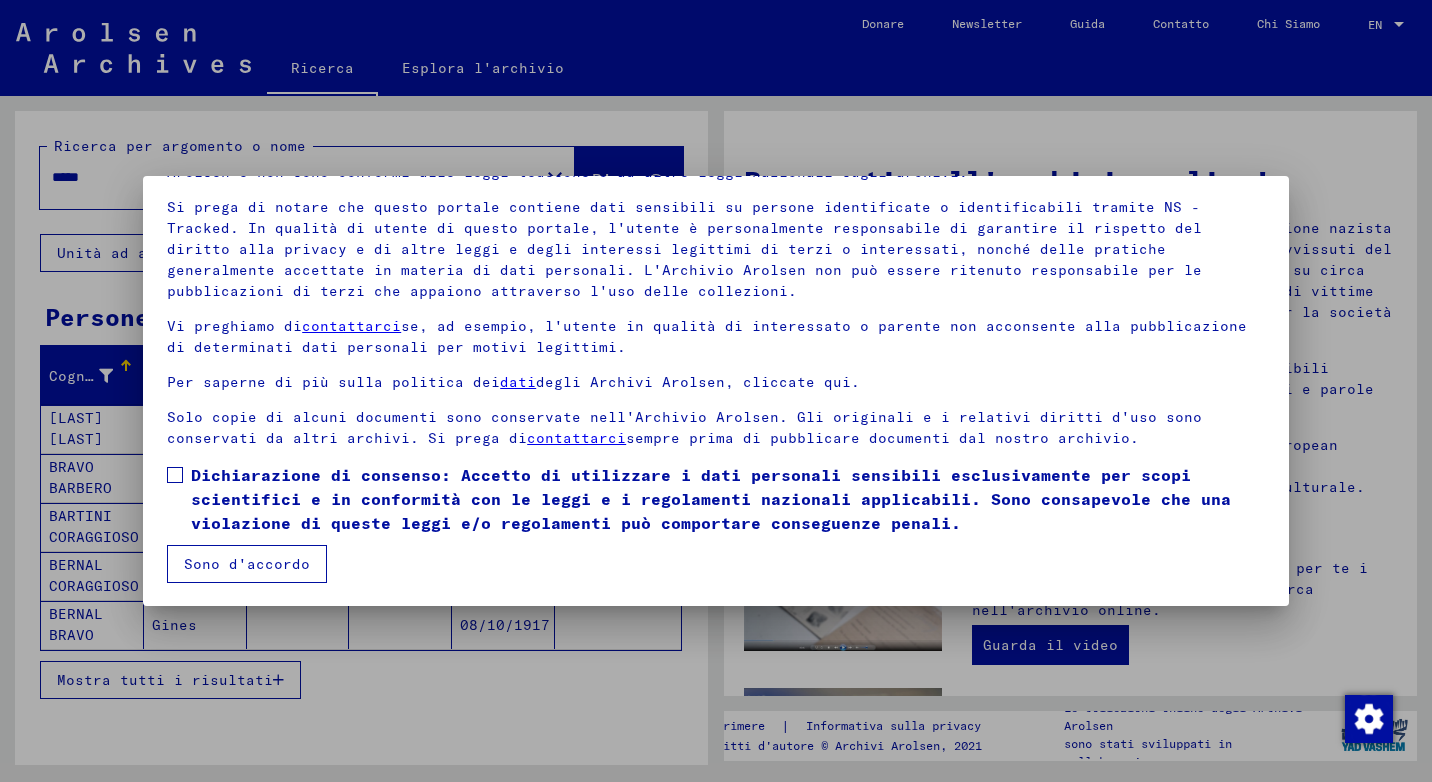 scroll, scrollTop: 126, scrollLeft: 0, axis: vertical 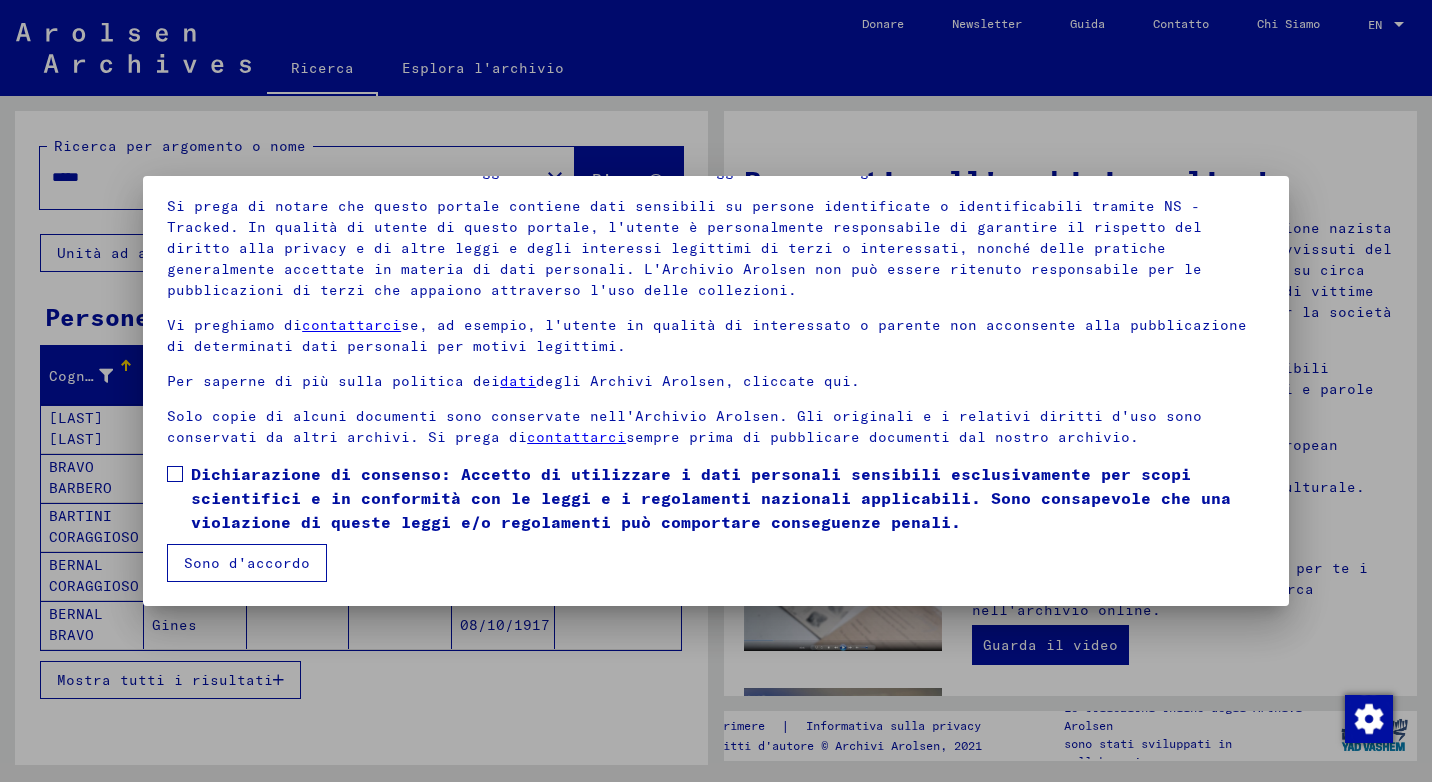 click on "Sono d'accordo" at bounding box center [247, 563] 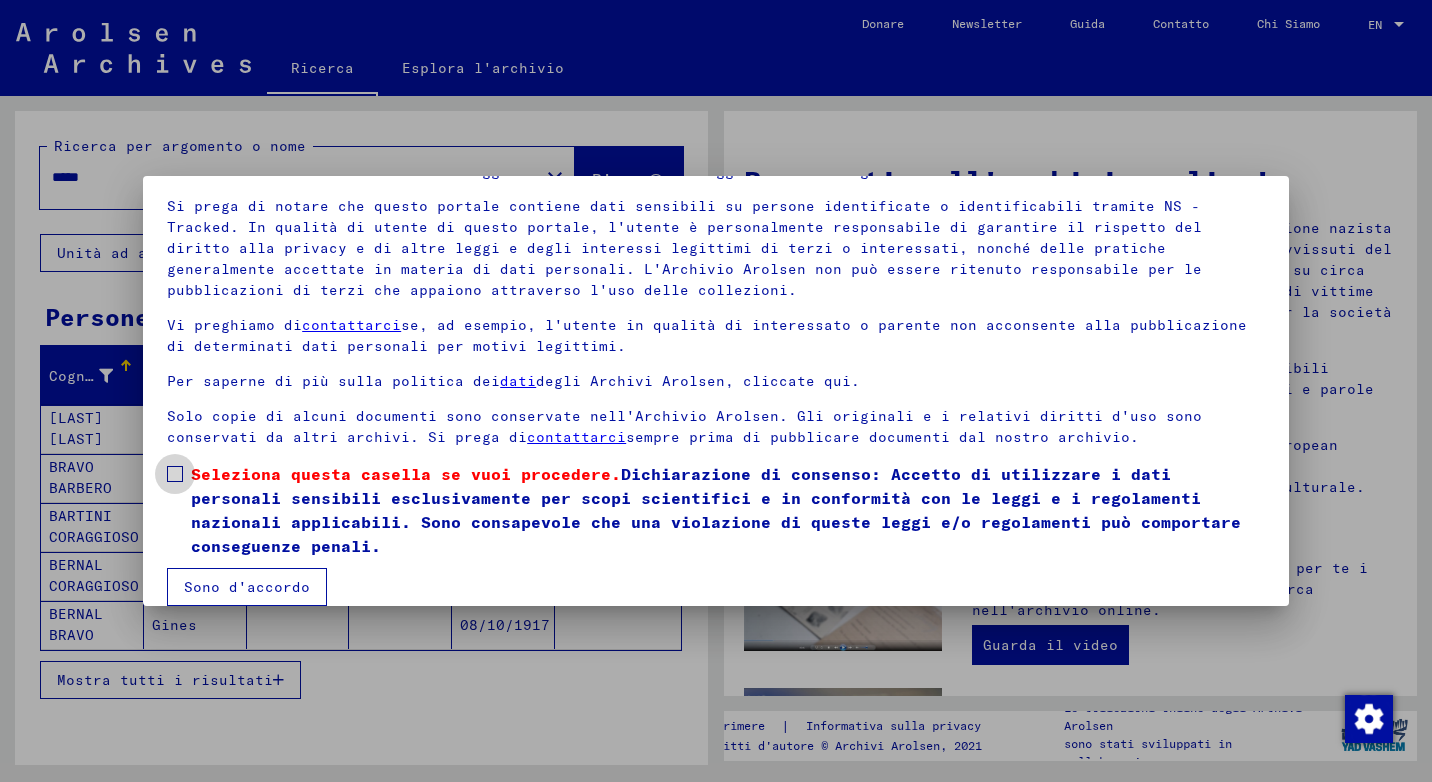 click at bounding box center [175, 474] 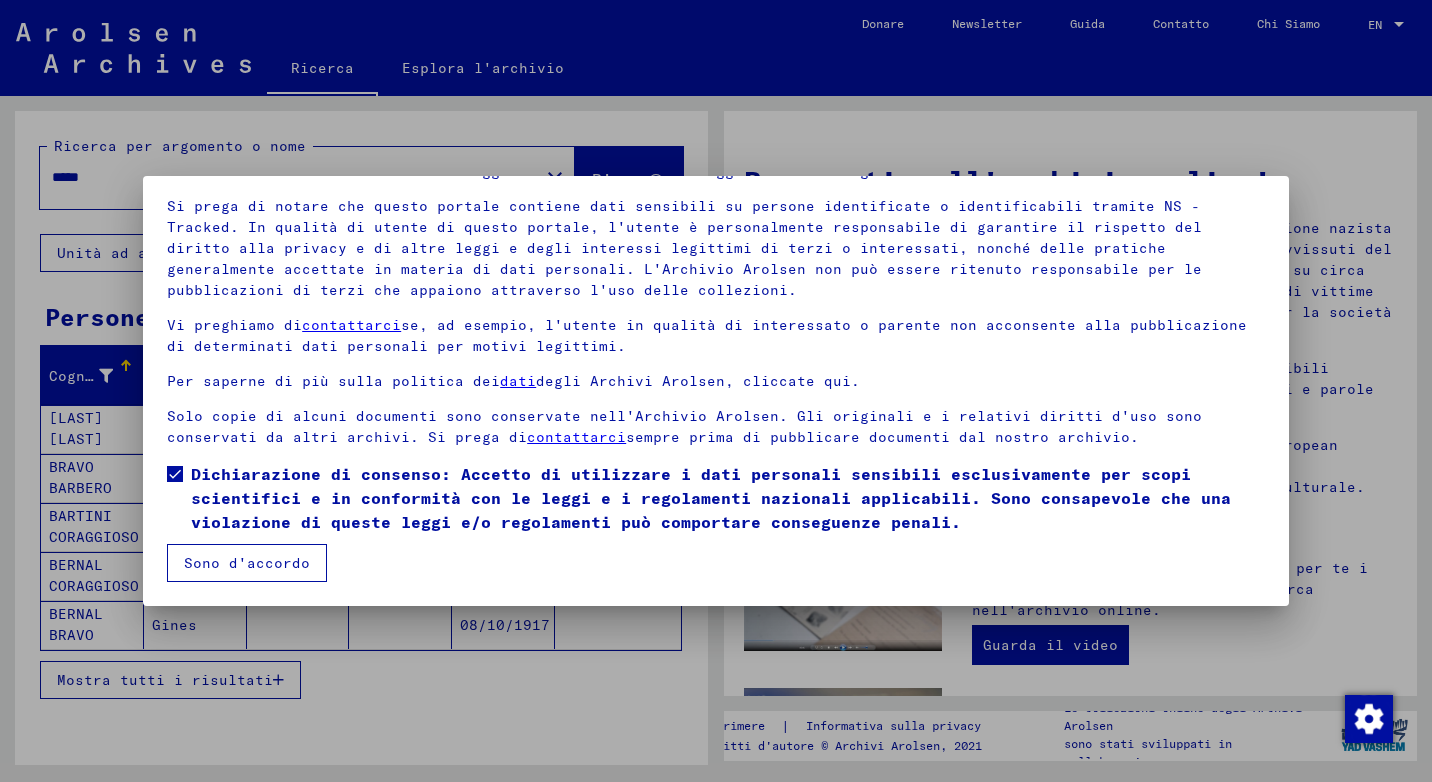 click on "Sono d'accordo" at bounding box center (247, 563) 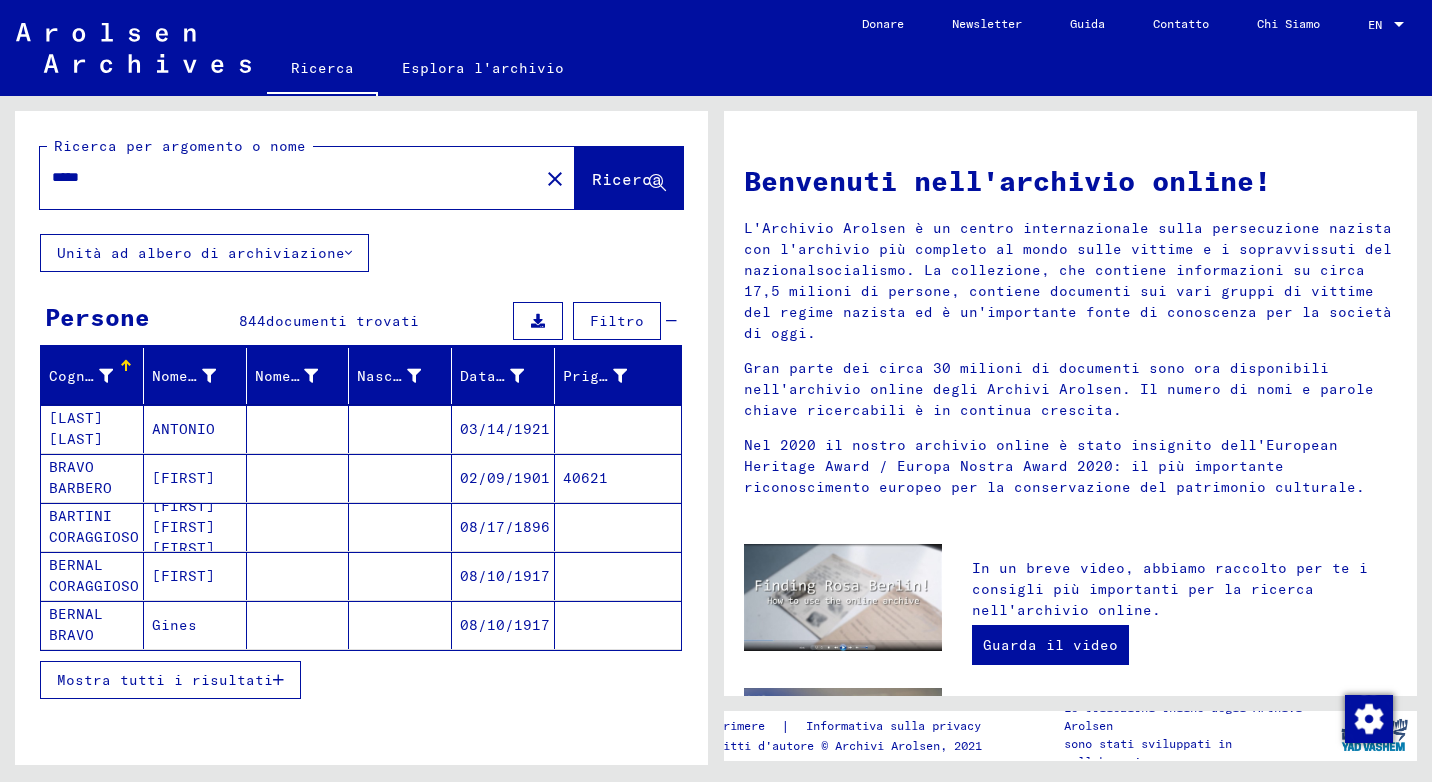 click on "*****" at bounding box center [283, 177] 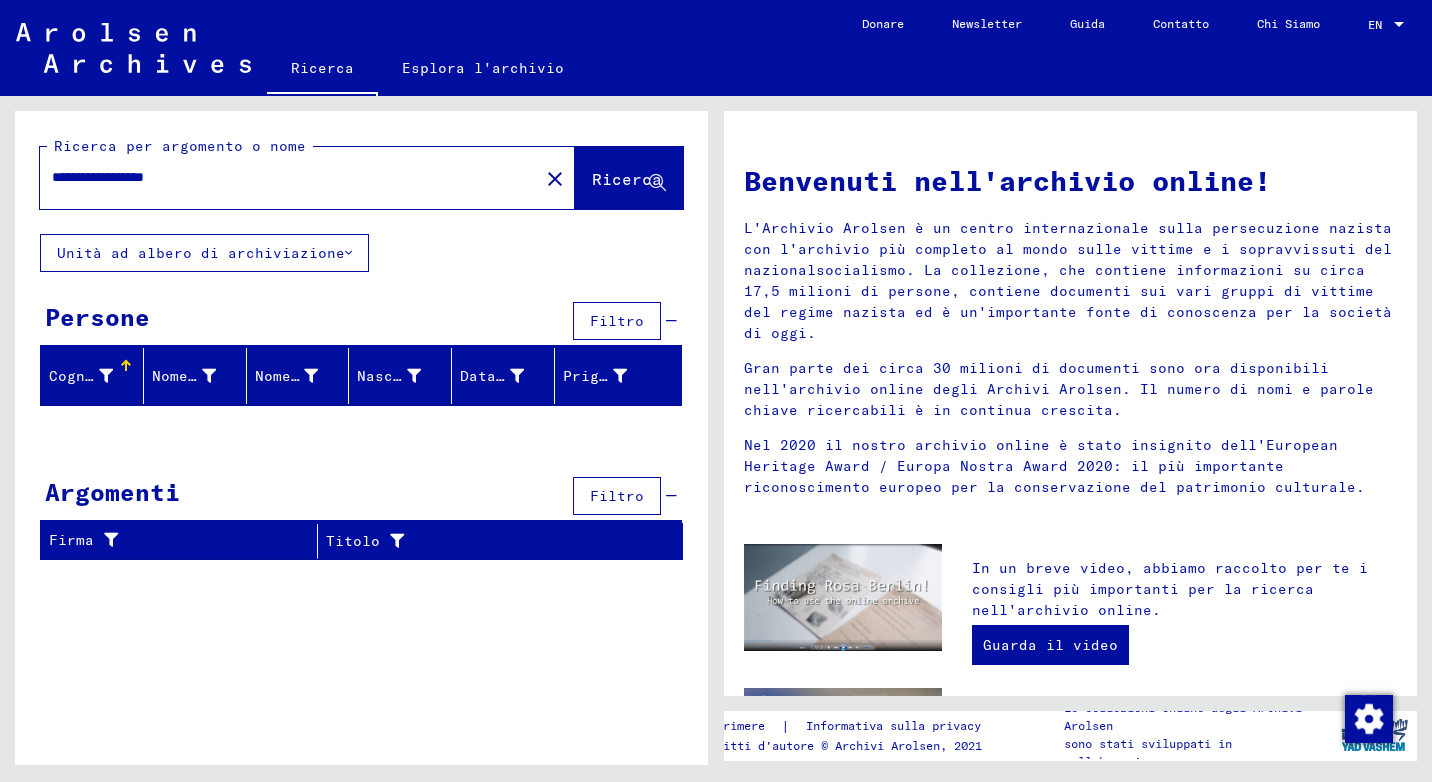 drag, startPoint x: 106, startPoint y: 173, endPoint x: 535, endPoint y: 161, distance: 429.1678 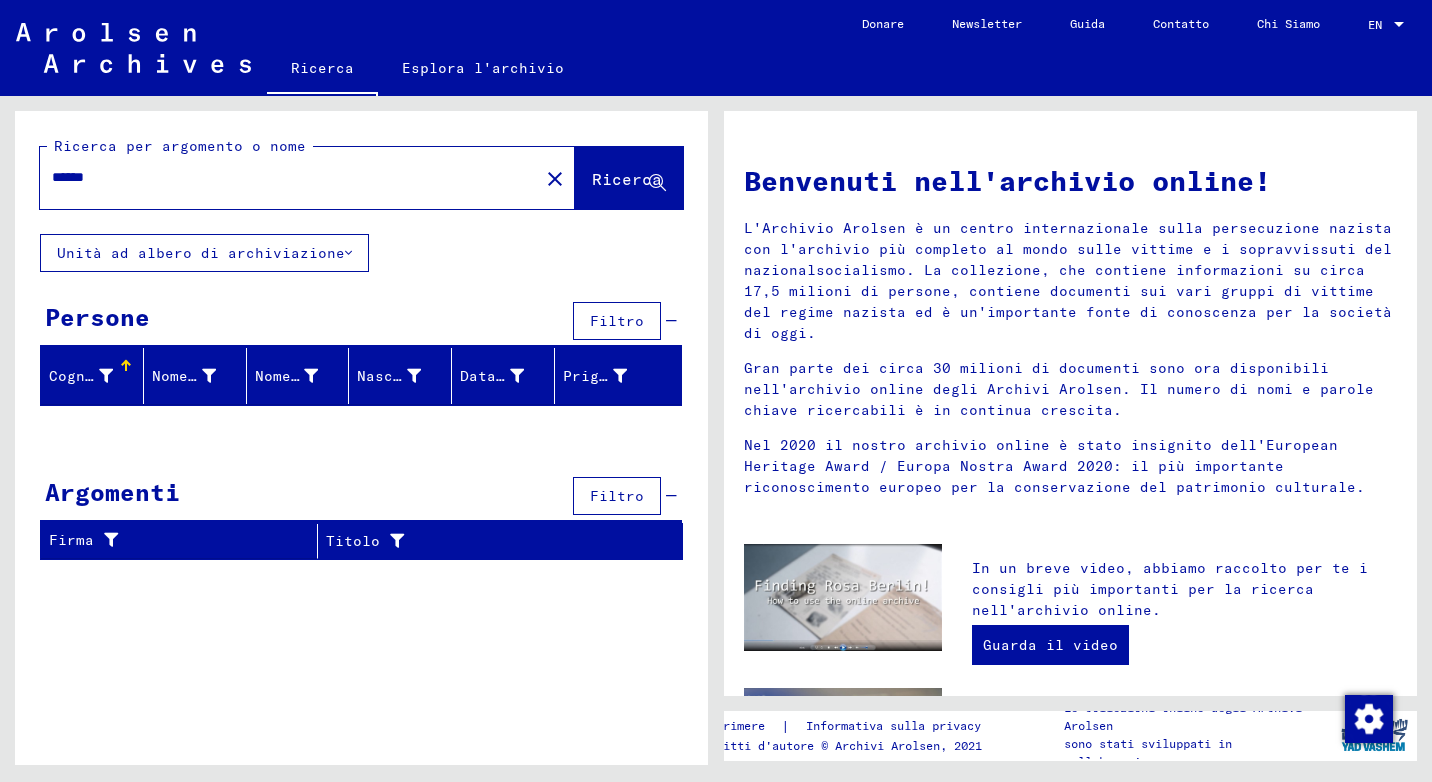 drag, startPoint x: 280, startPoint y: 185, endPoint x: -4, endPoint y: 168, distance: 284.50836 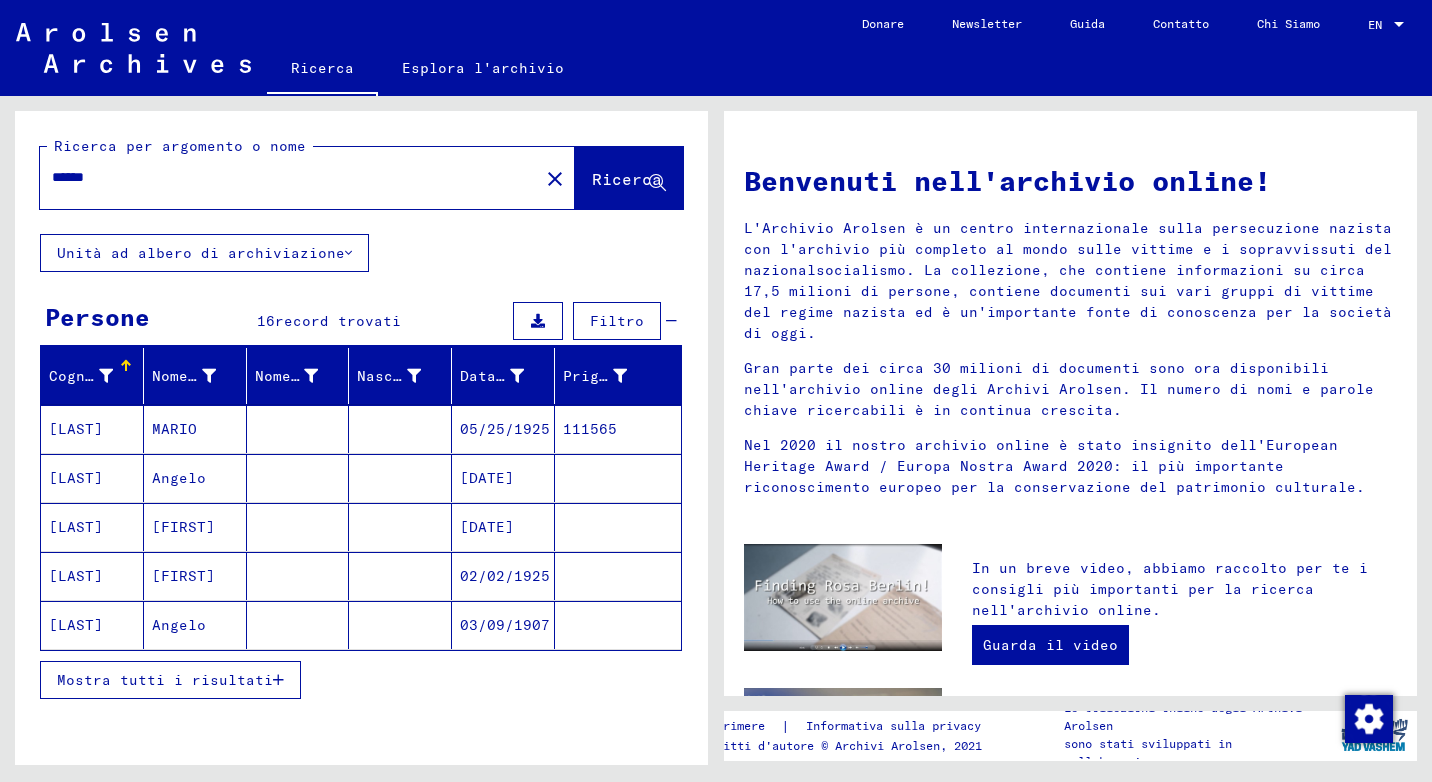 click on "Mostra tutti i risultati" at bounding box center [165, 680] 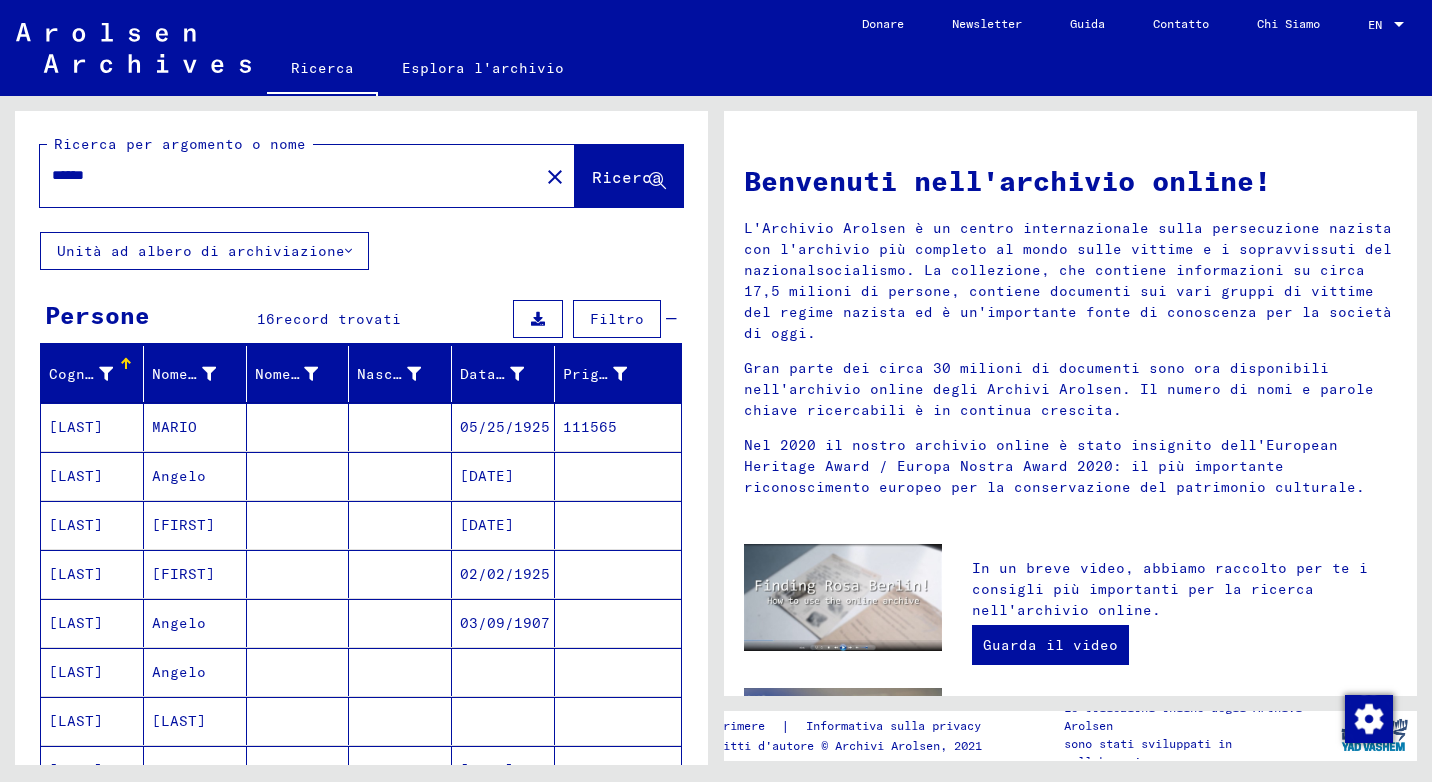 scroll, scrollTop: 0, scrollLeft: 0, axis: both 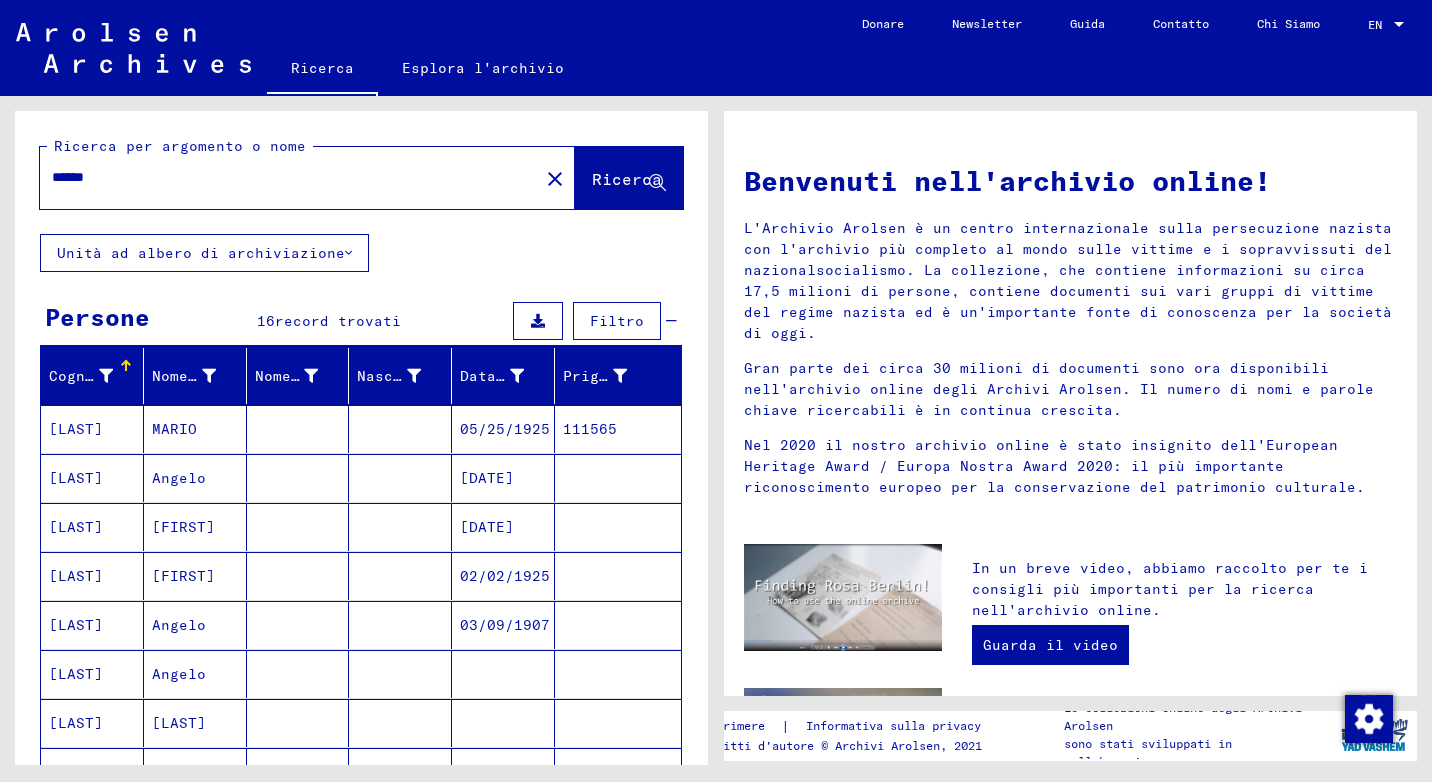 click on "[LAST]" at bounding box center (92, 478) 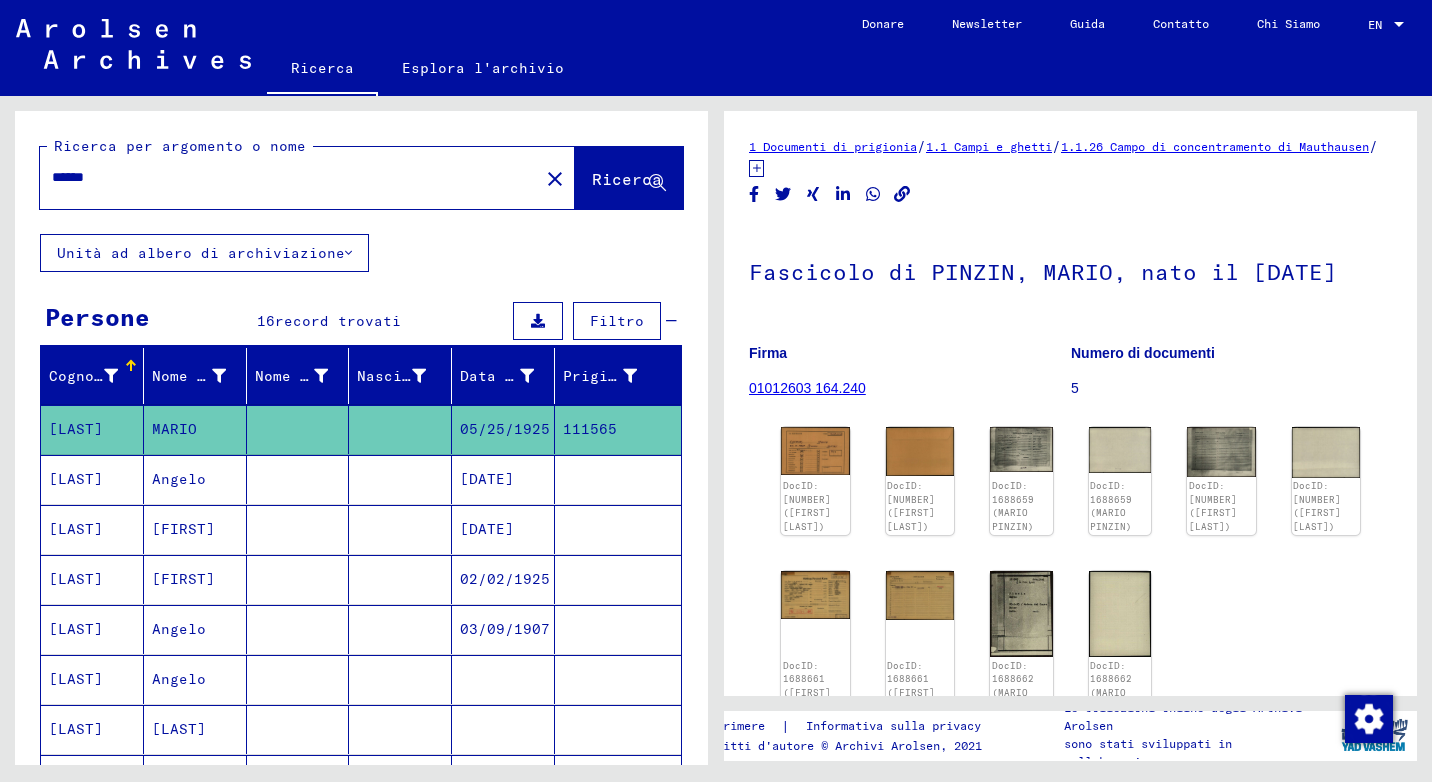 scroll, scrollTop: 0, scrollLeft: 0, axis: both 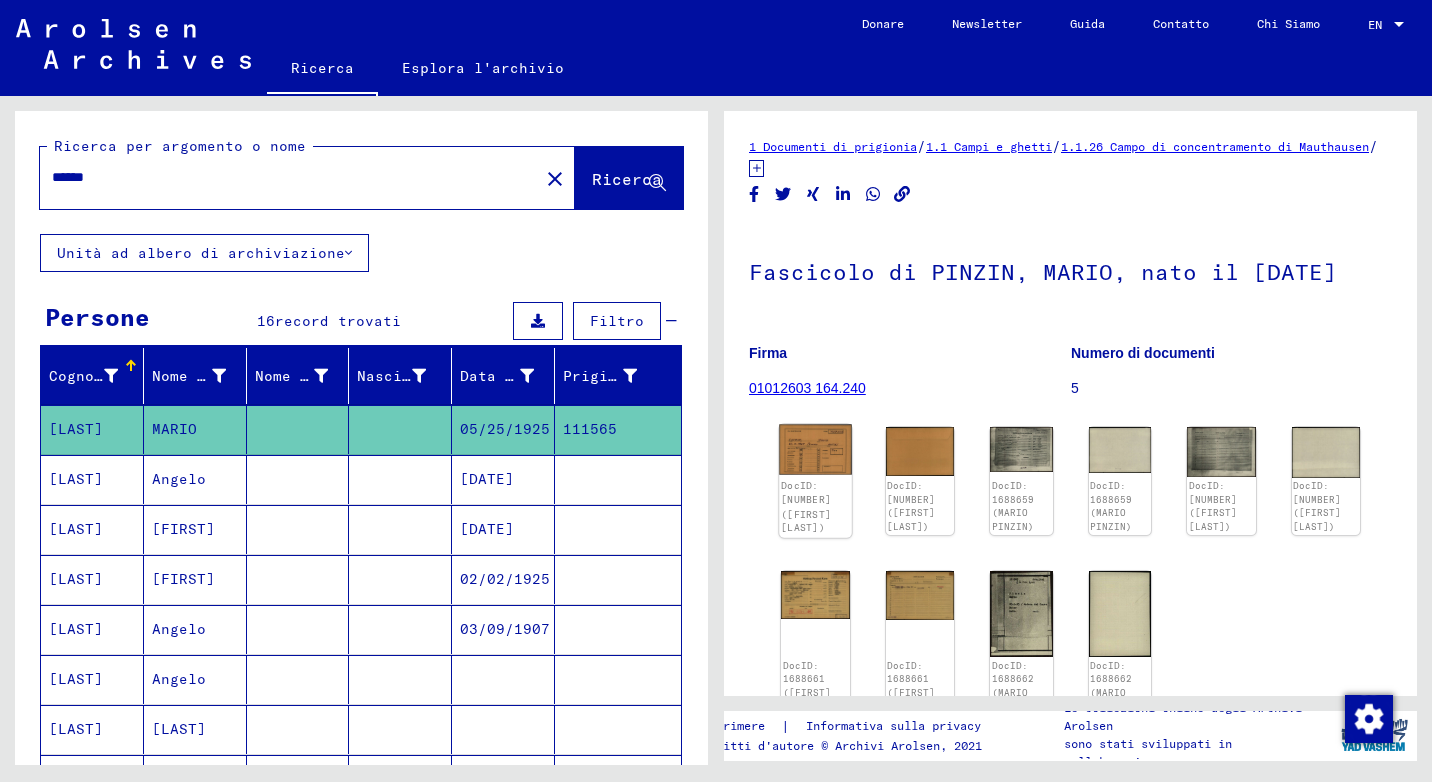 click 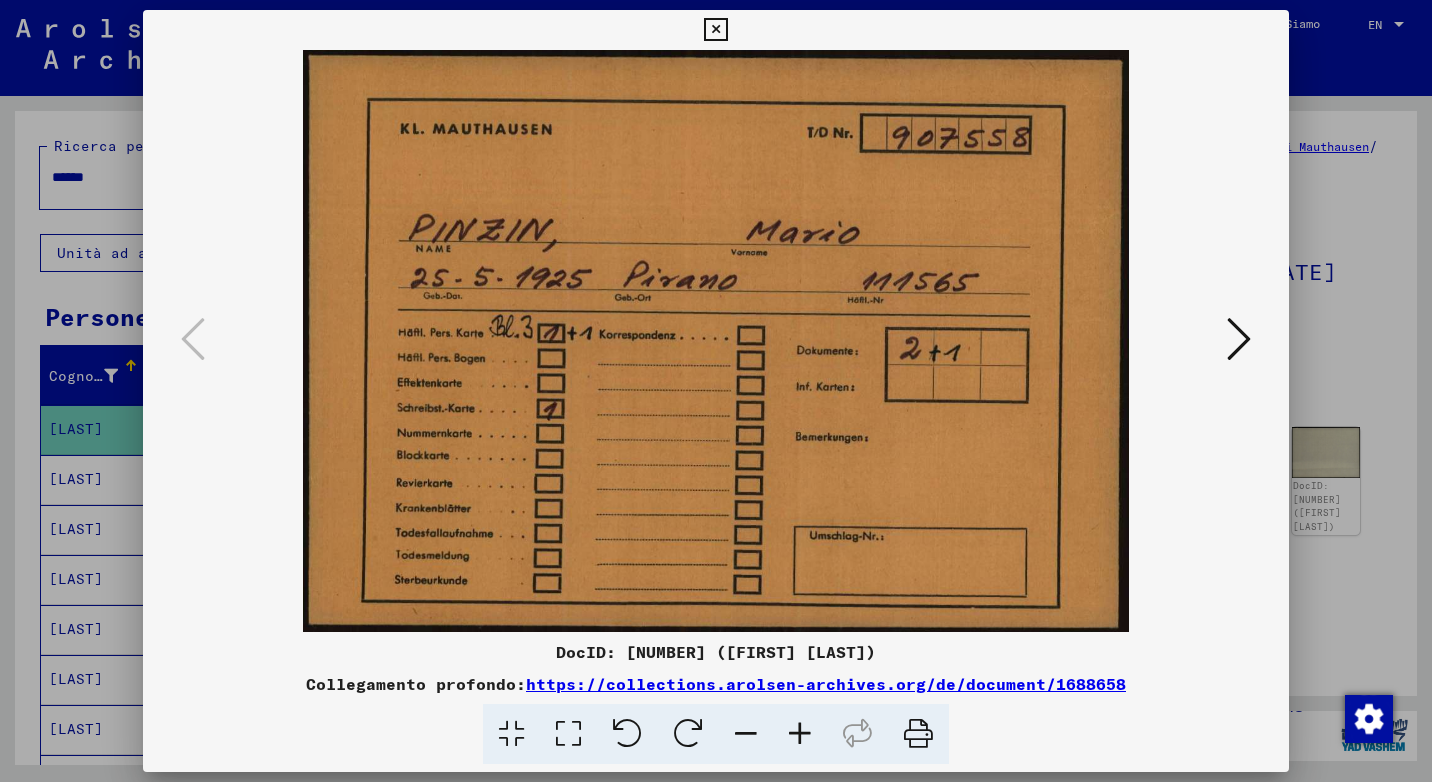 click at bounding box center [1239, 339] 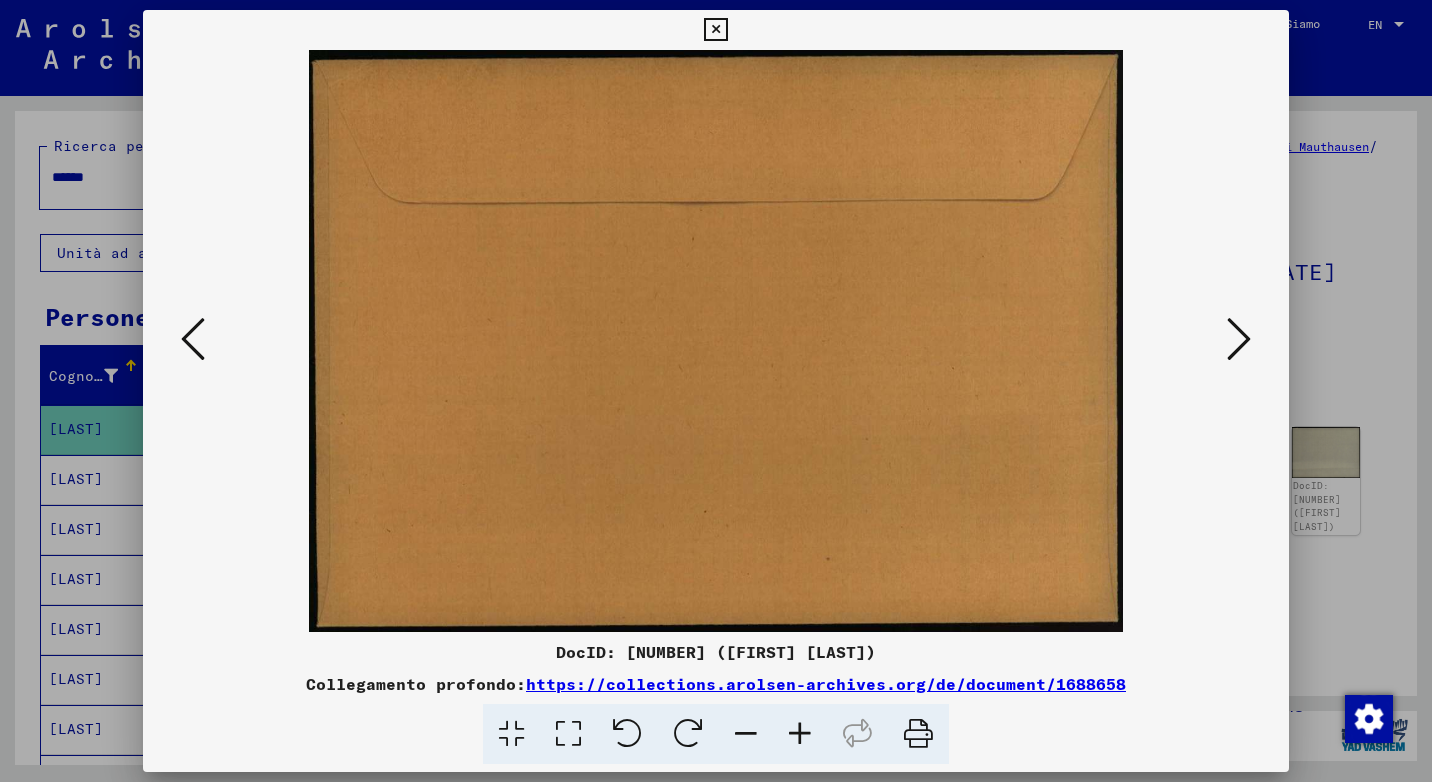 click at bounding box center [1239, 339] 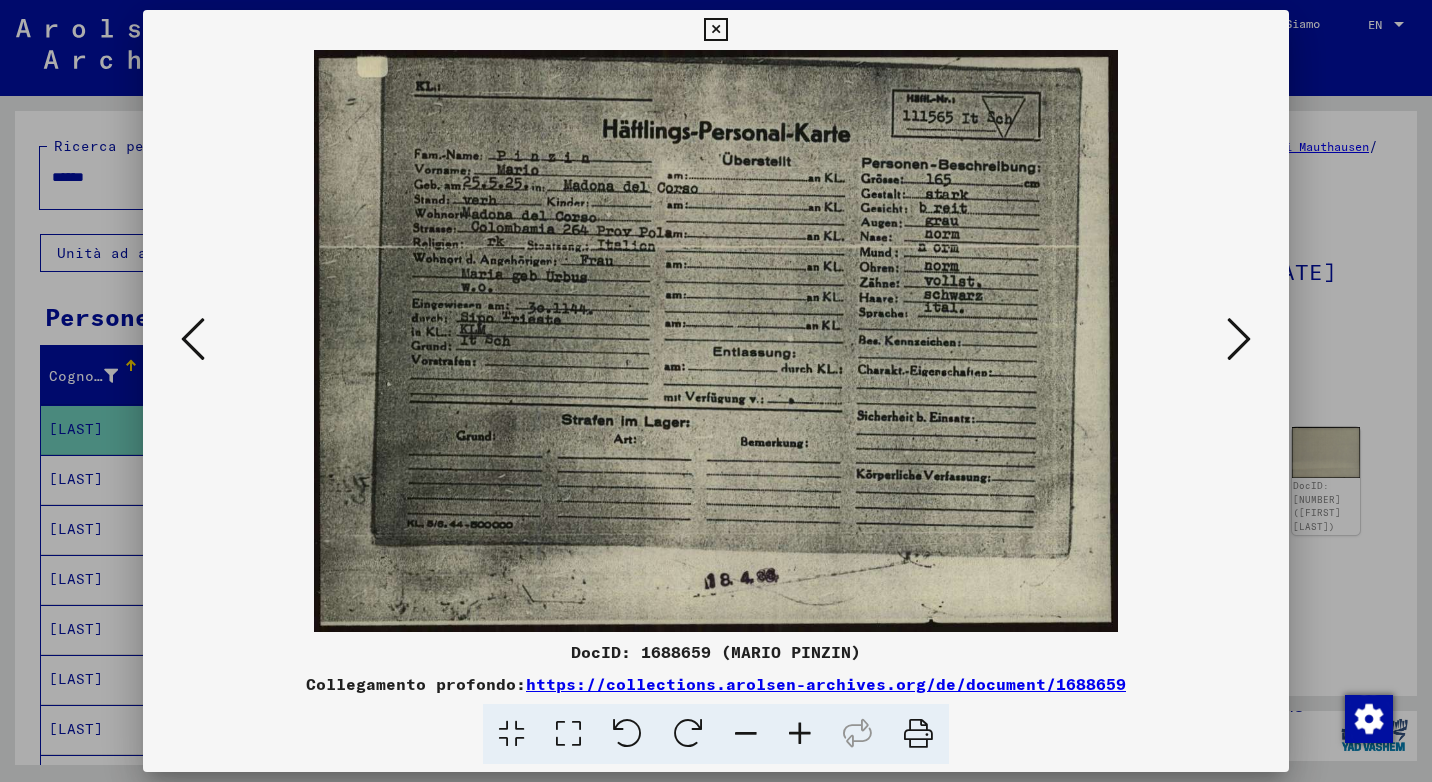 click at bounding box center (1239, 339) 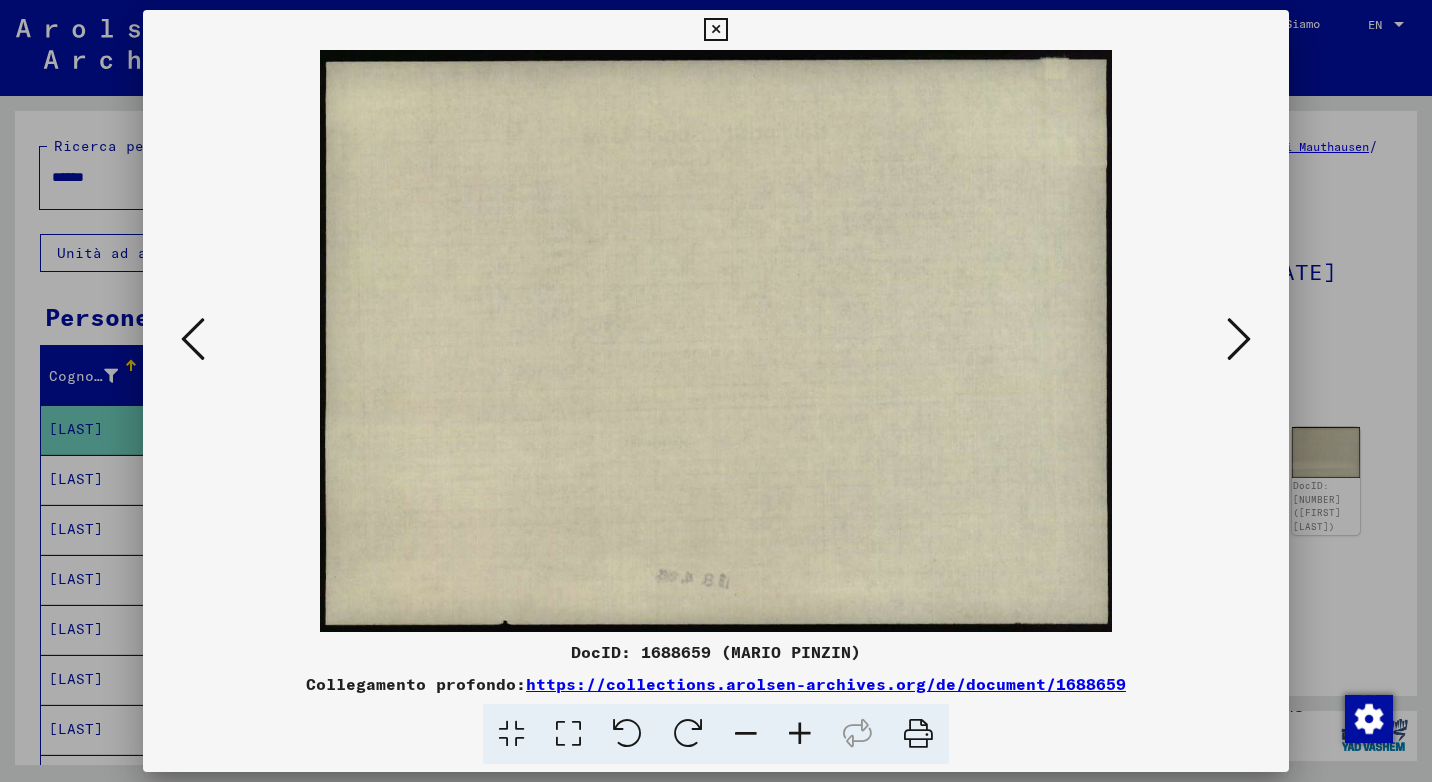 click at bounding box center (1239, 339) 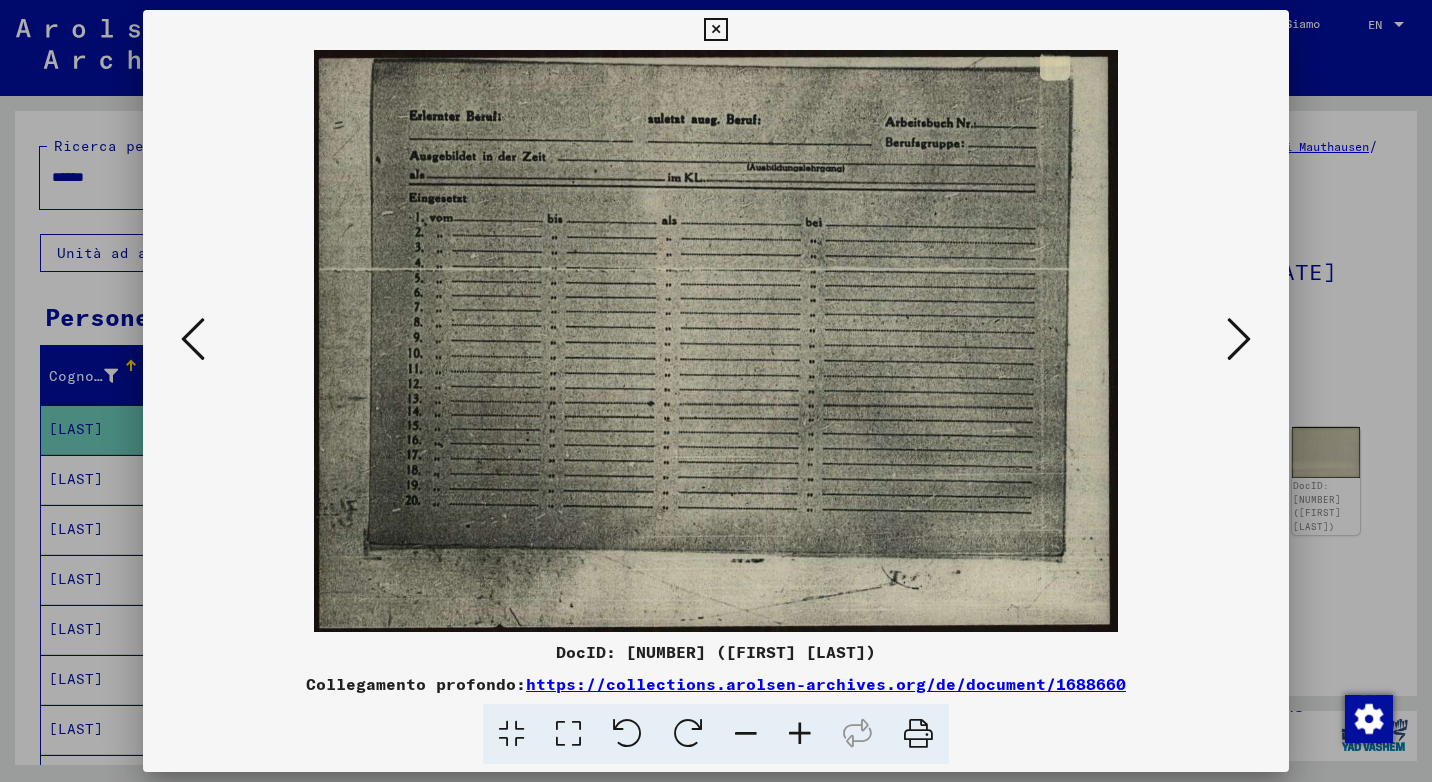 click at bounding box center (715, 30) 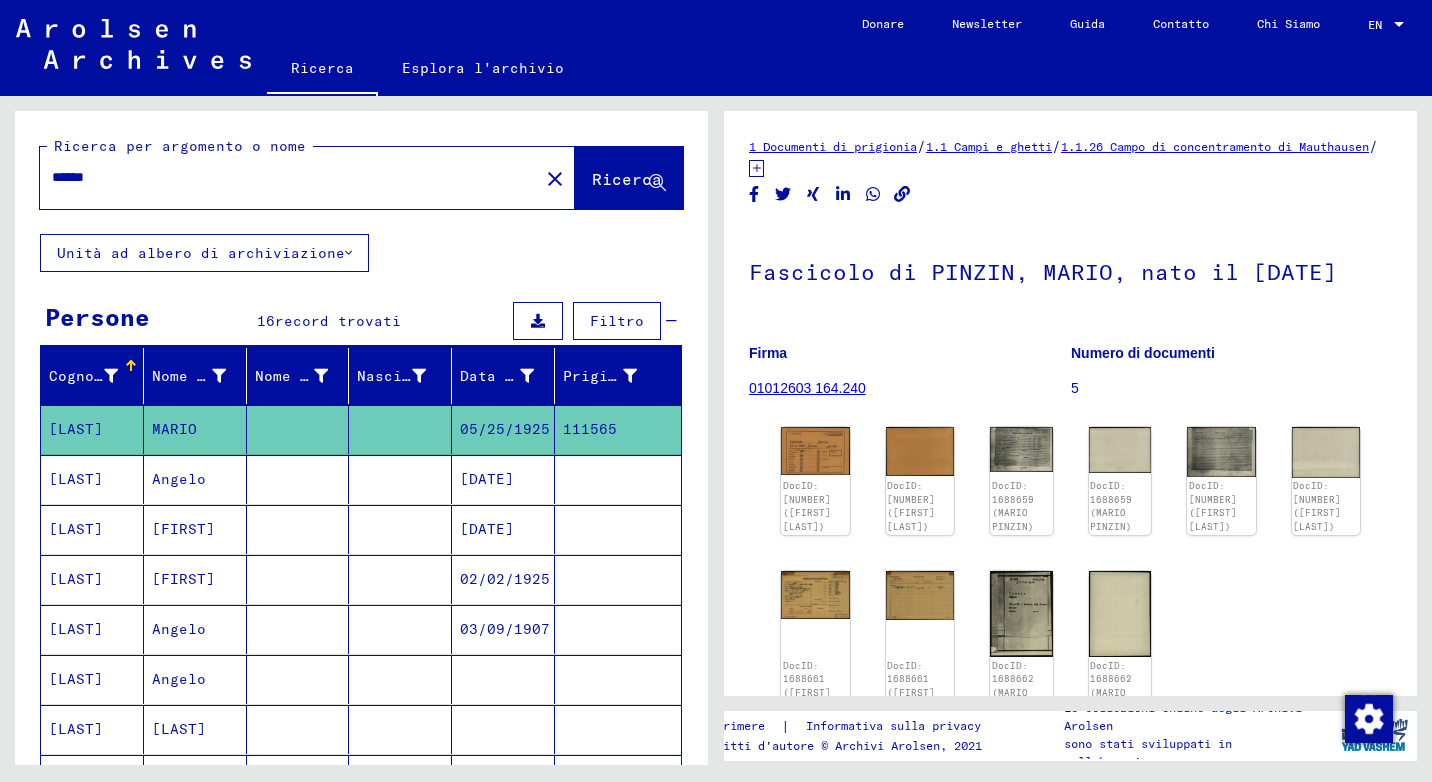 scroll, scrollTop: 100, scrollLeft: 0, axis: vertical 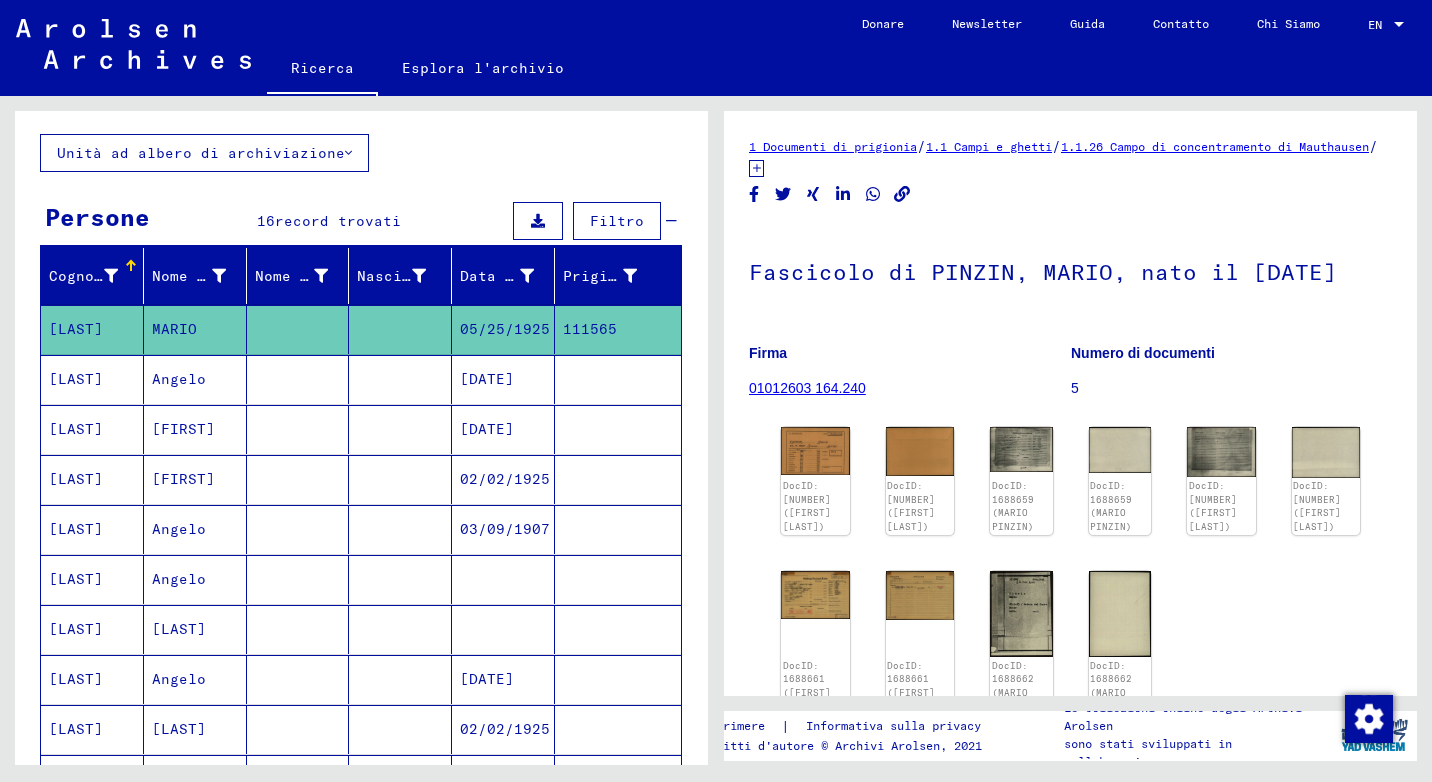 click on "Angelo" at bounding box center (195, 429) 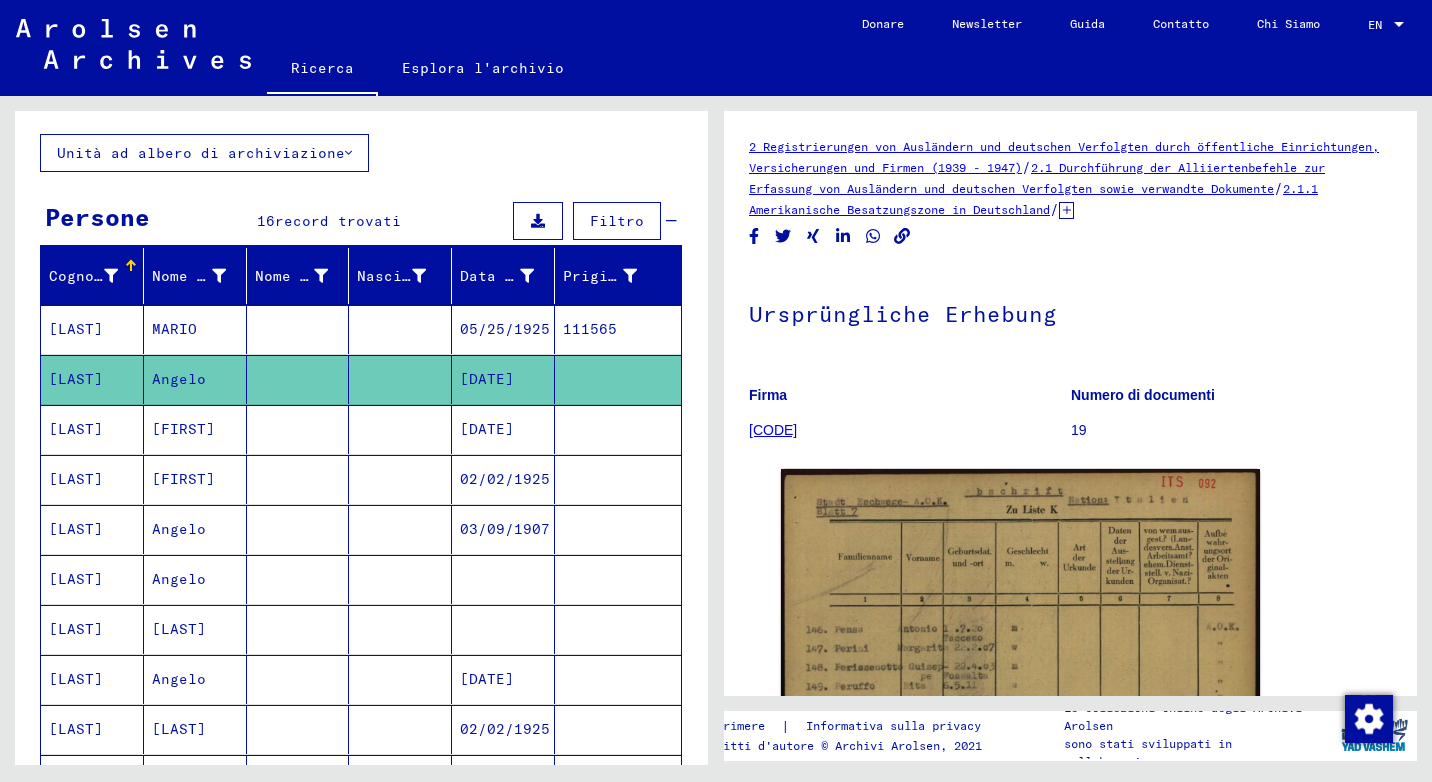 scroll, scrollTop: 0, scrollLeft: 0, axis: both 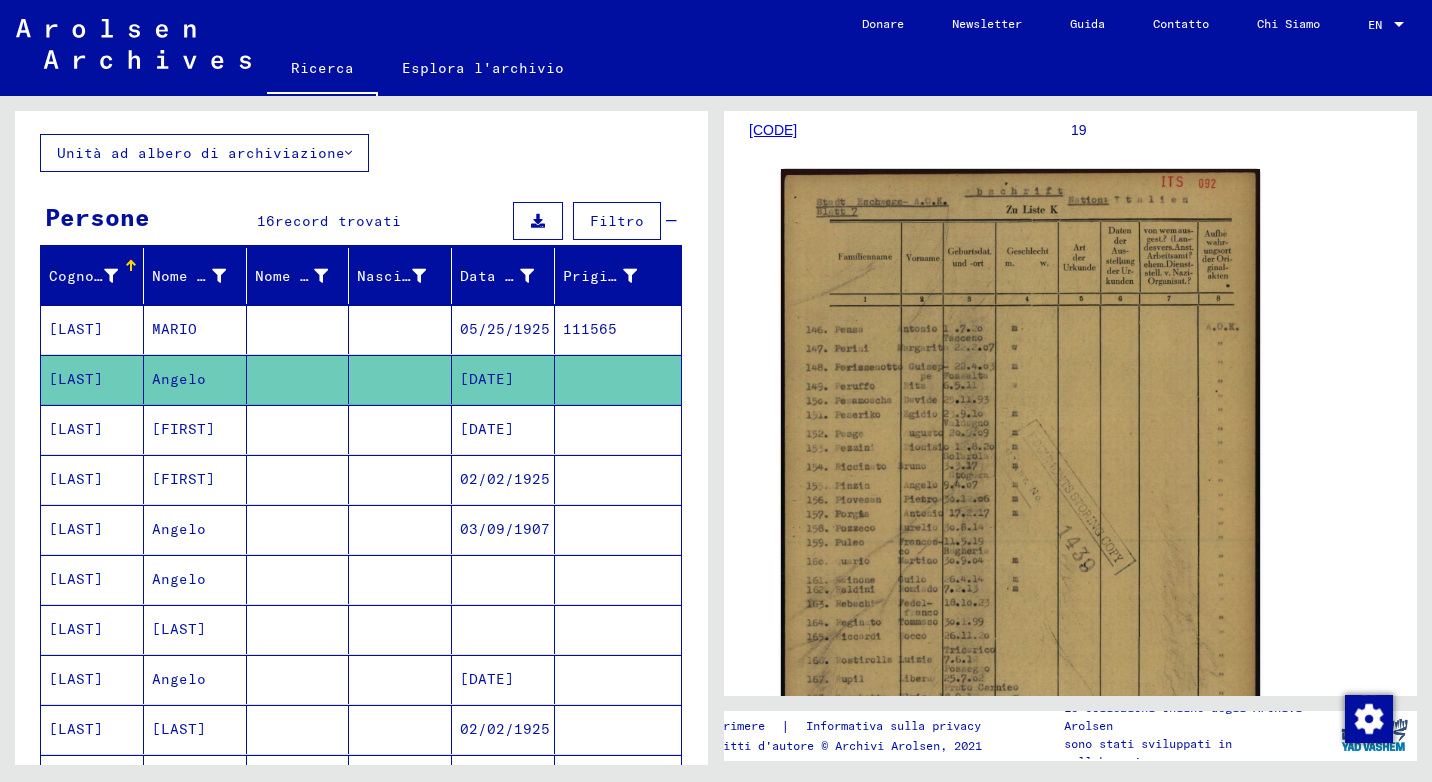 click on "[FIRST]" at bounding box center (195, 479) 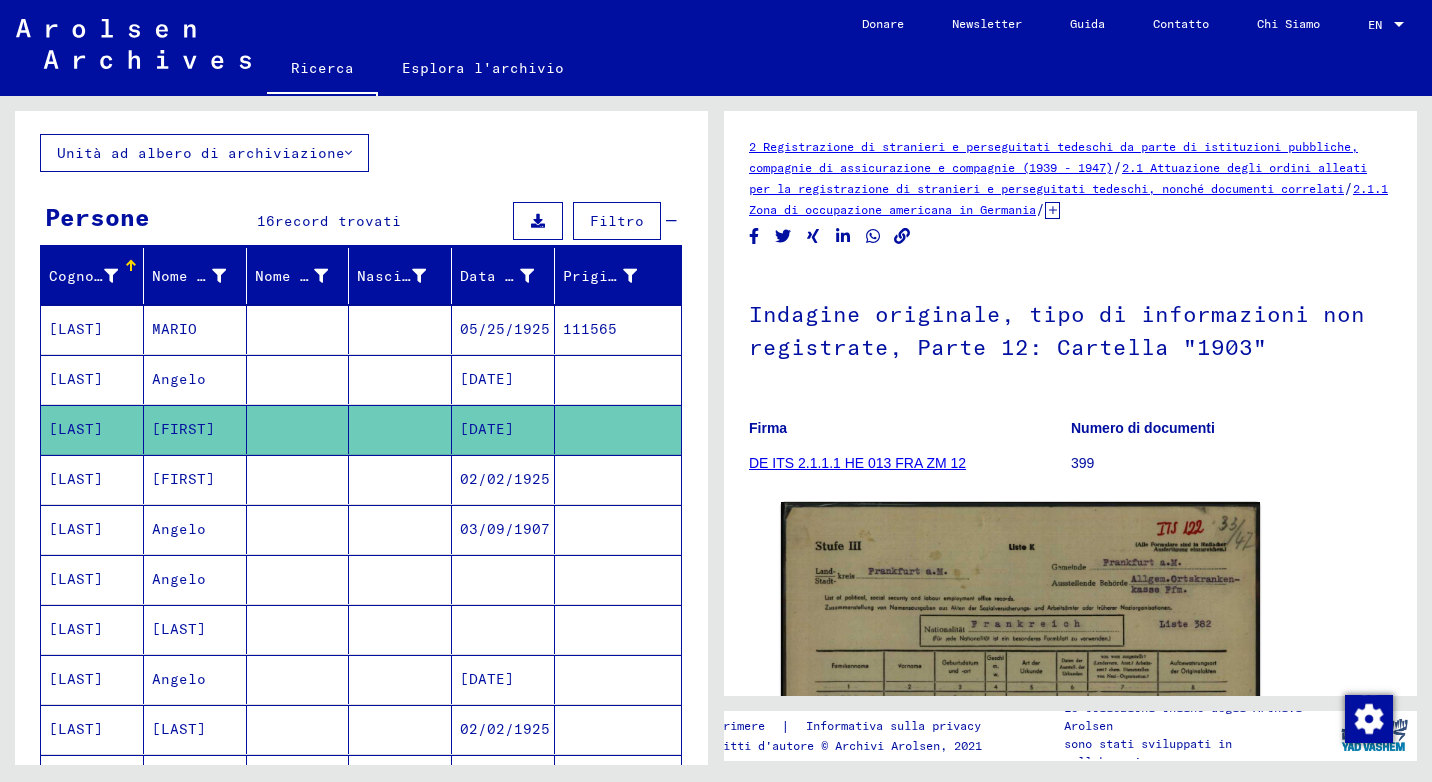 scroll, scrollTop: 290, scrollLeft: 0, axis: vertical 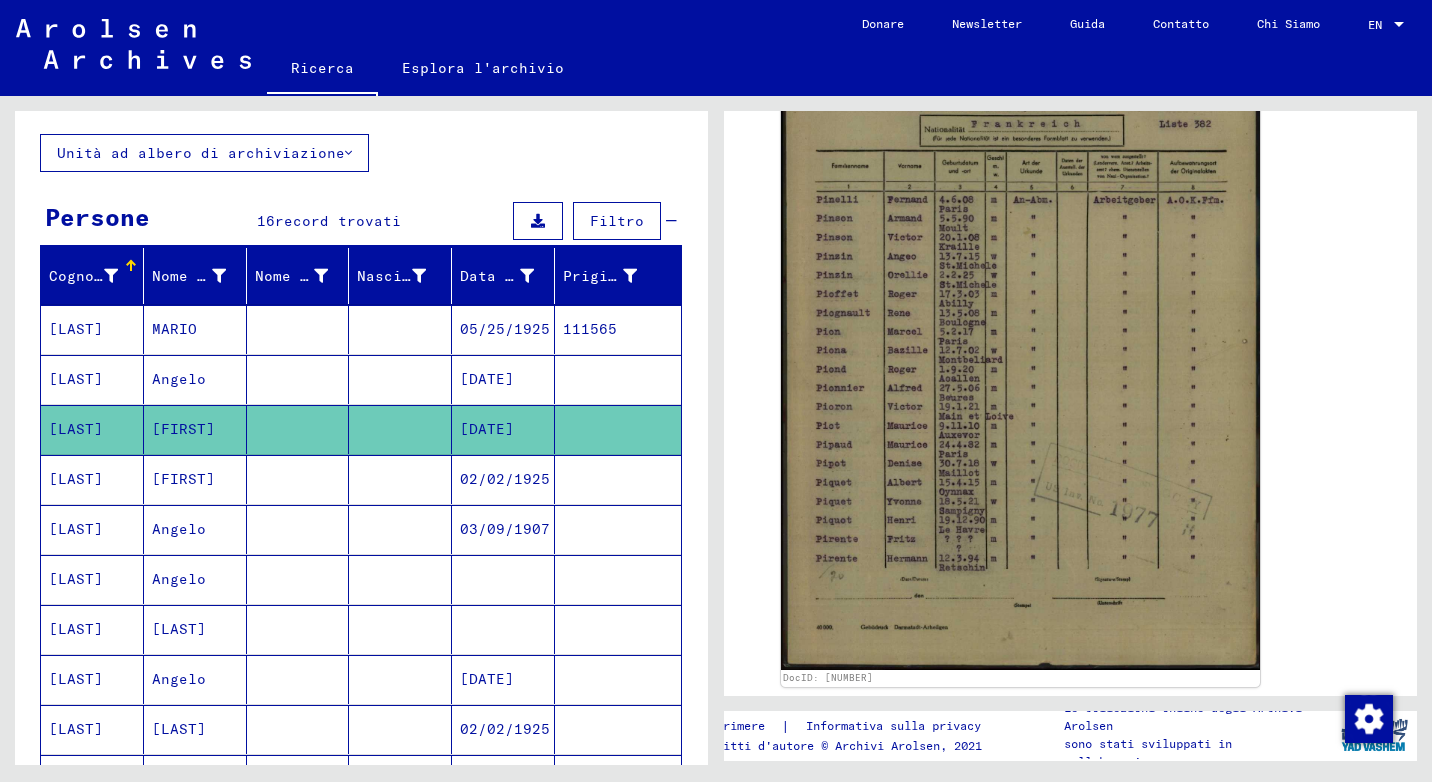 click on "Angelo" at bounding box center [195, 579] 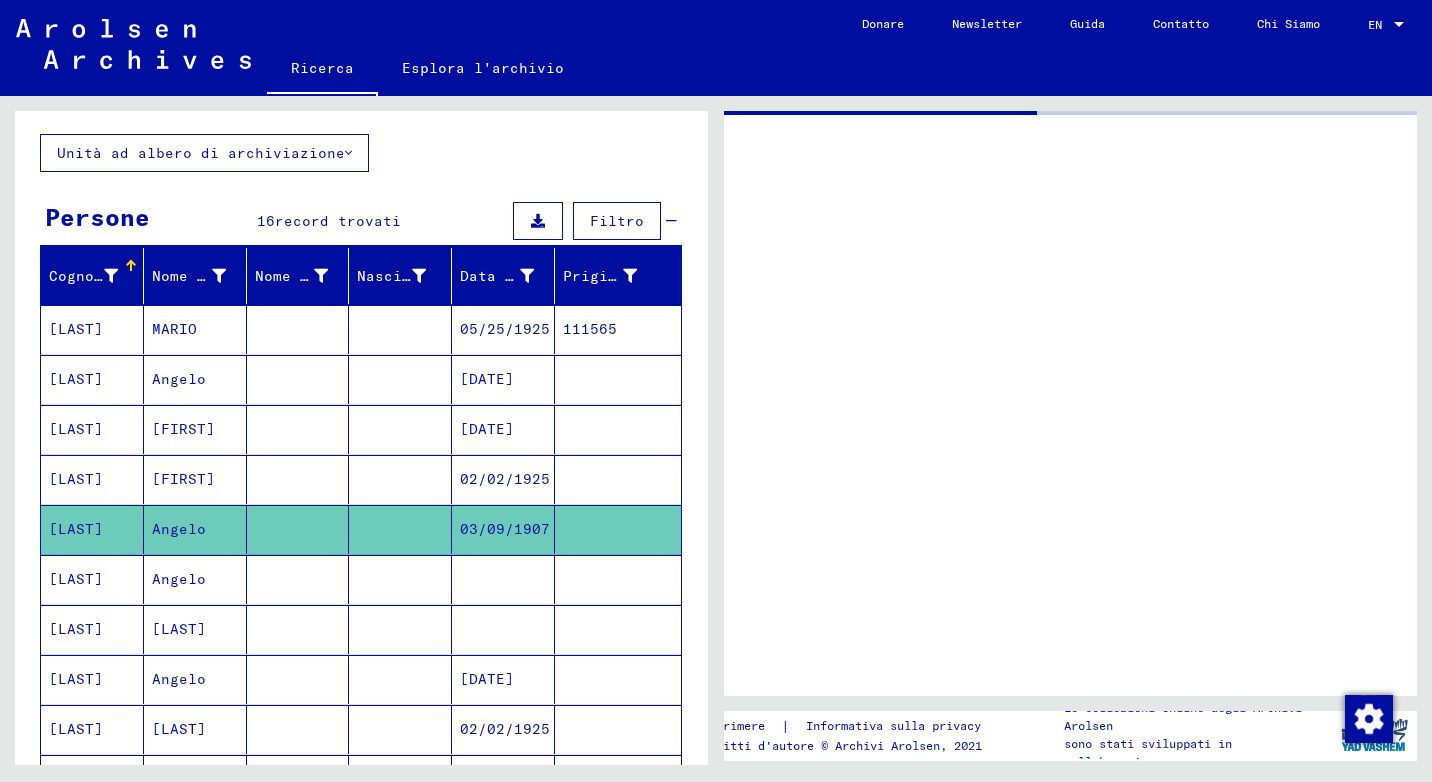 scroll, scrollTop: 0, scrollLeft: 0, axis: both 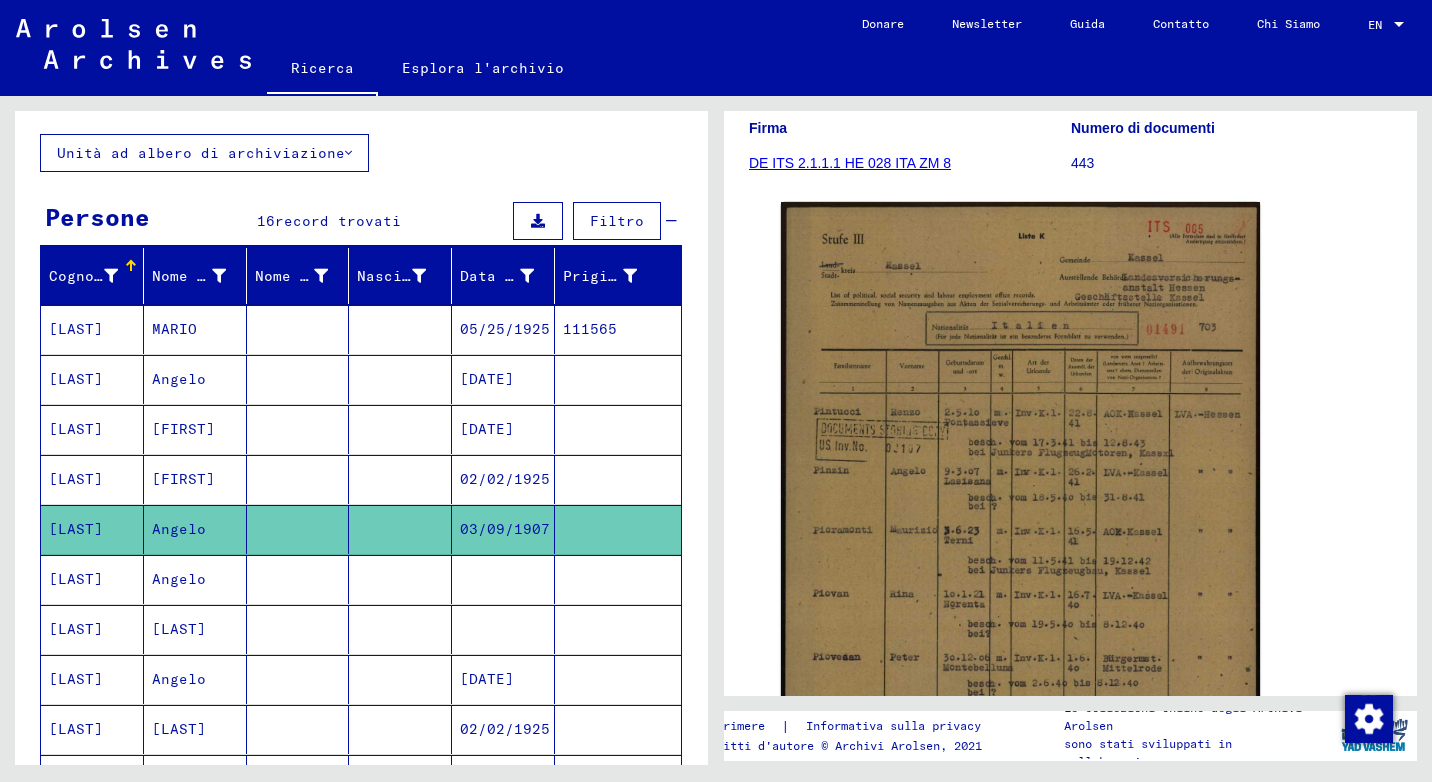 click on "Angelo" at bounding box center (195, 629) 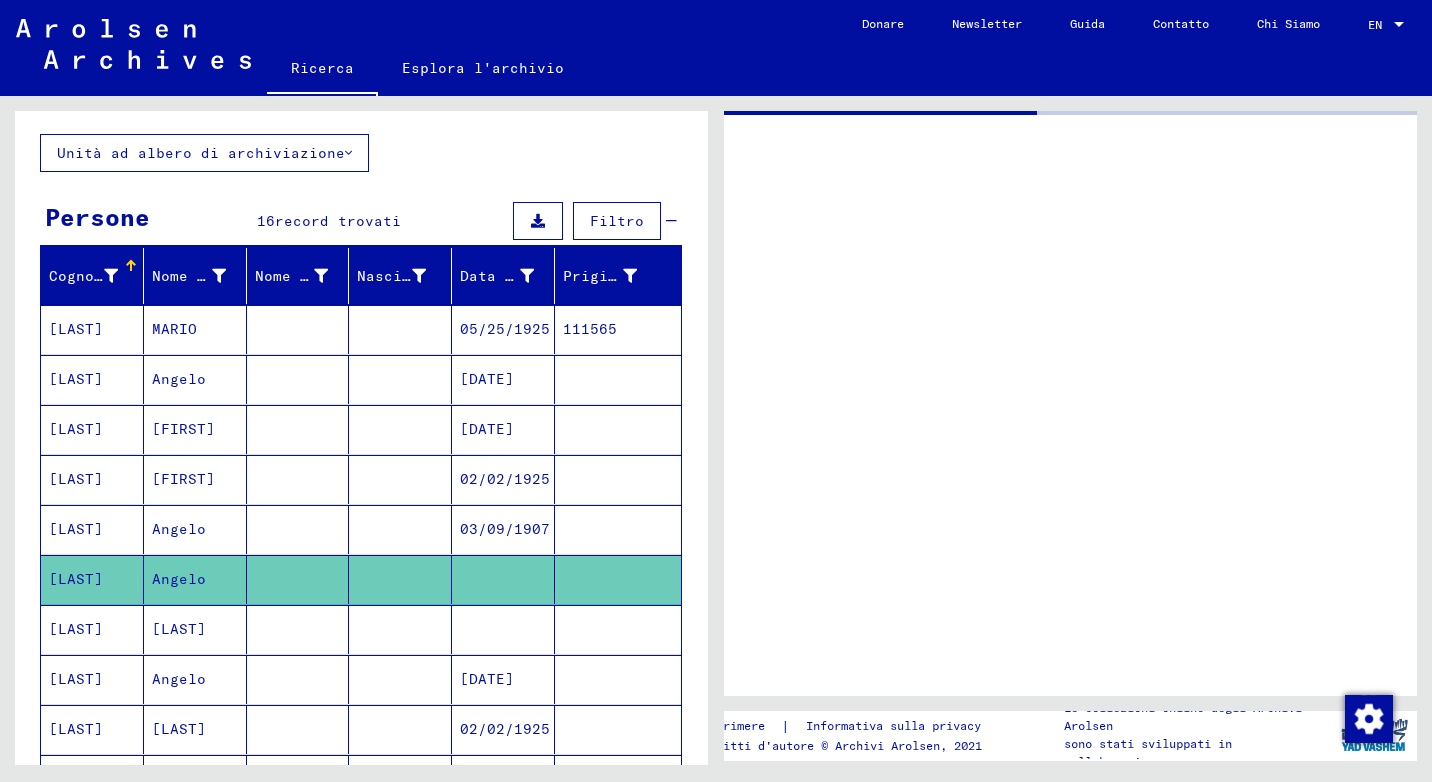 scroll, scrollTop: 0, scrollLeft: 0, axis: both 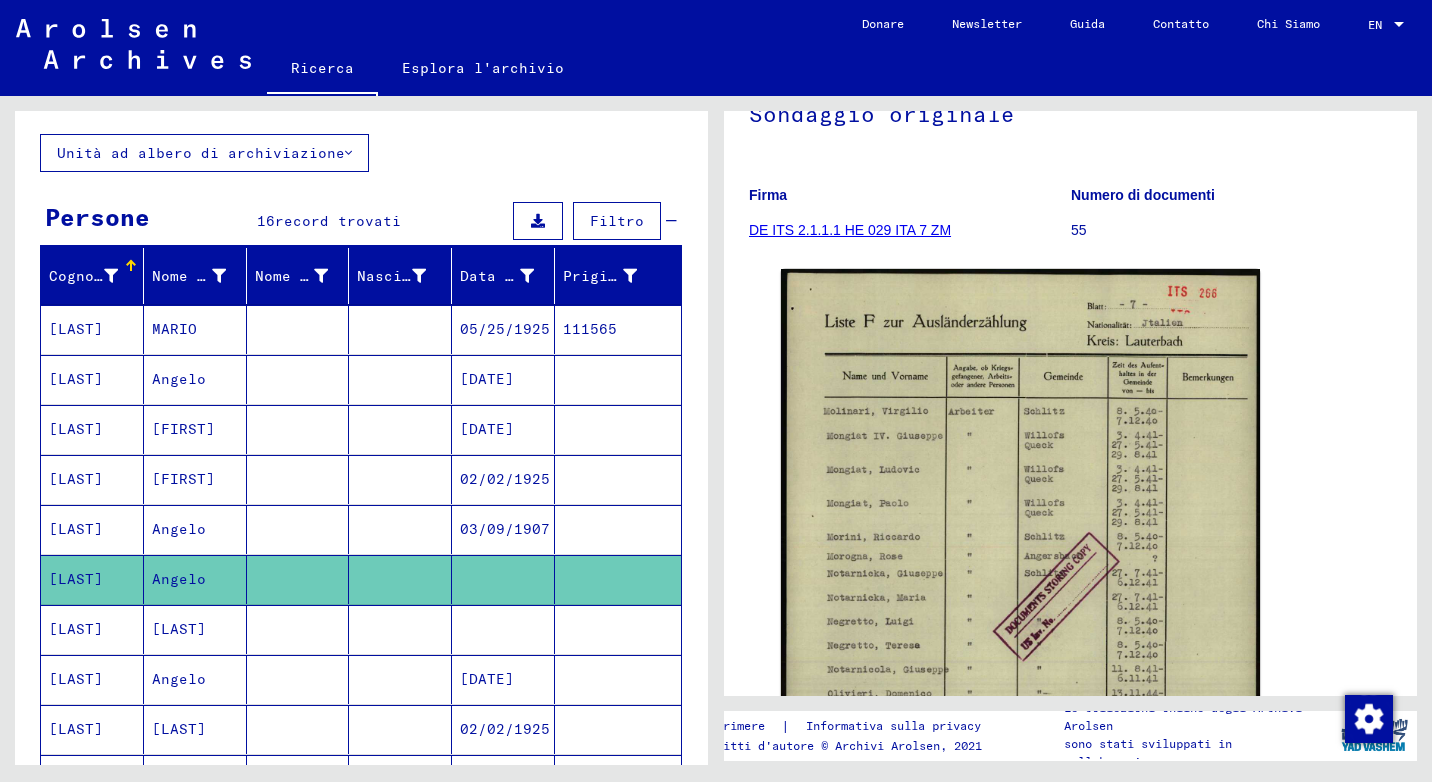 click on "Angelo" at bounding box center (195, 729) 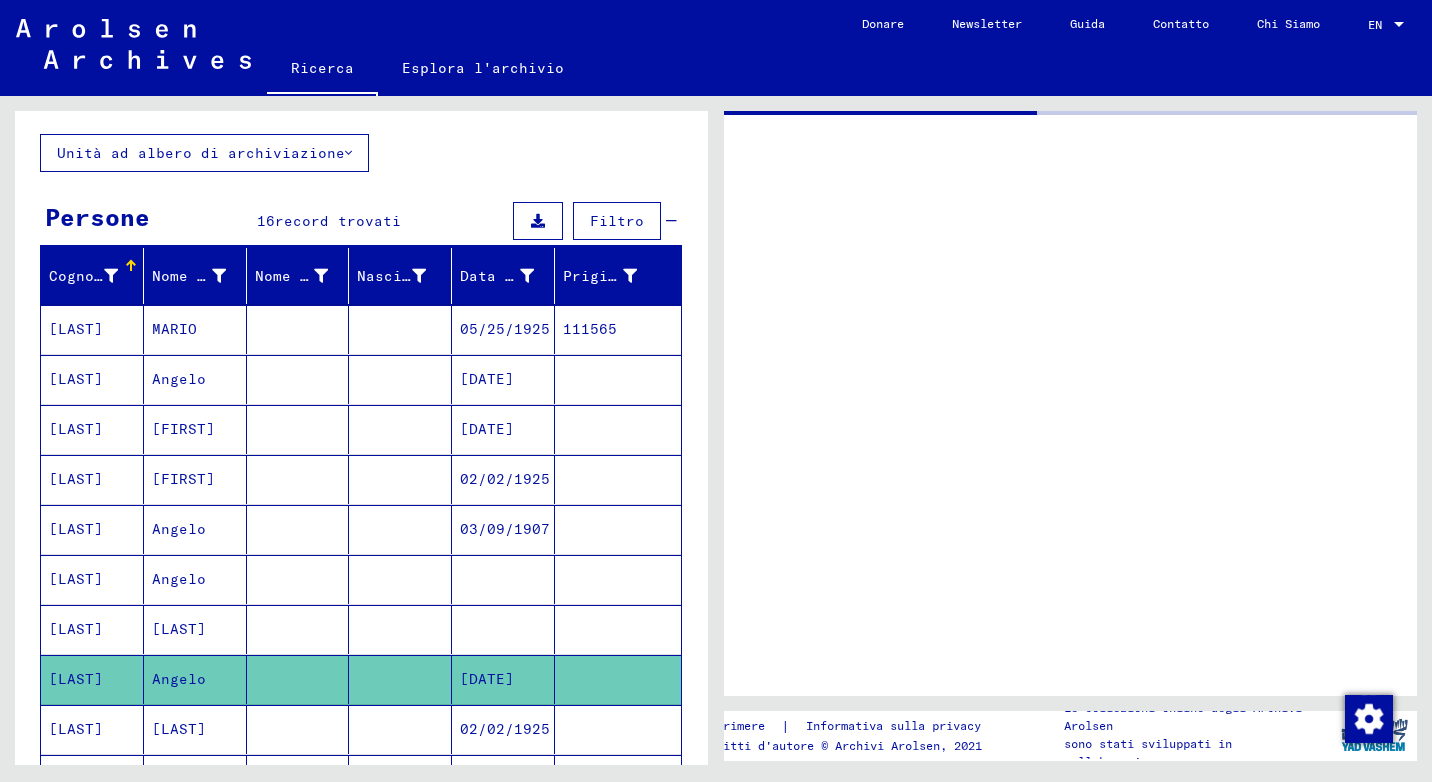 scroll, scrollTop: 0, scrollLeft: 0, axis: both 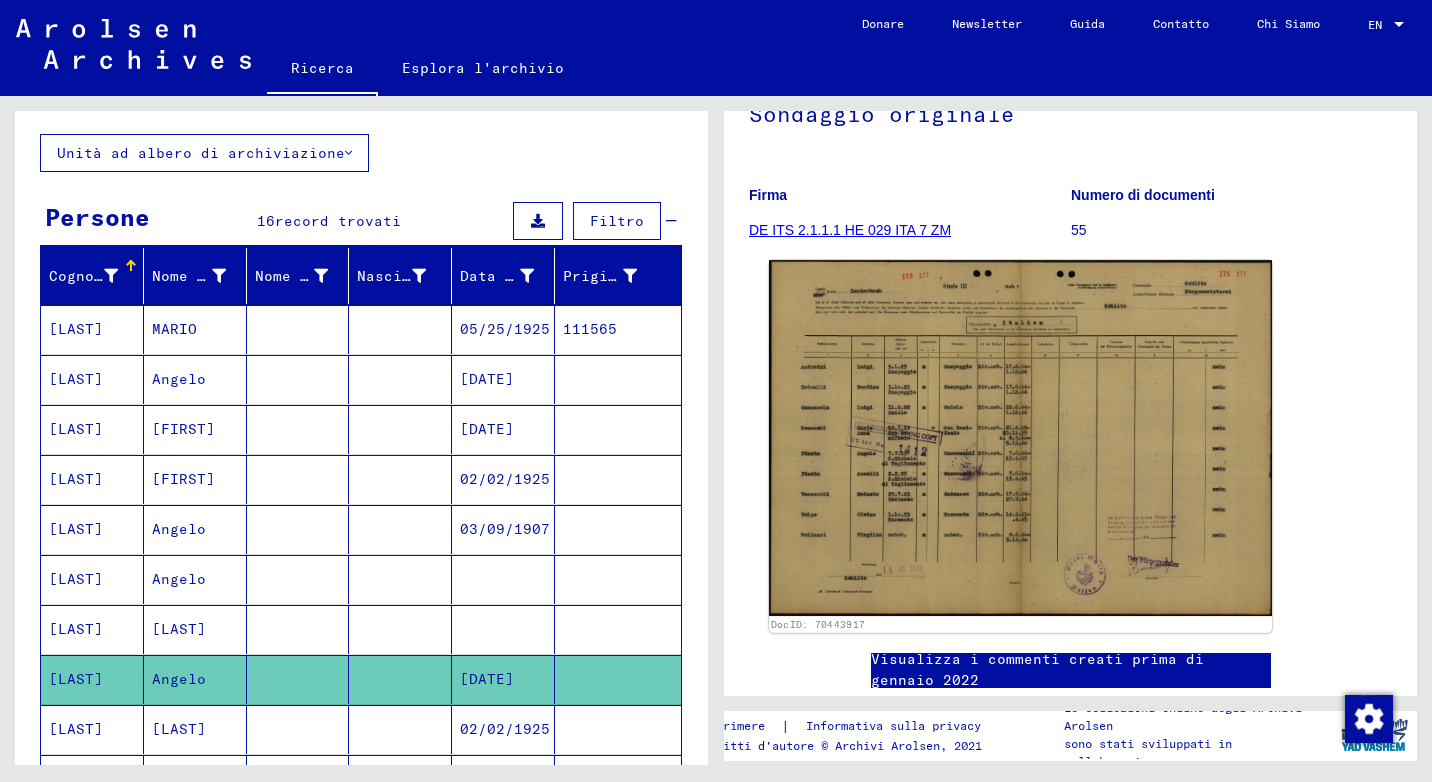 click 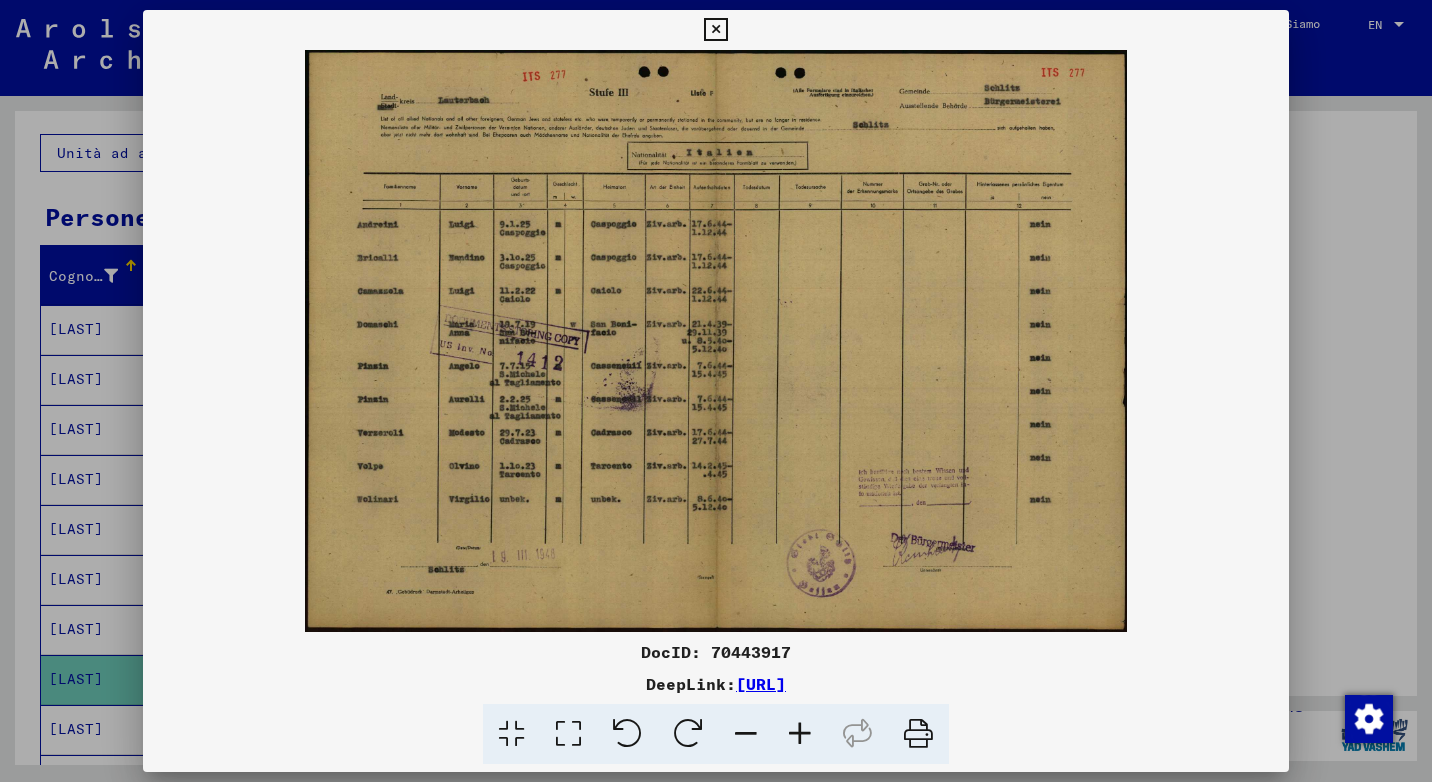 click at bounding box center (715, 30) 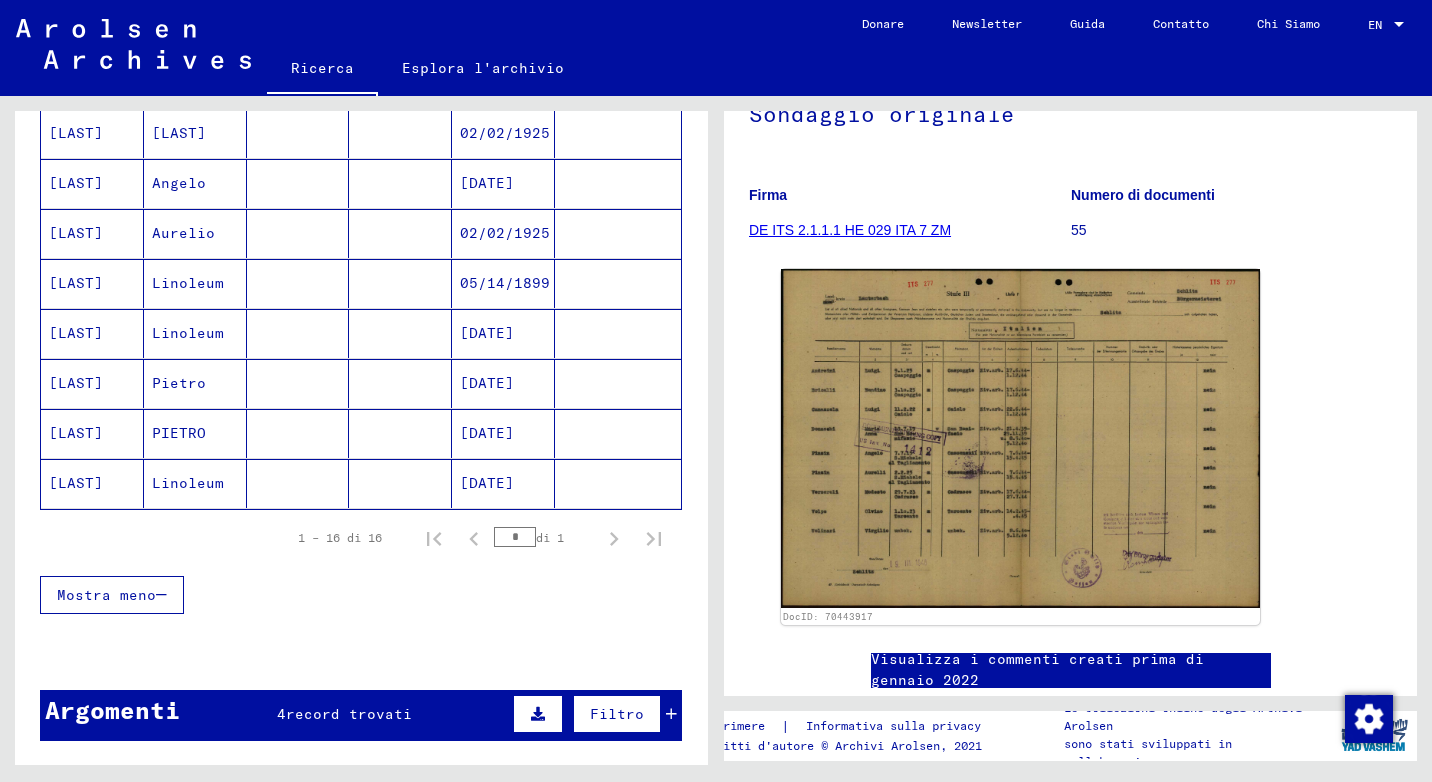 scroll, scrollTop: 700, scrollLeft: 0, axis: vertical 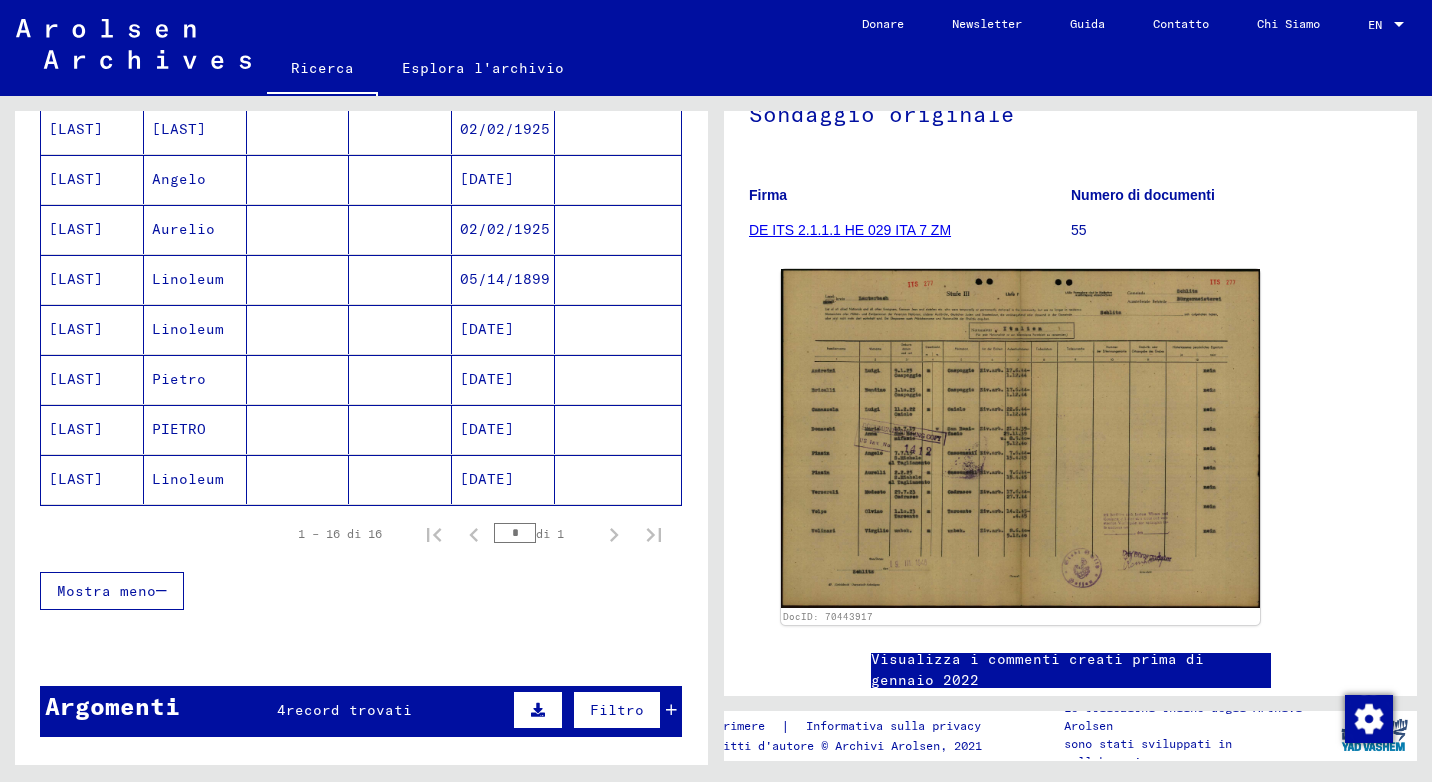 click on "Linoleum" at bounding box center [195, 329] 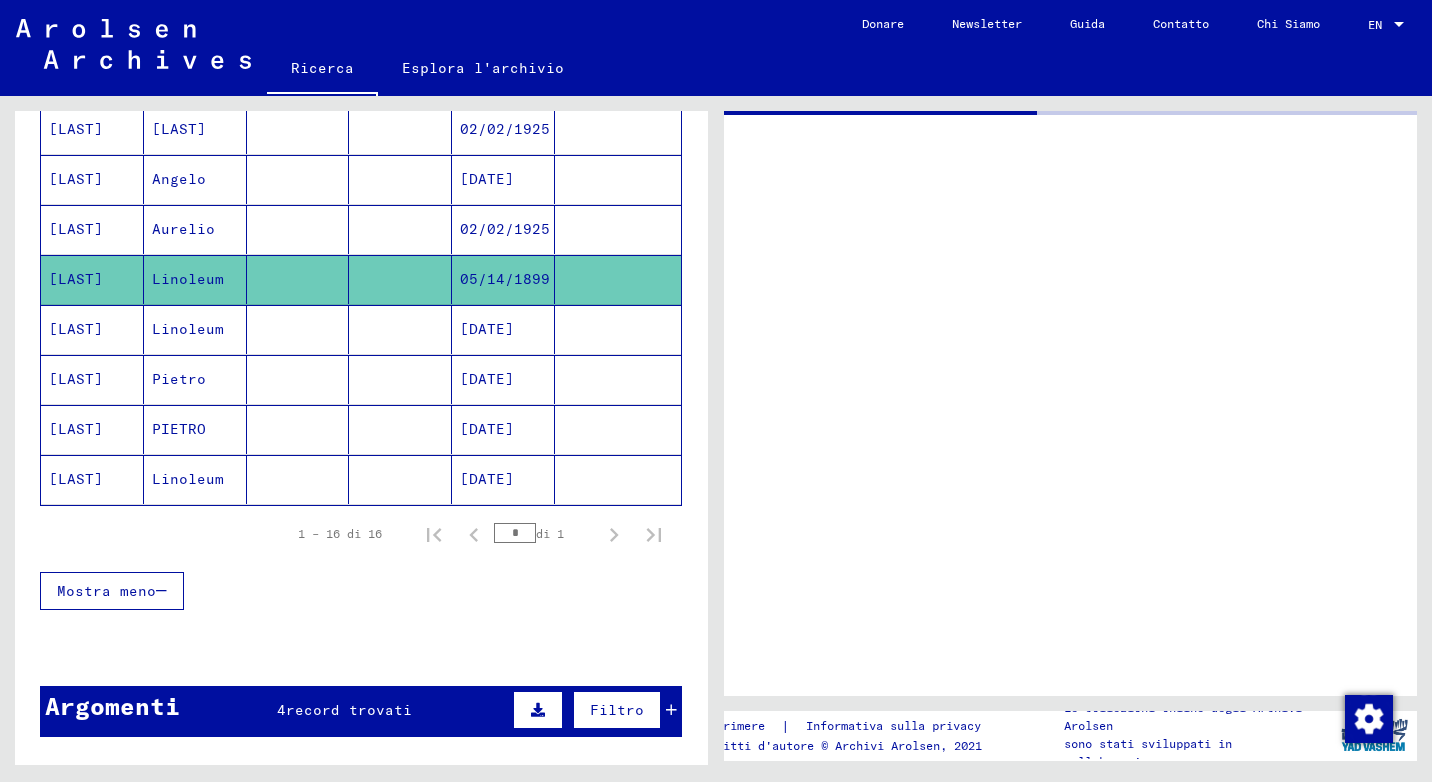 scroll, scrollTop: 0, scrollLeft: 0, axis: both 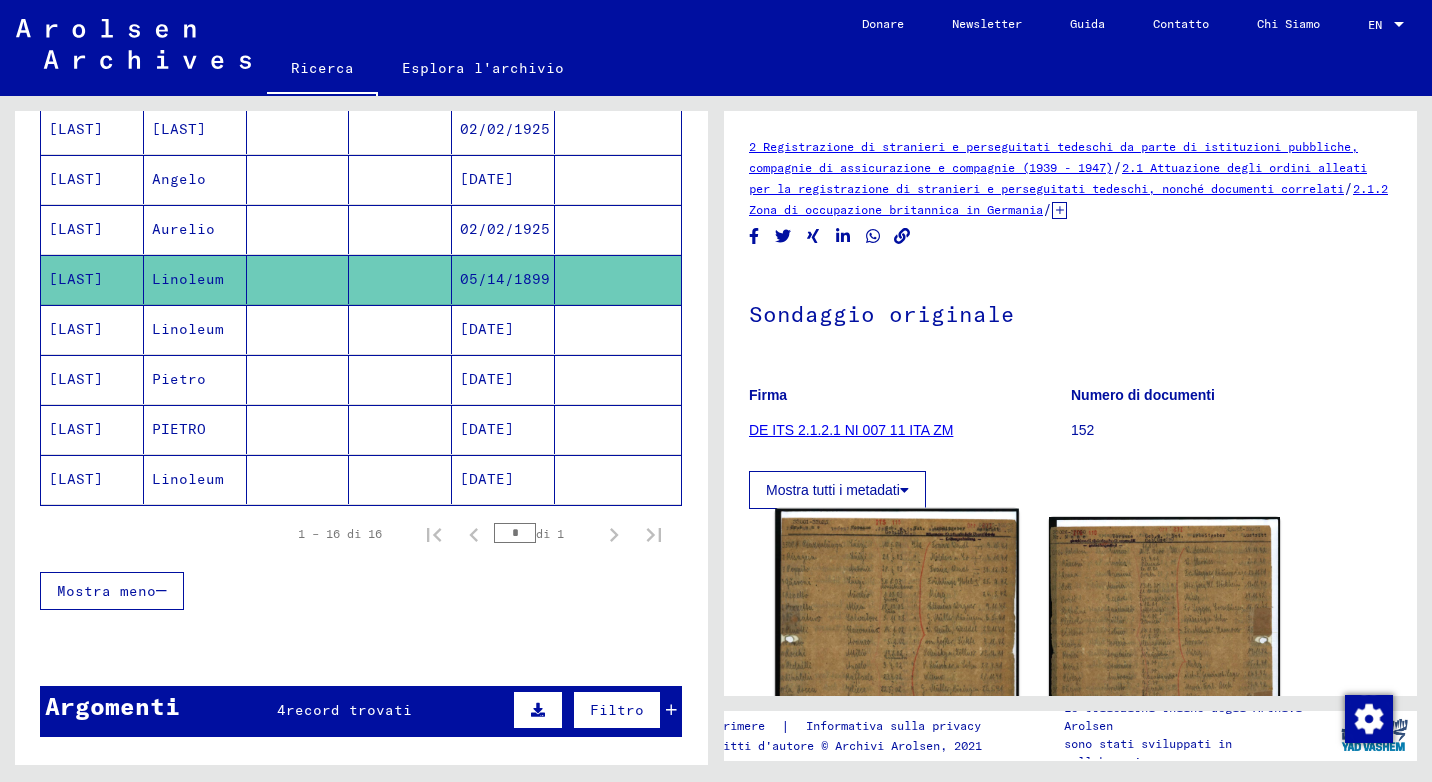 click 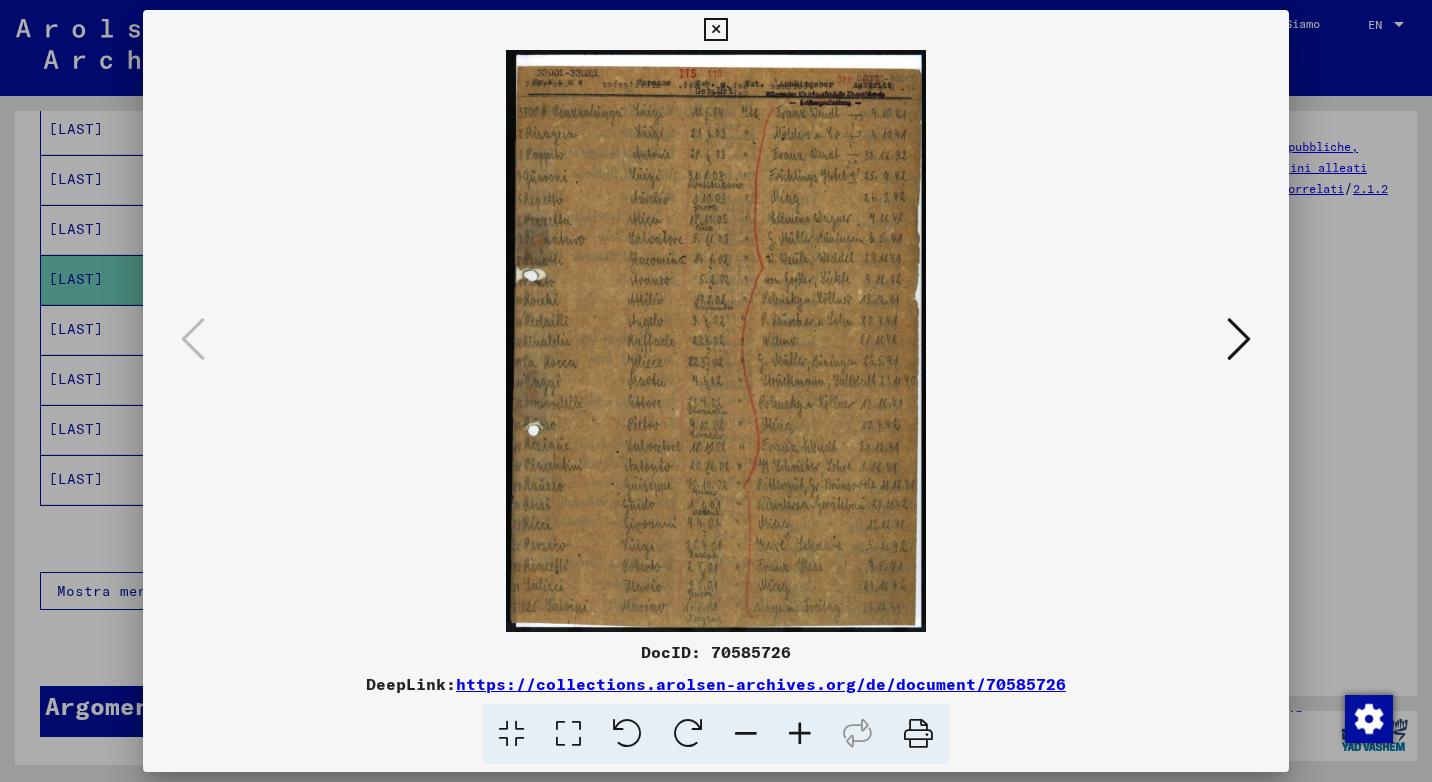 click at bounding box center (716, 341) 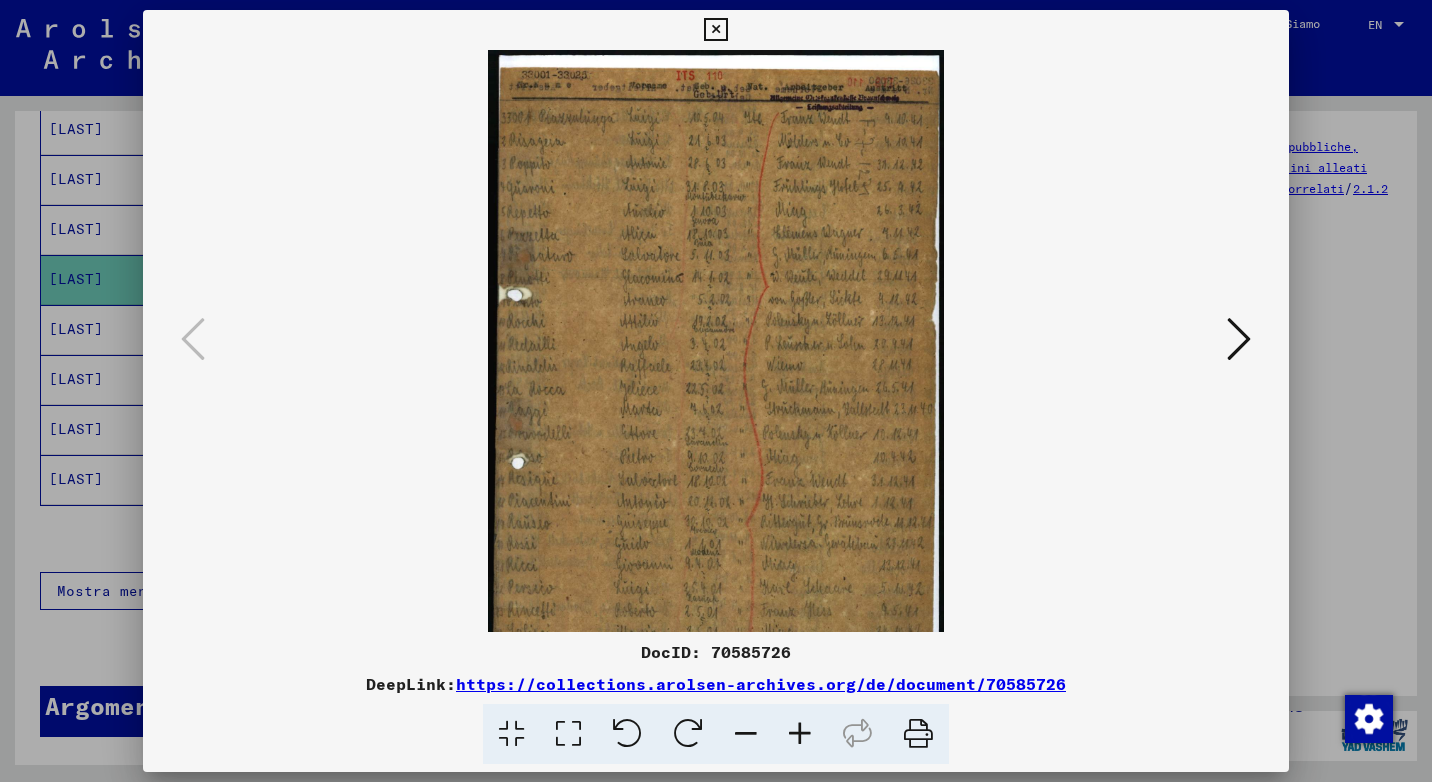 click at bounding box center (800, 734) 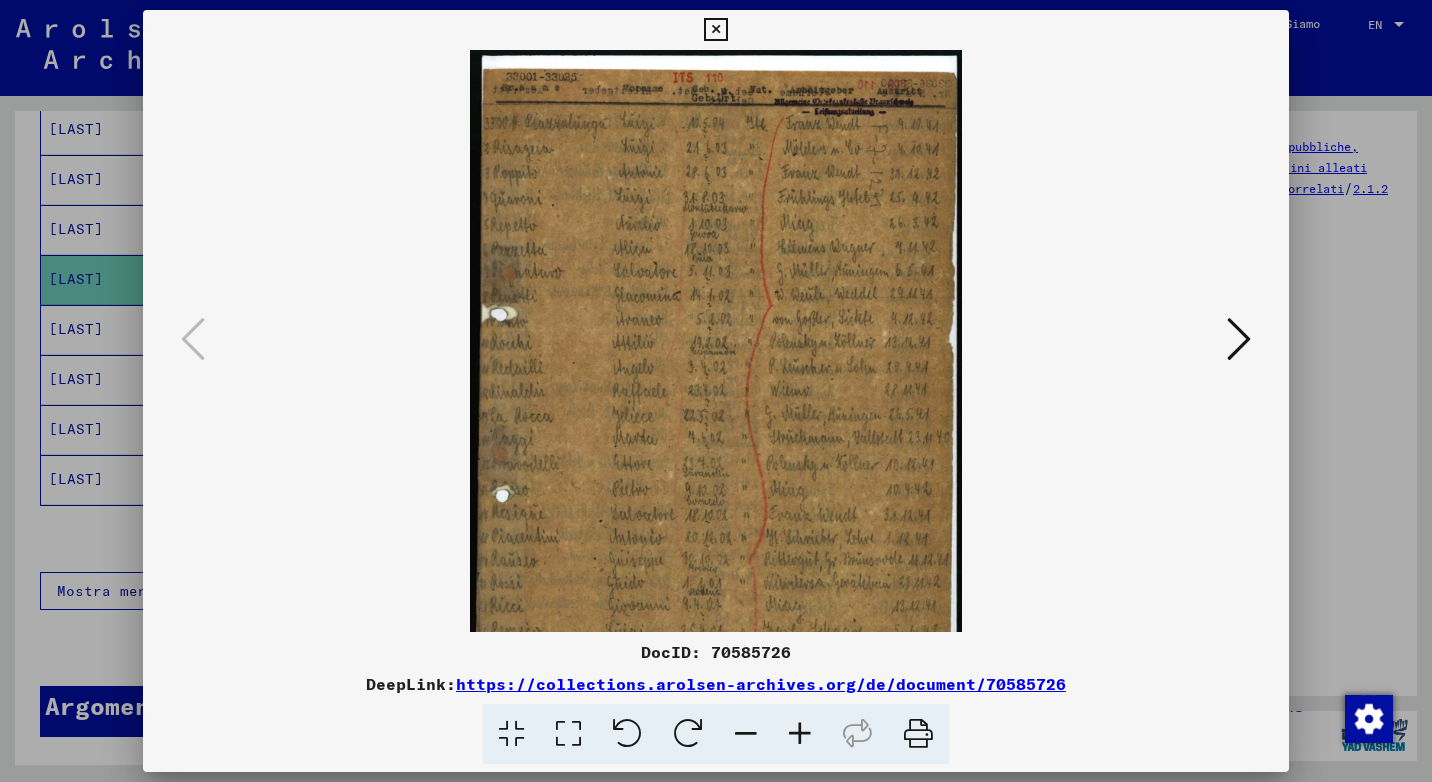 click at bounding box center [800, 734] 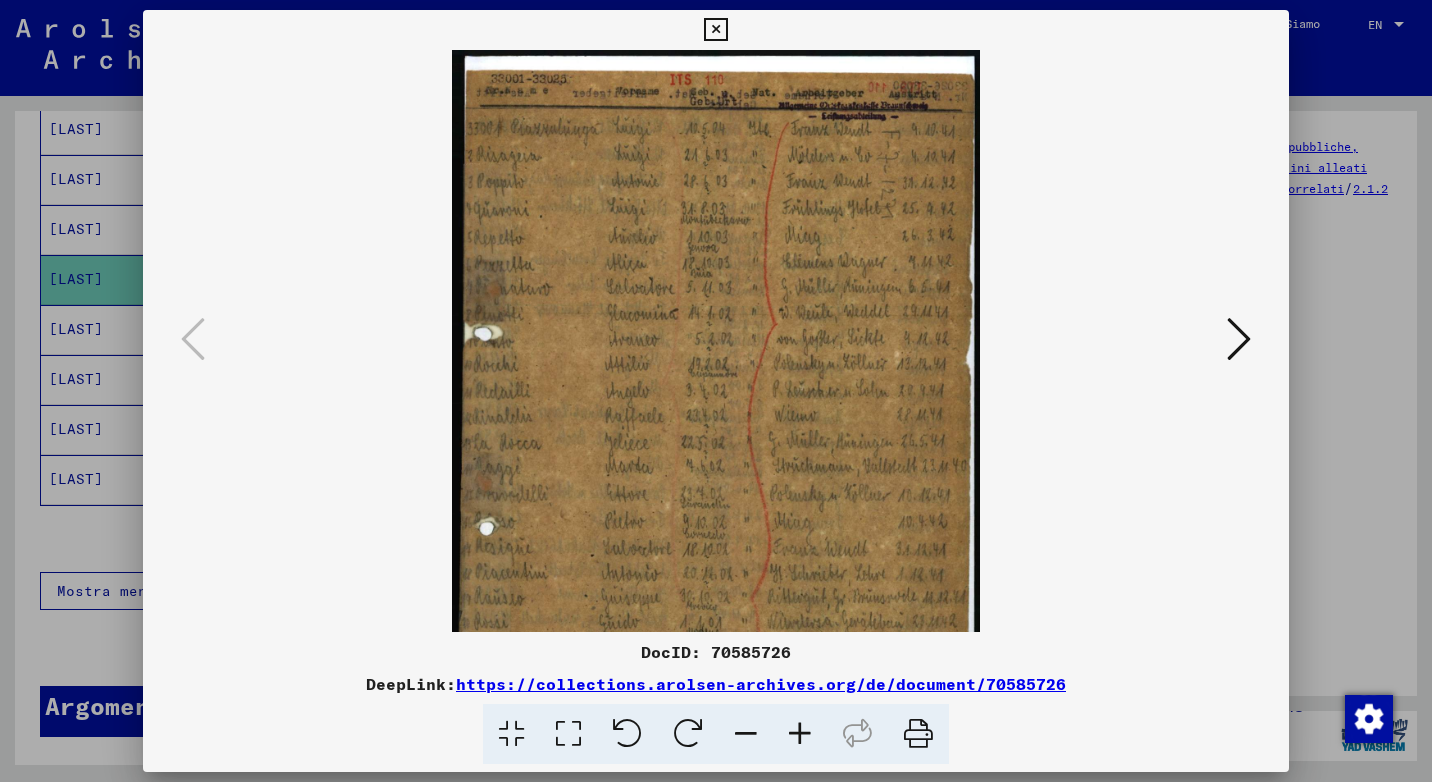 click at bounding box center [800, 734] 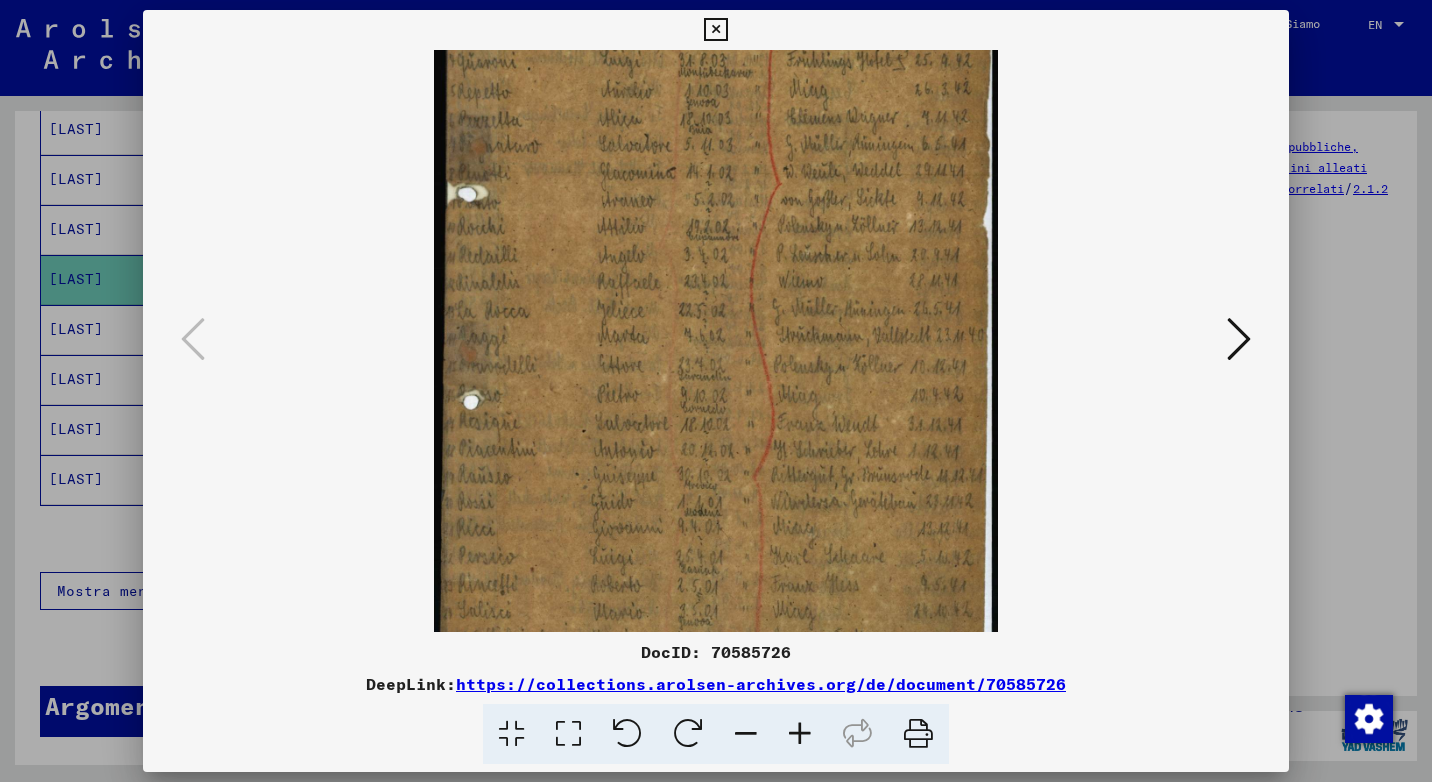 scroll, scrollTop: 200, scrollLeft: 0, axis: vertical 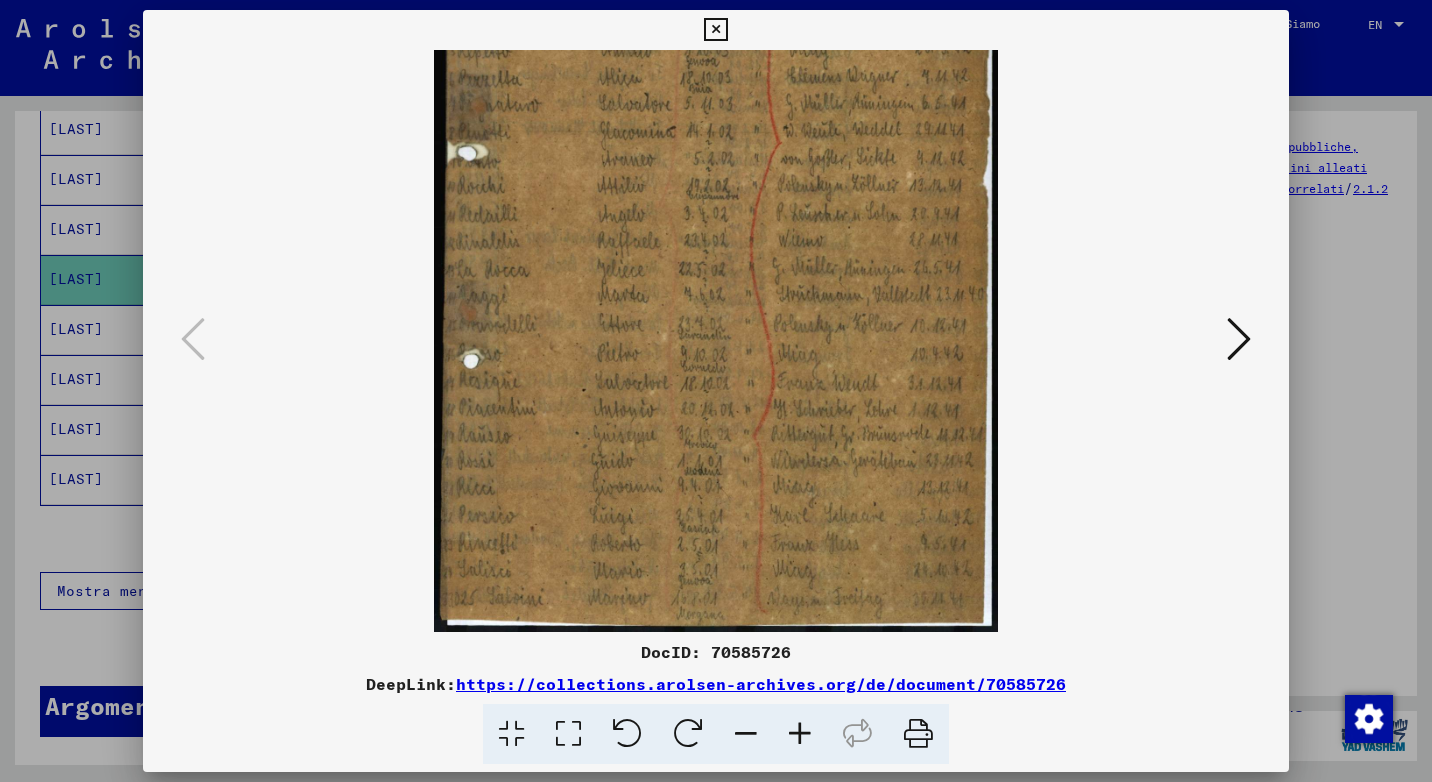 drag, startPoint x: 830, startPoint y: 515, endPoint x: 865, endPoint y: 323, distance: 195.16403 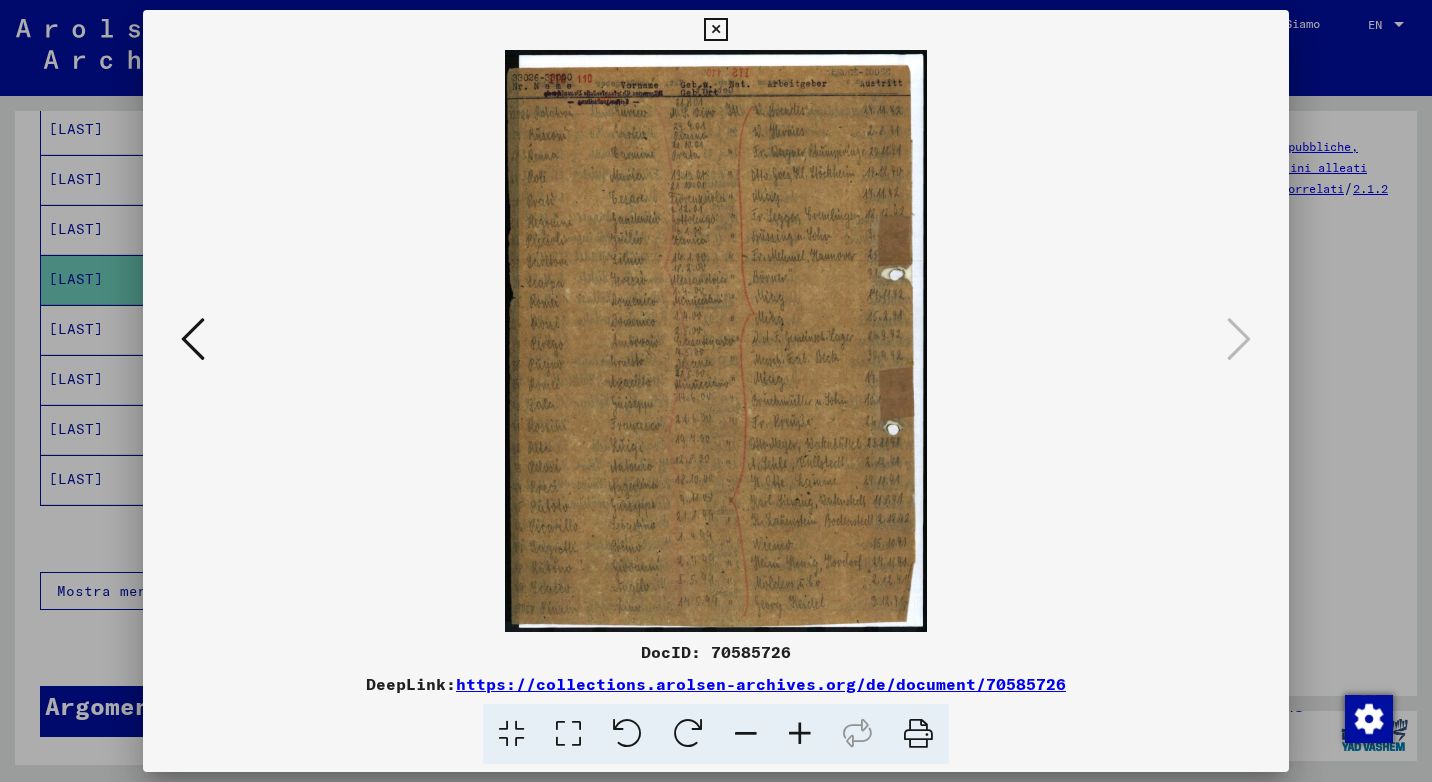 scroll, scrollTop: 0, scrollLeft: 0, axis: both 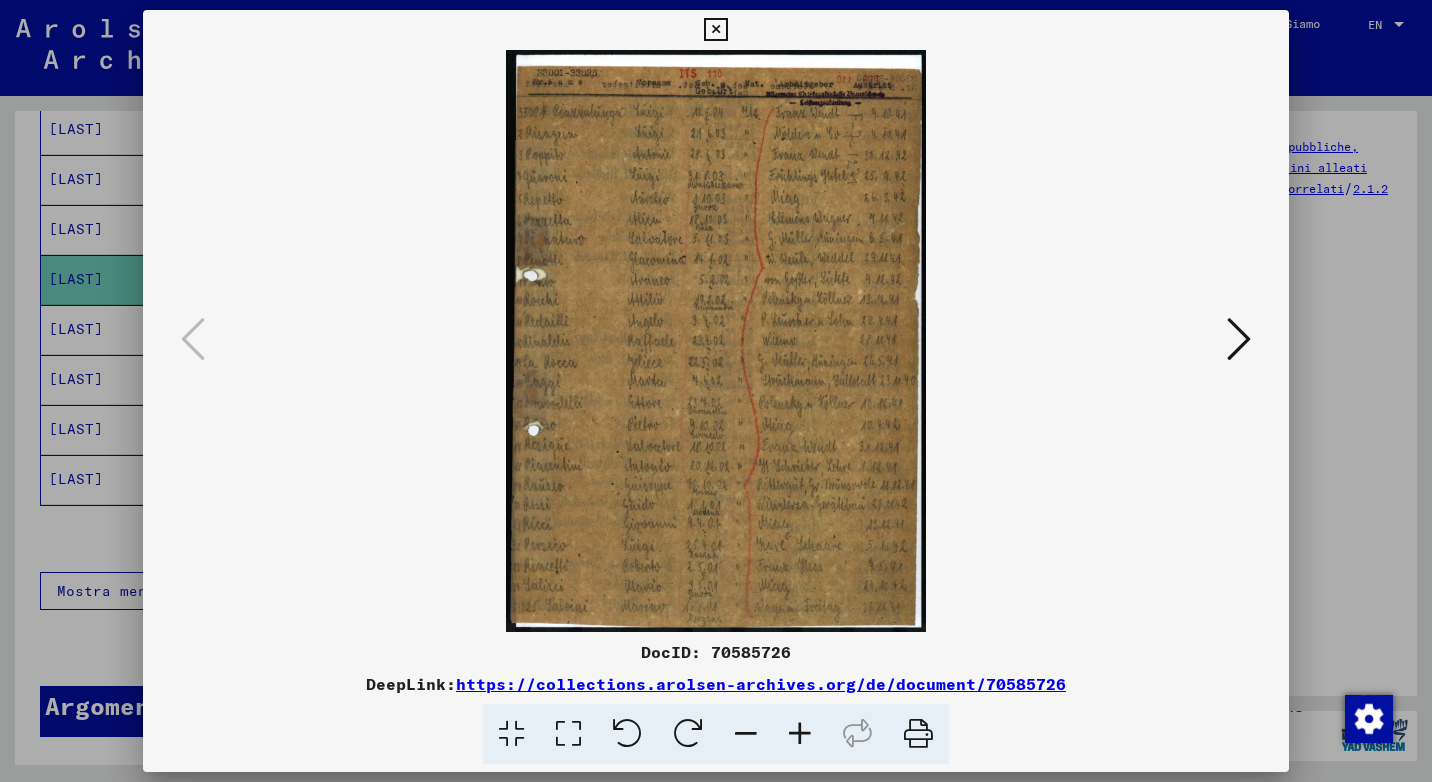 click at bounding box center [800, 734] 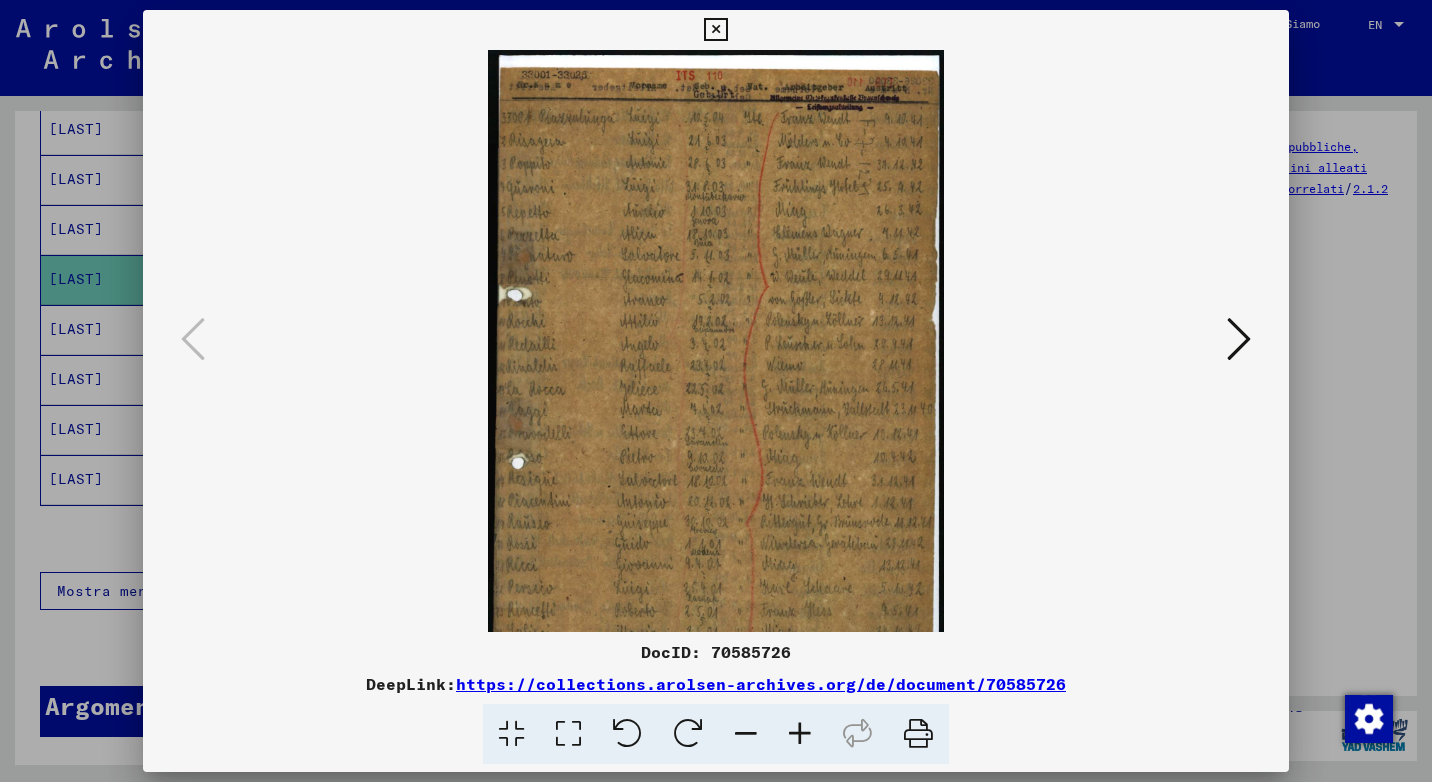 click at bounding box center [800, 734] 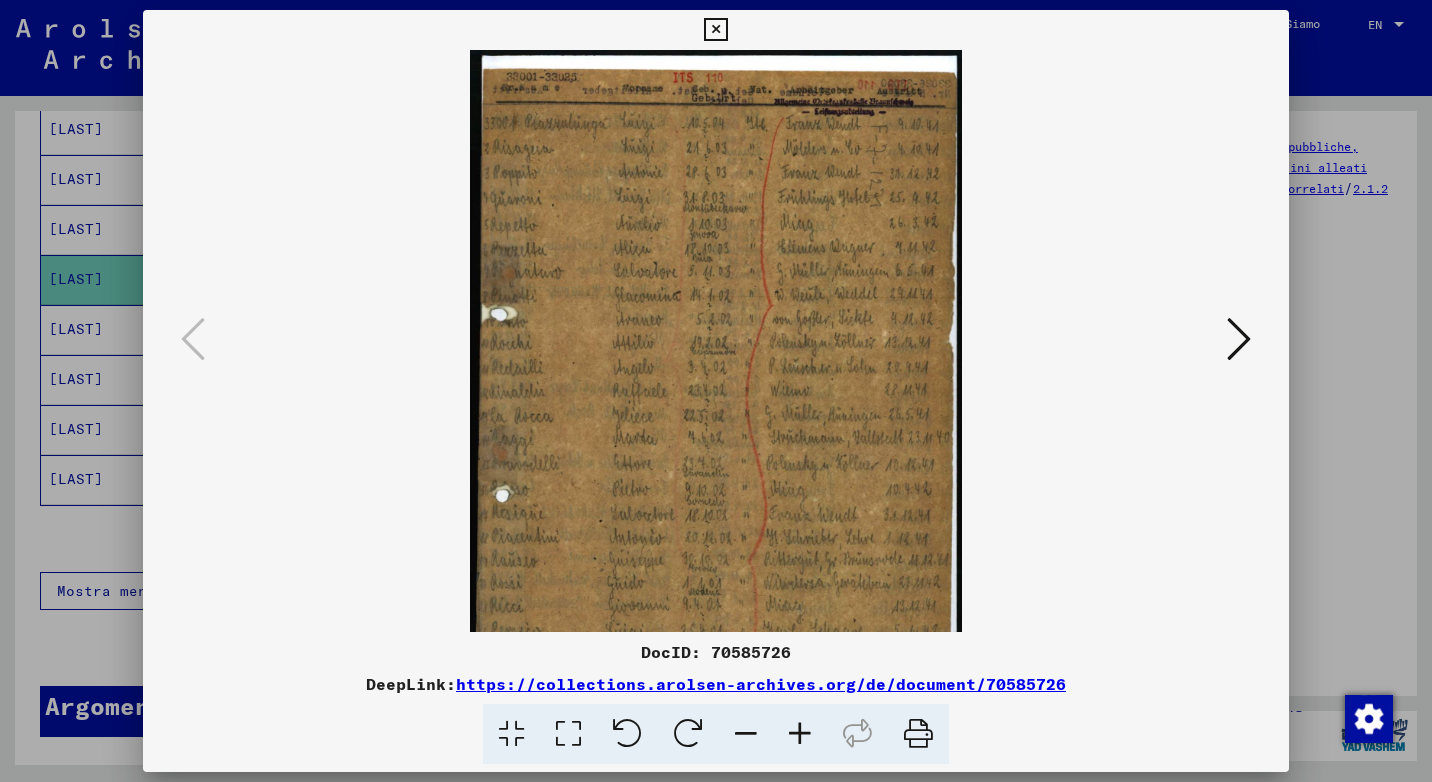 click at bounding box center (800, 734) 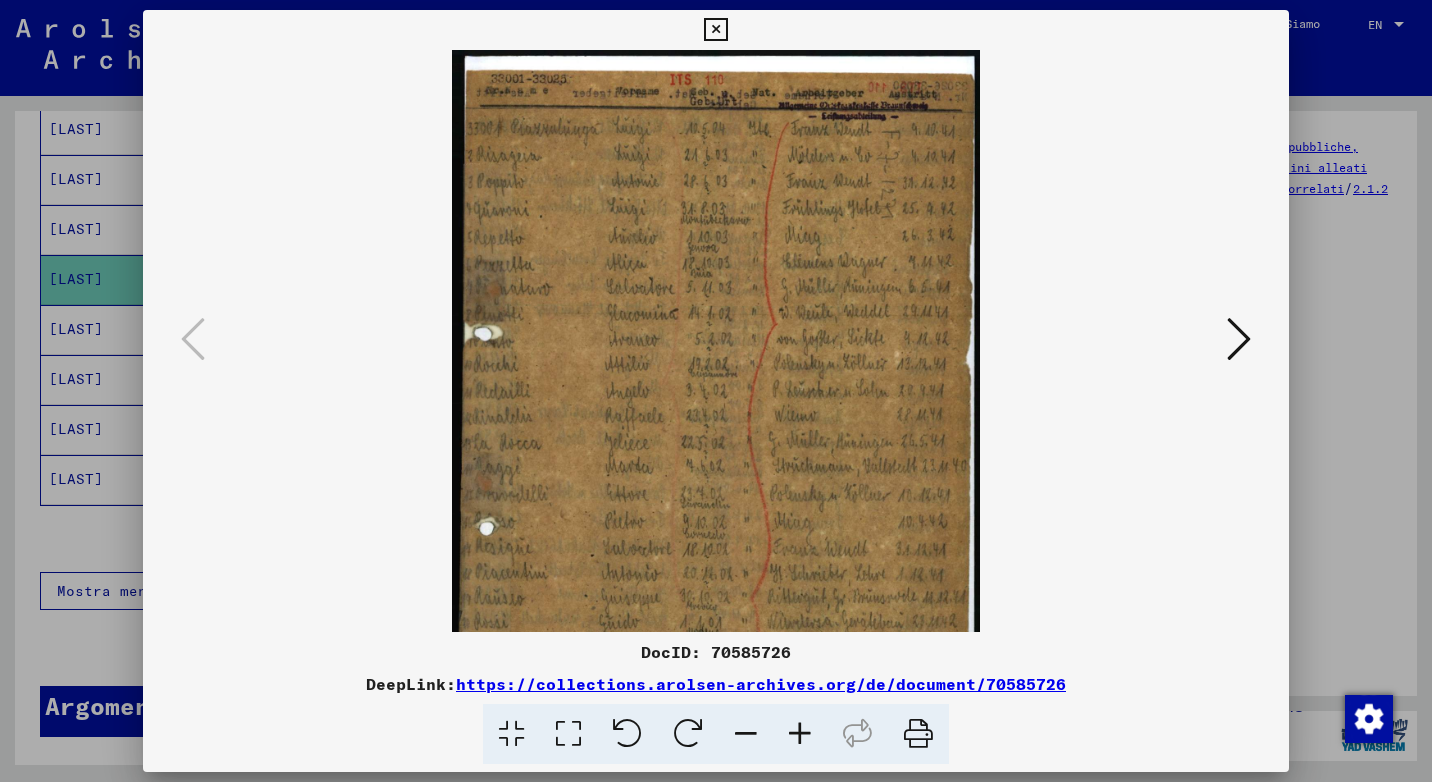 click at bounding box center (800, 734) 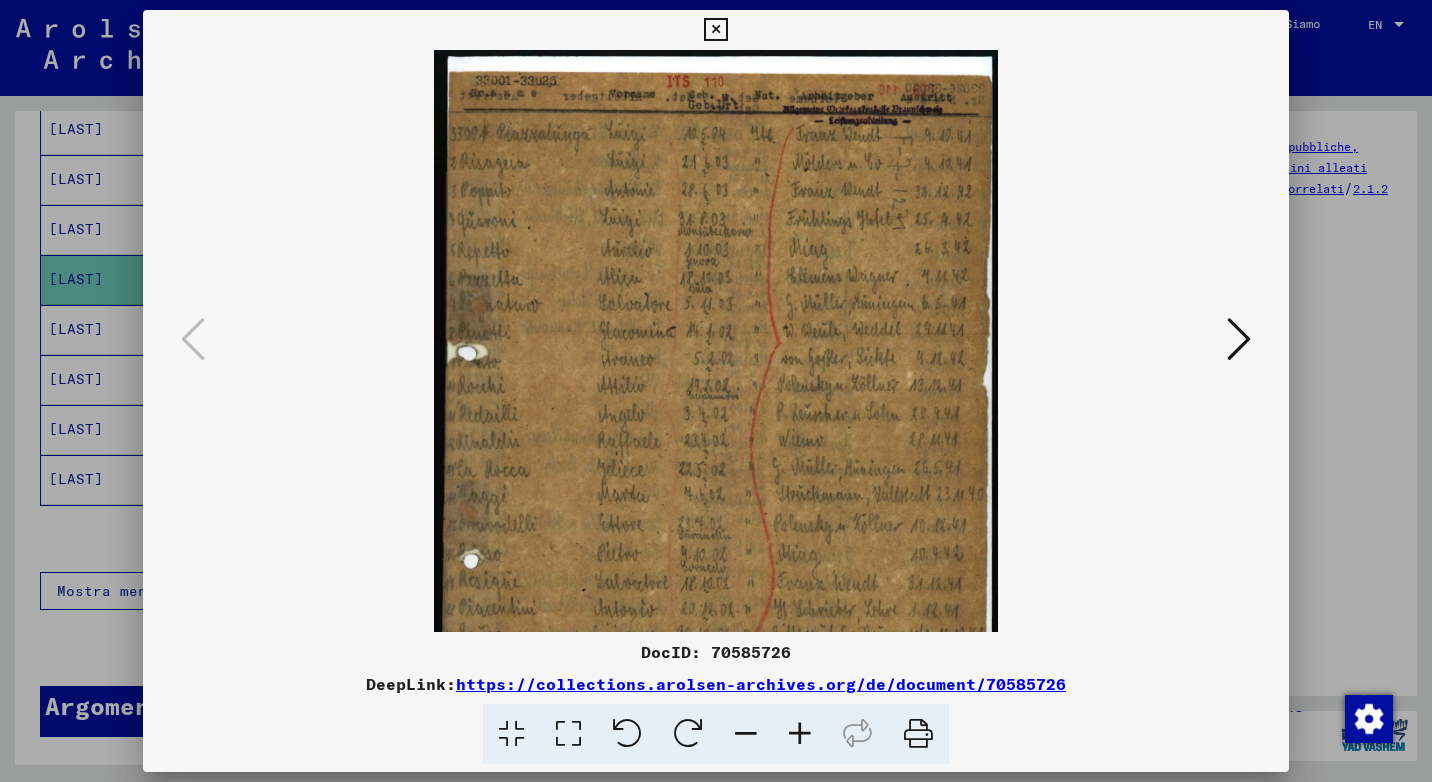 click at bounding box center [716, 341] 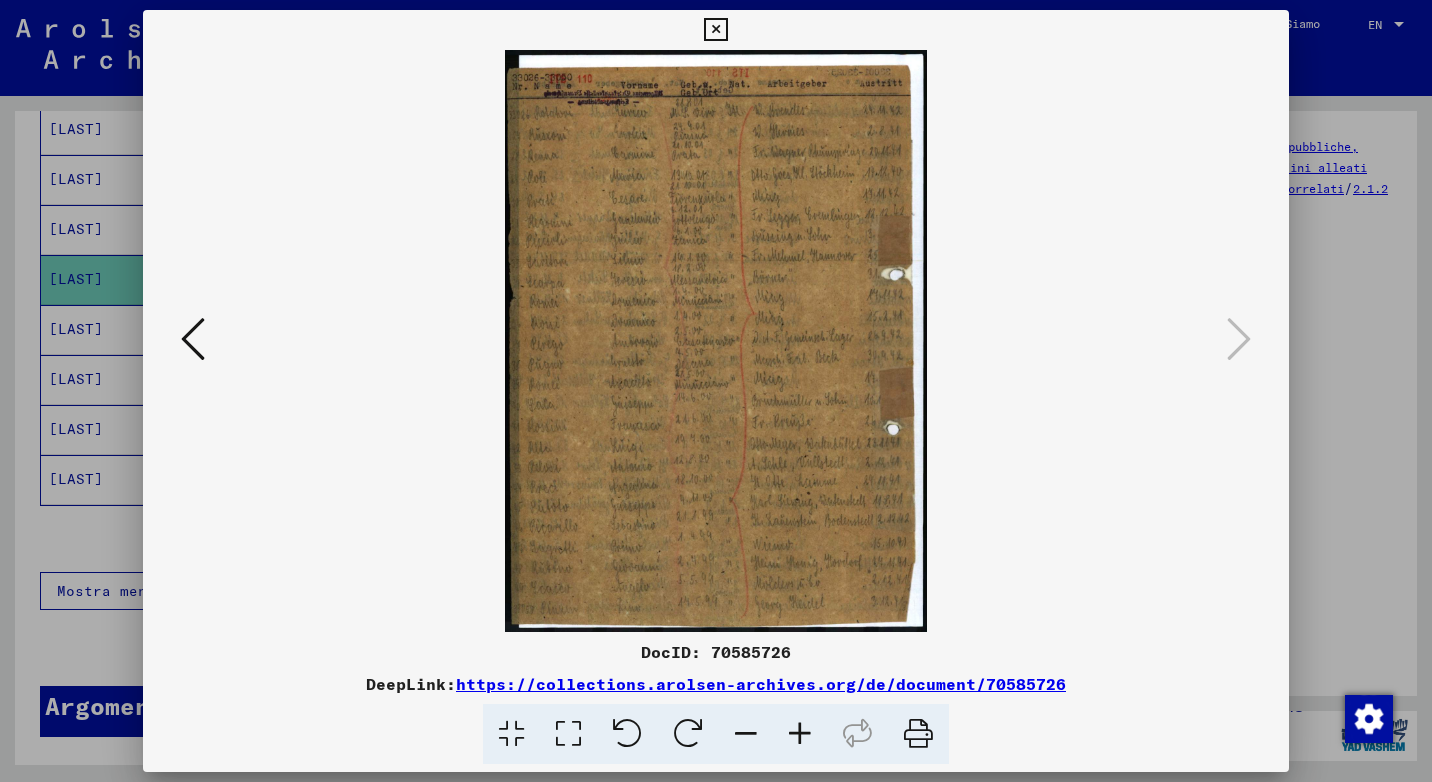 click at bounding box center [800, 734] 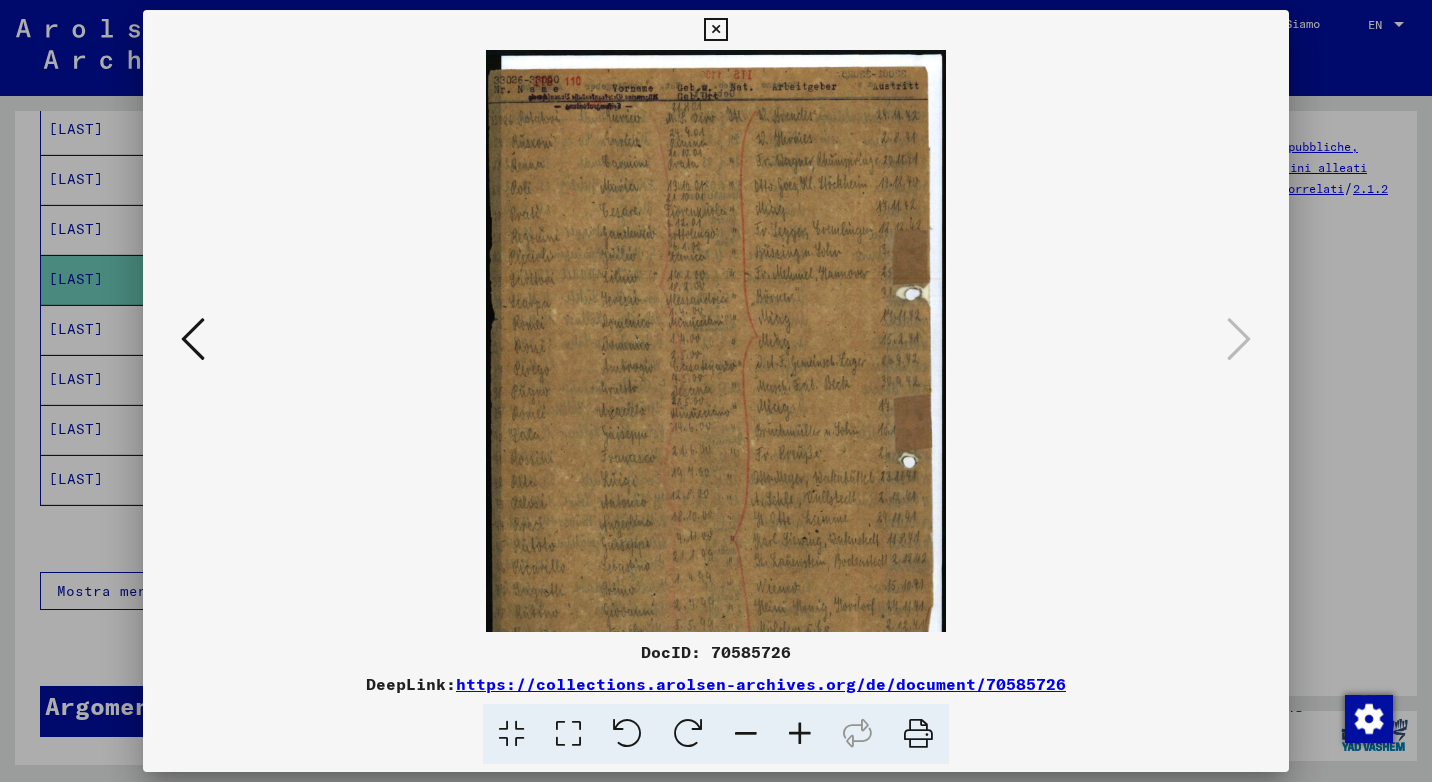 click at bounding box center (800, 734) 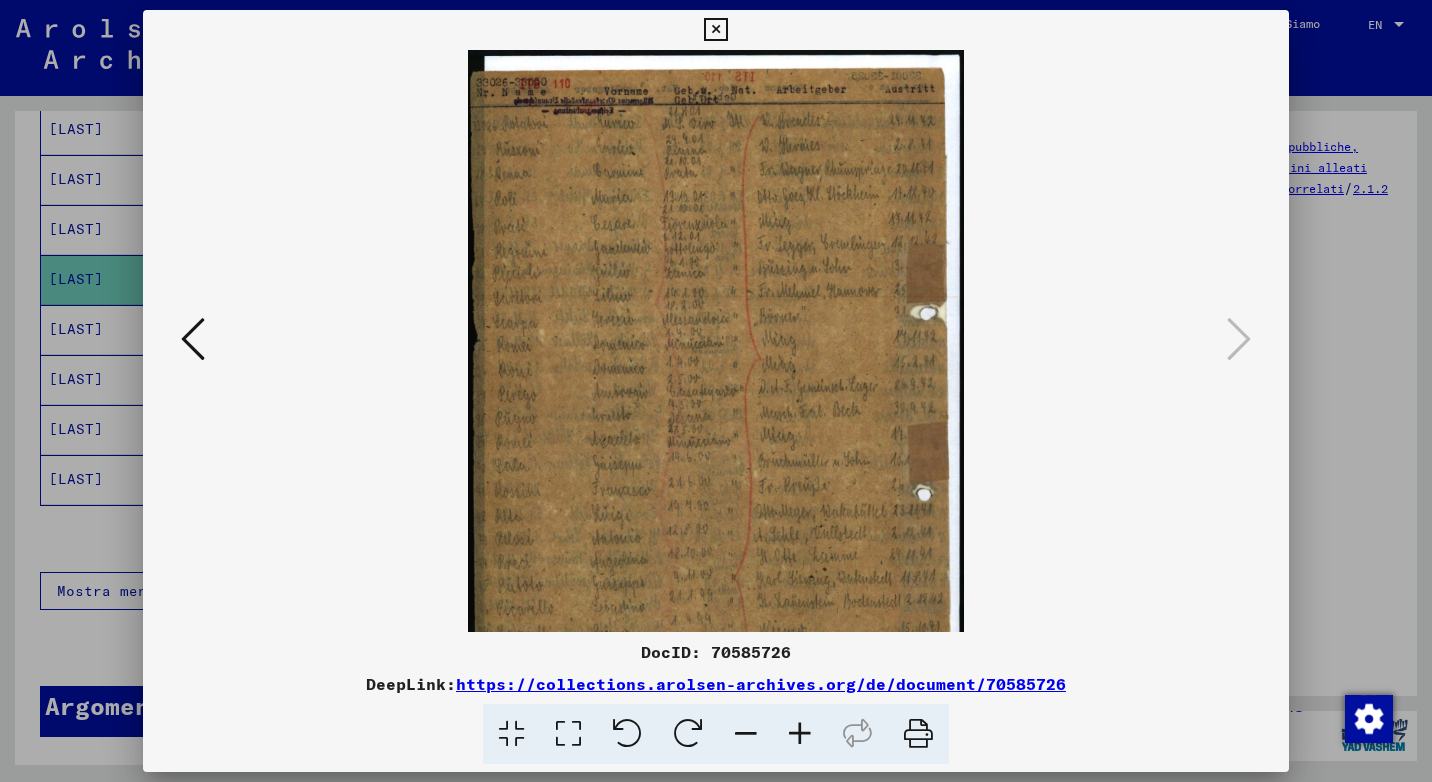 click at bounding box center [800, 734] 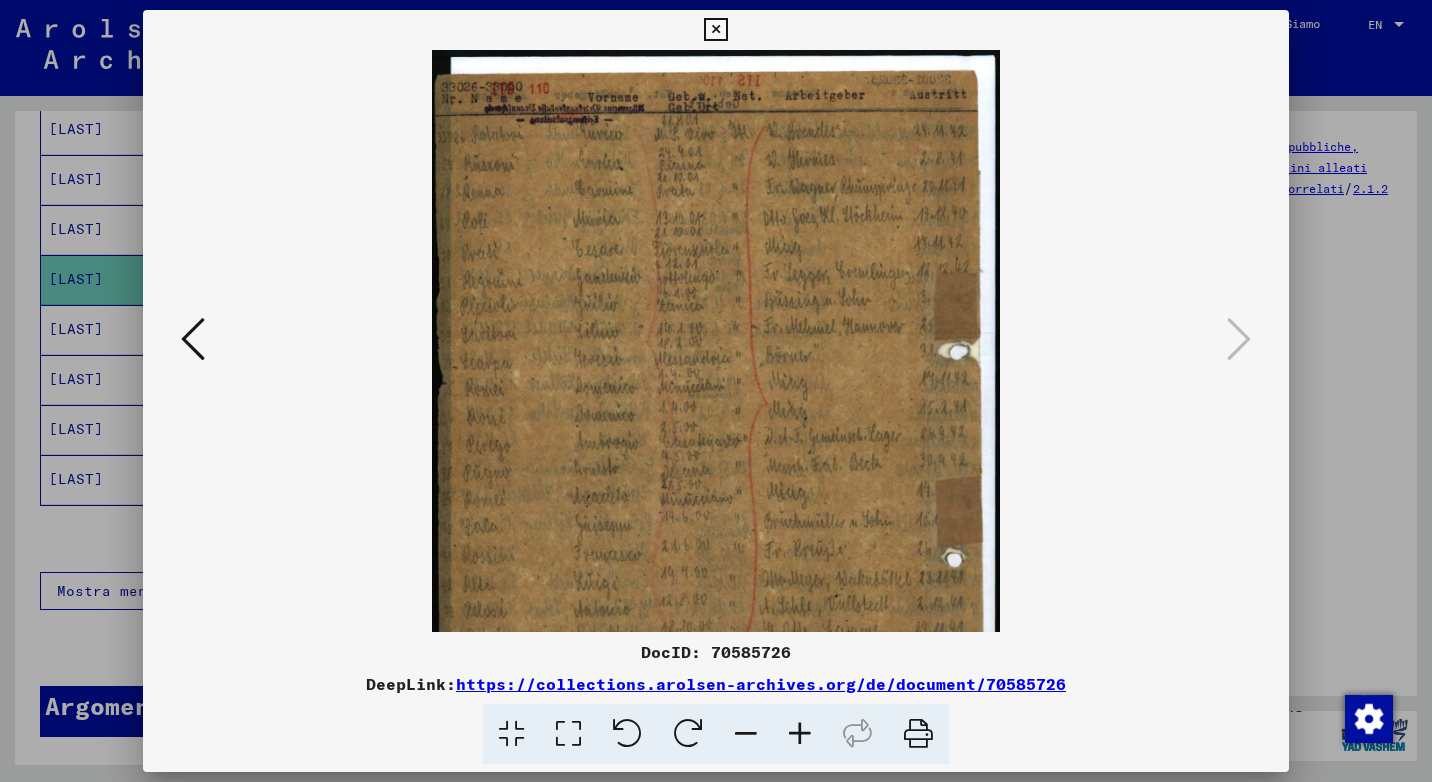 click at bounding box center (800, 734) 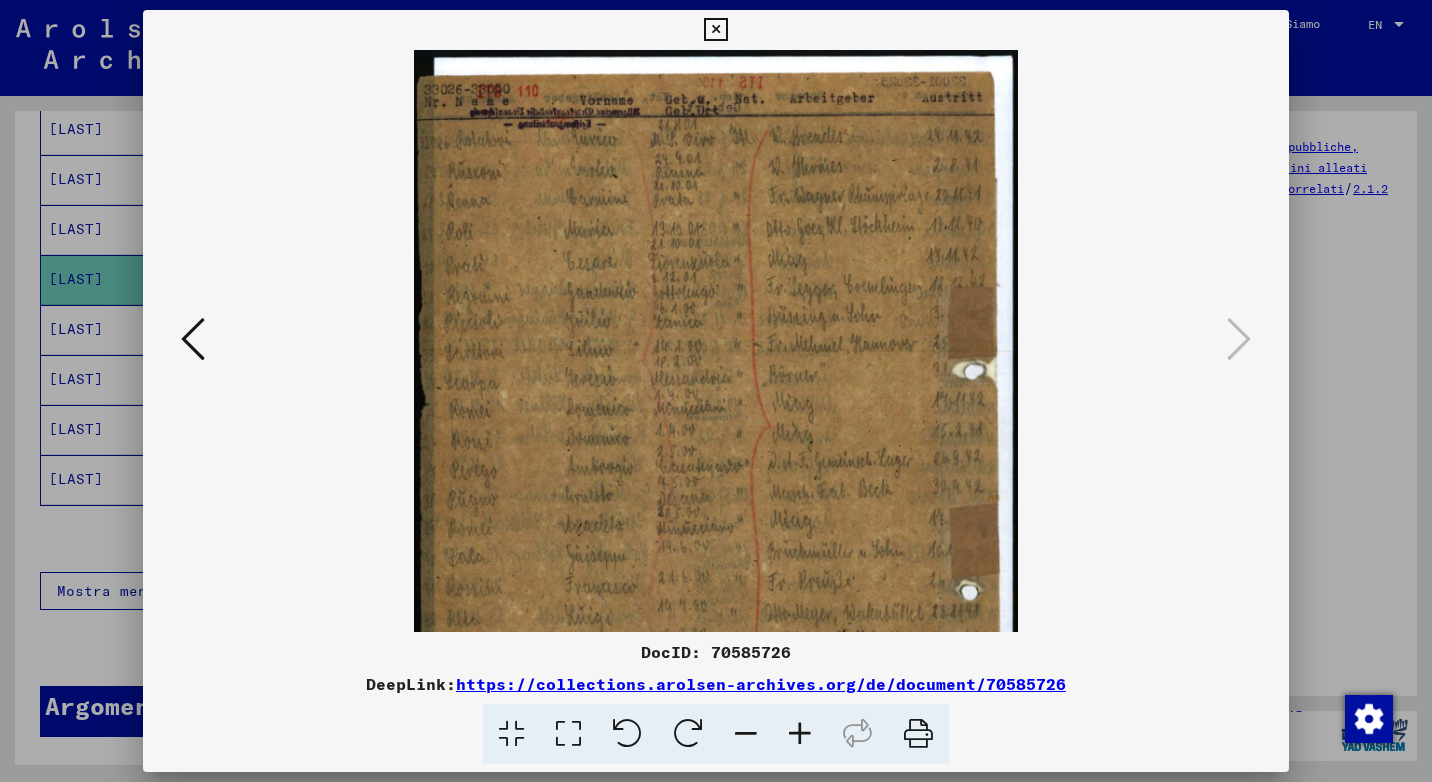click at bounding box center (800, 734) 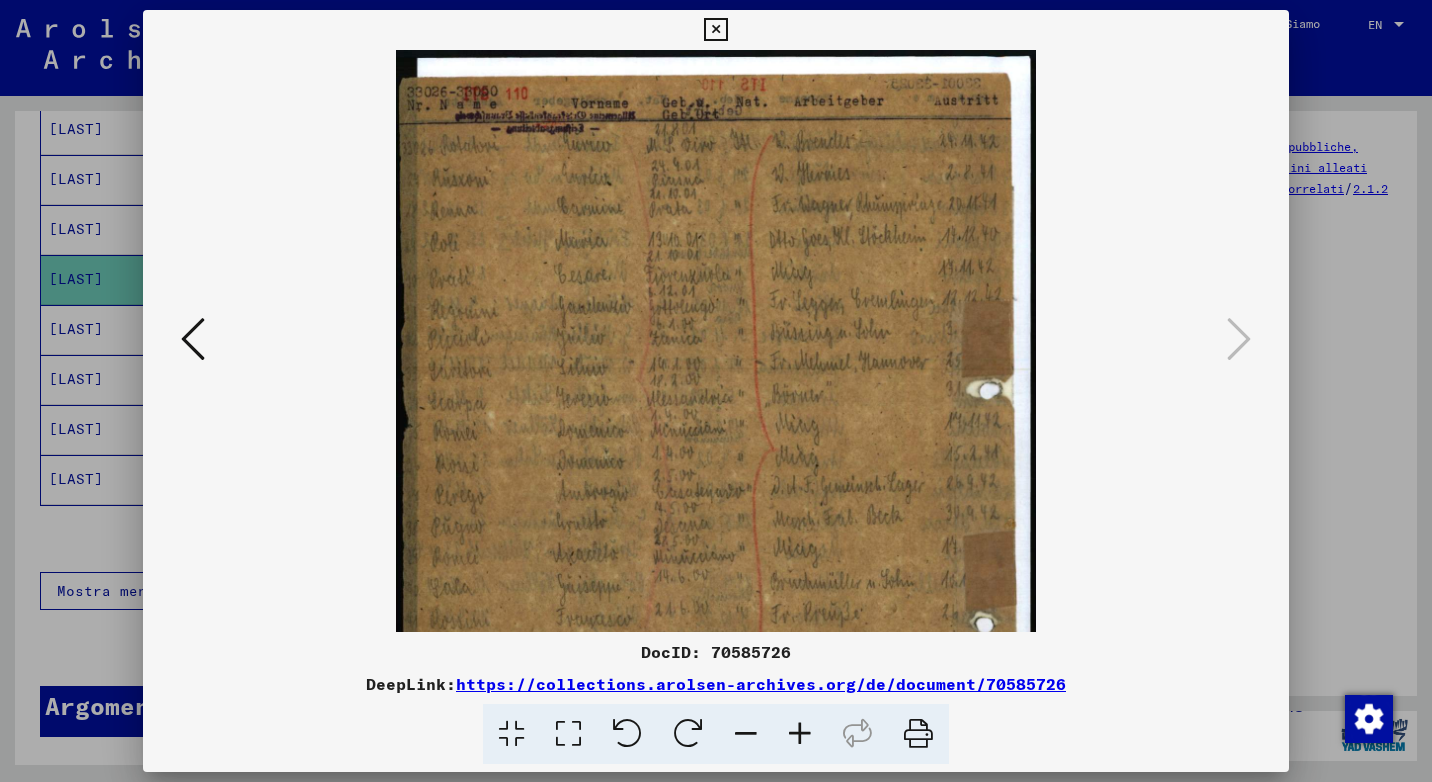 click at bounding box center [800, 734] 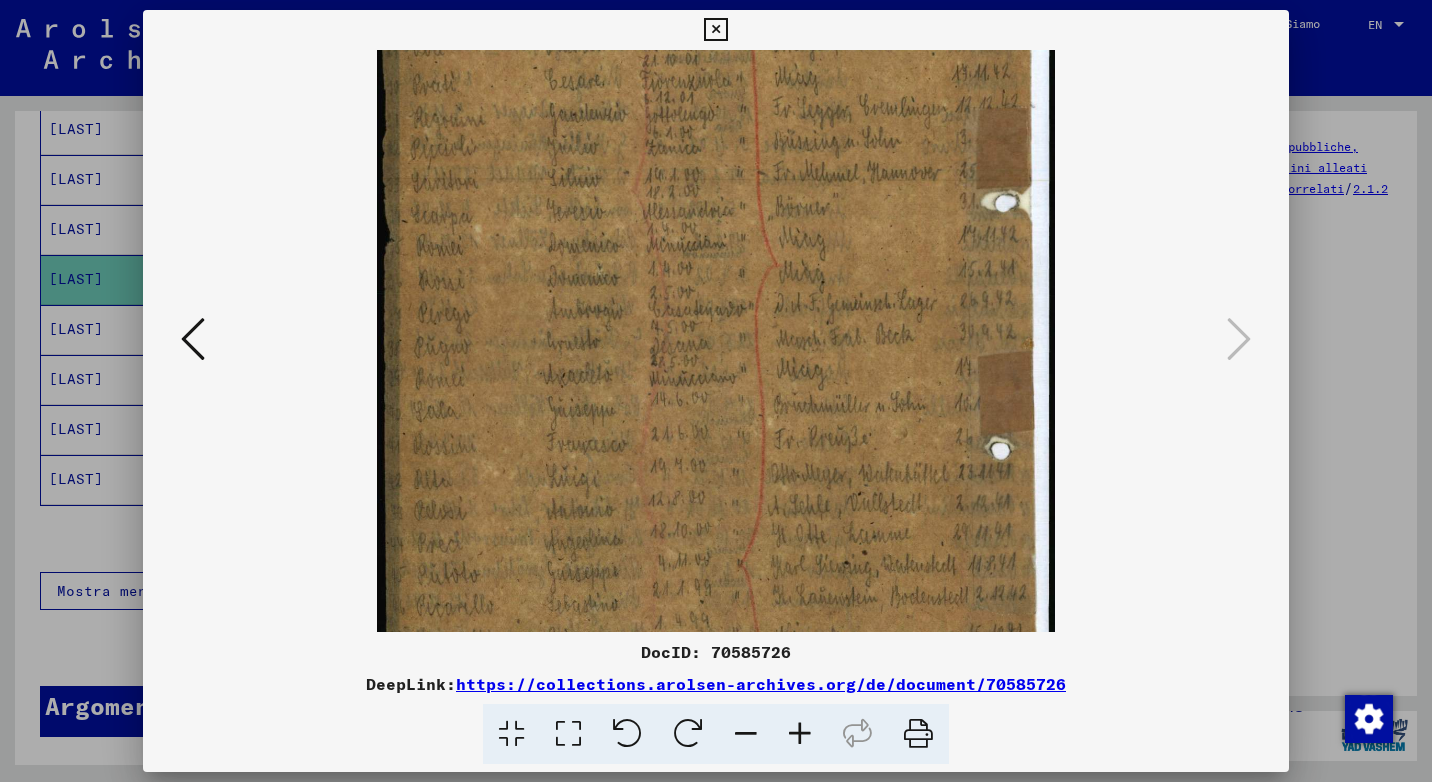 scroll, scrollTop: 227, scrollLeft: 0, axis: vertical 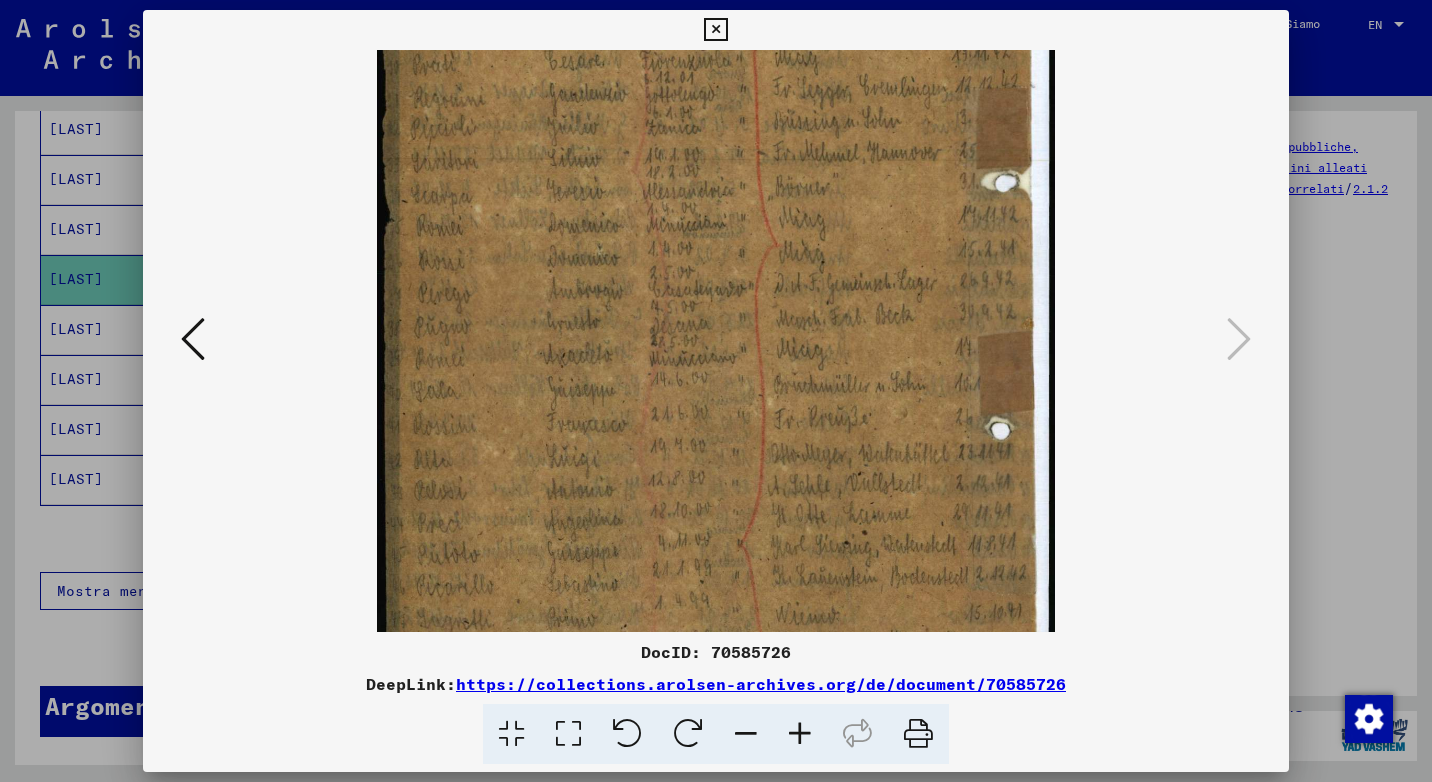 drag, startPoint x: 556, startPoint y: 572, endPoint x: 623, endPoint y: 349, distance: 232.8476 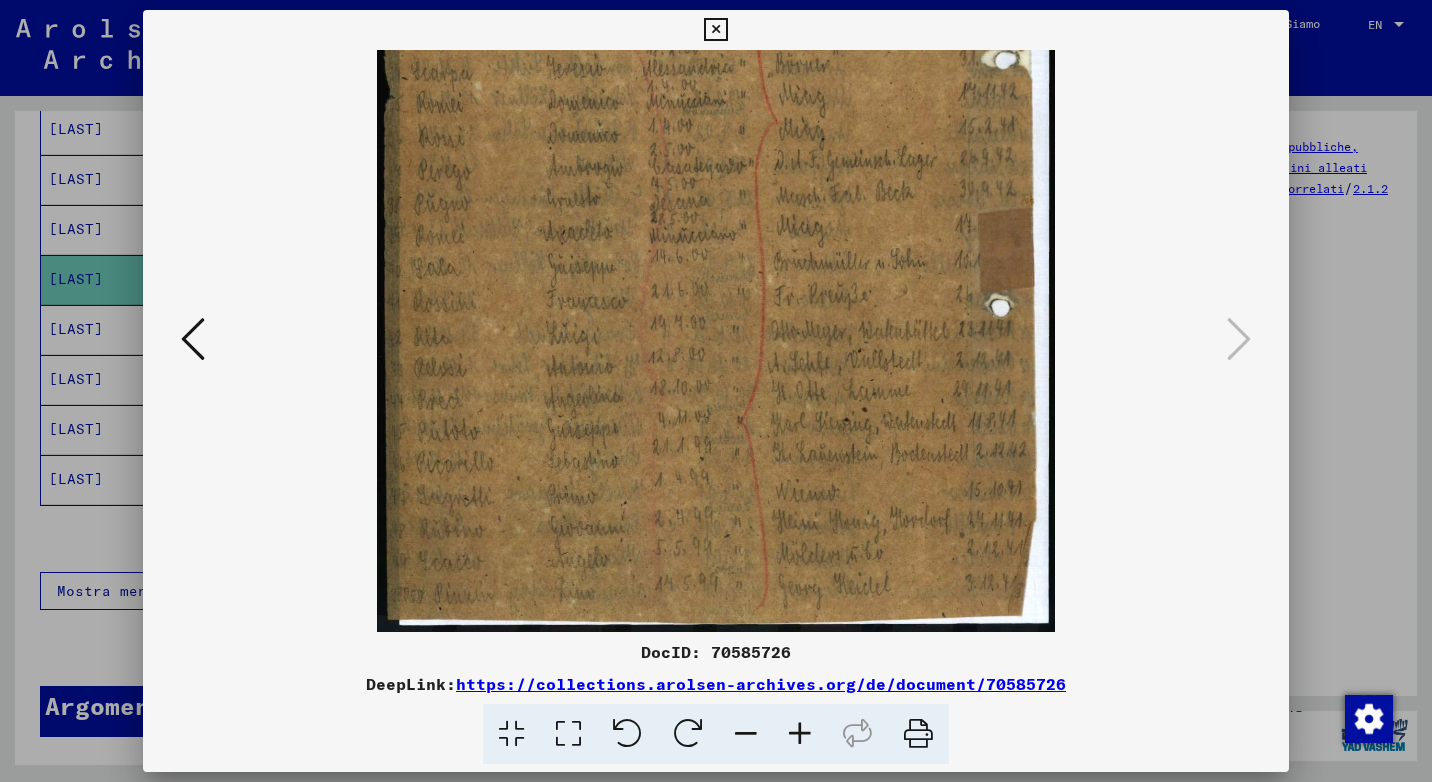 drag, startPoint x: 549, startPoint y: 591, endPoint x: 580, endPoint y: 355, distance: 238.02731 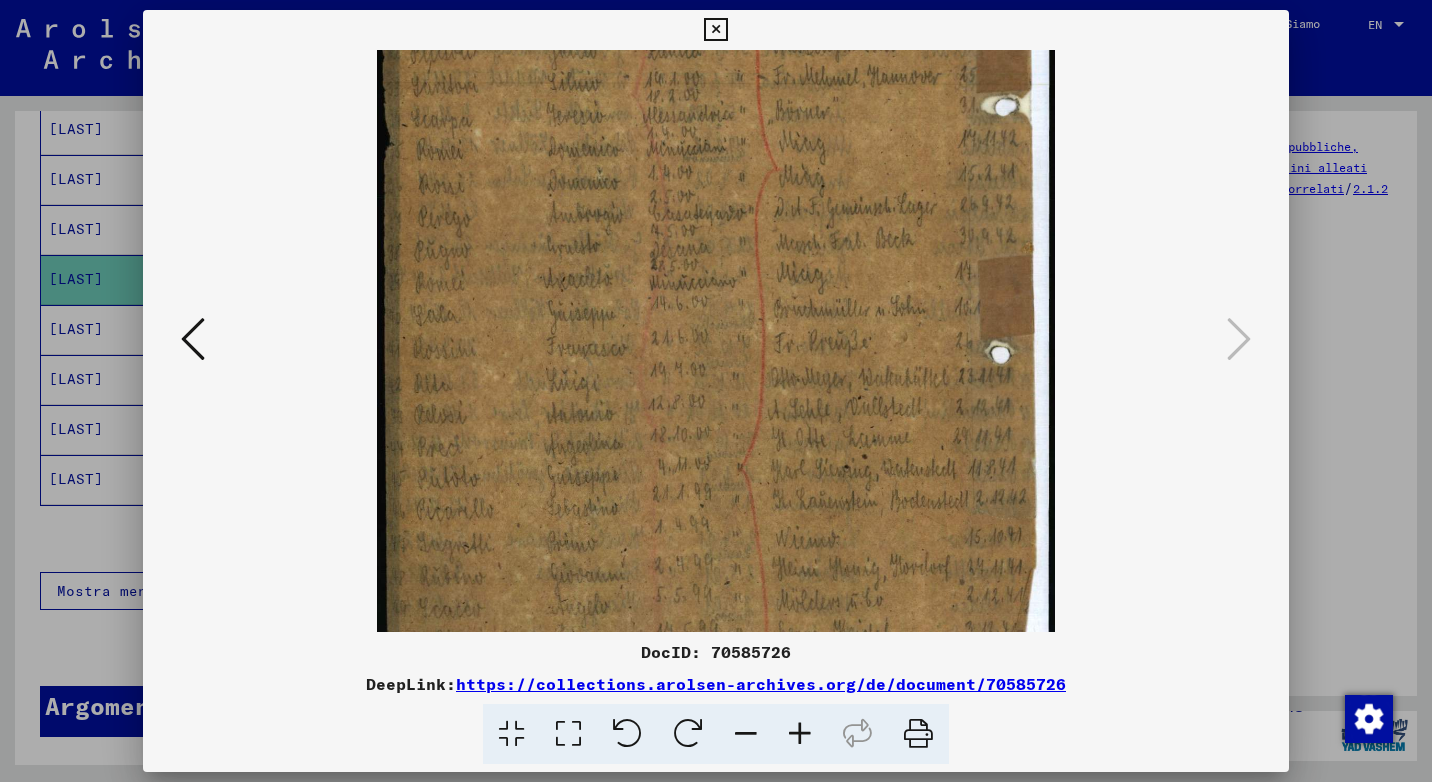 scroll, scrollTop: 350, scrollLeft: 0, axis: vertical 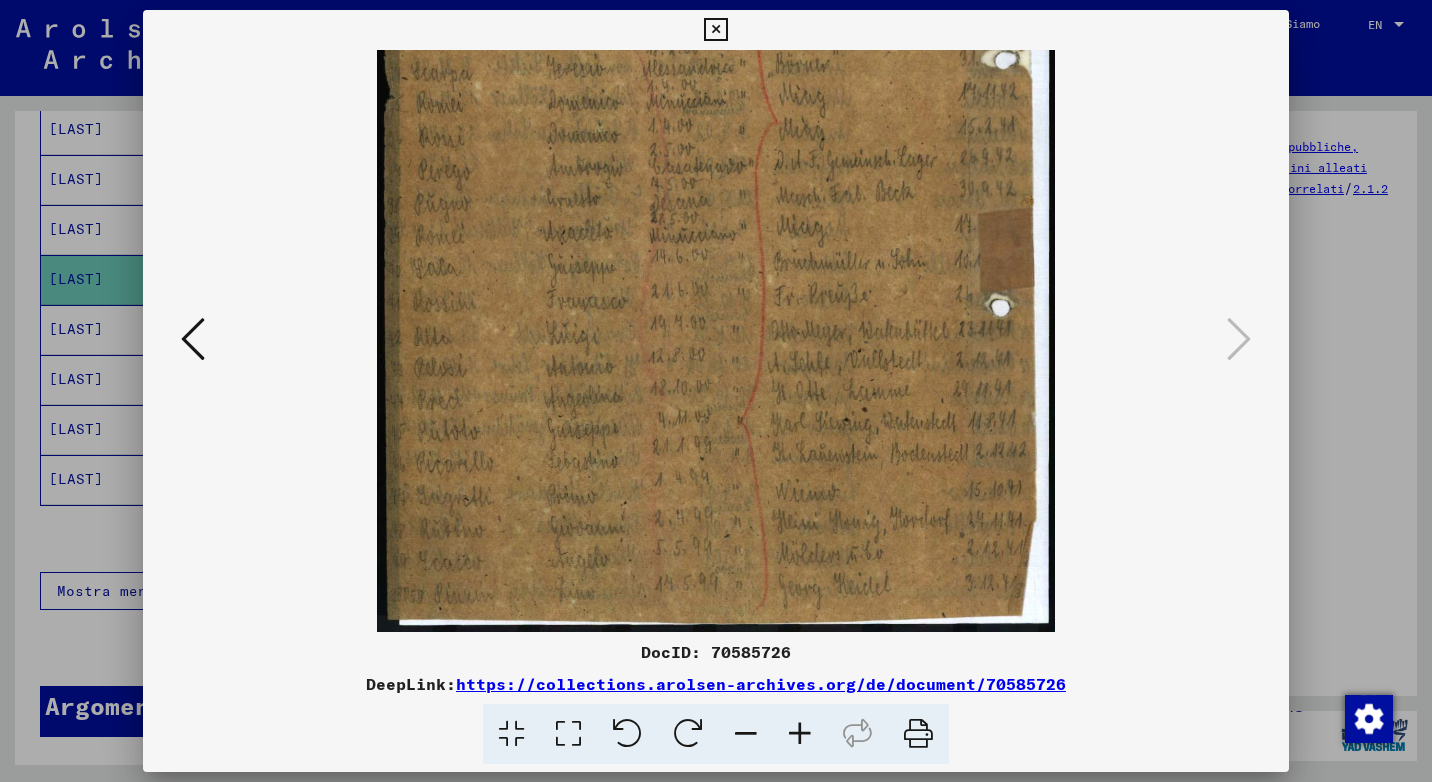 drag, startPoint x: 824, startPoint y: 173, endPoint x: 858, endPoint y: 249, distance: 83.25864 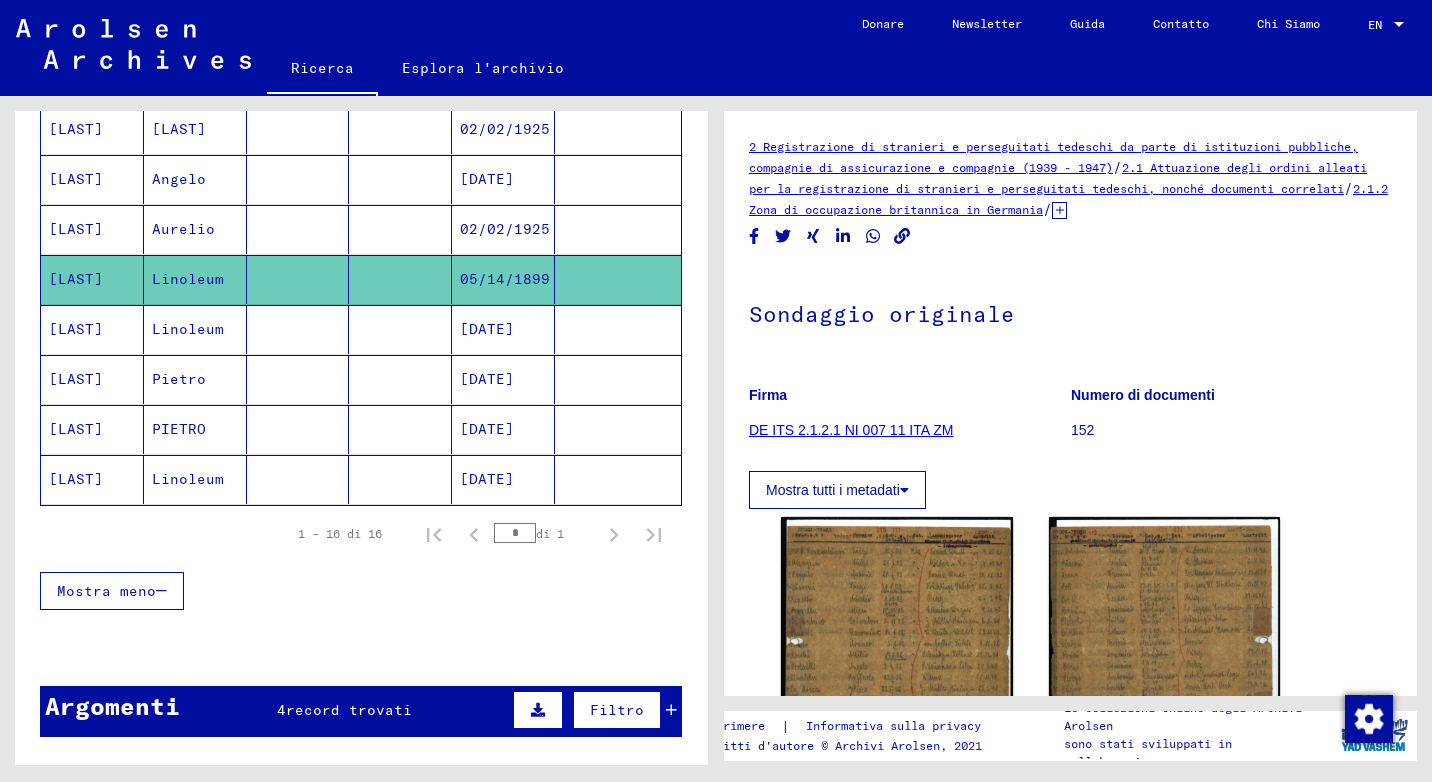 click on "Linoleum" at bounding box center [195, 379] 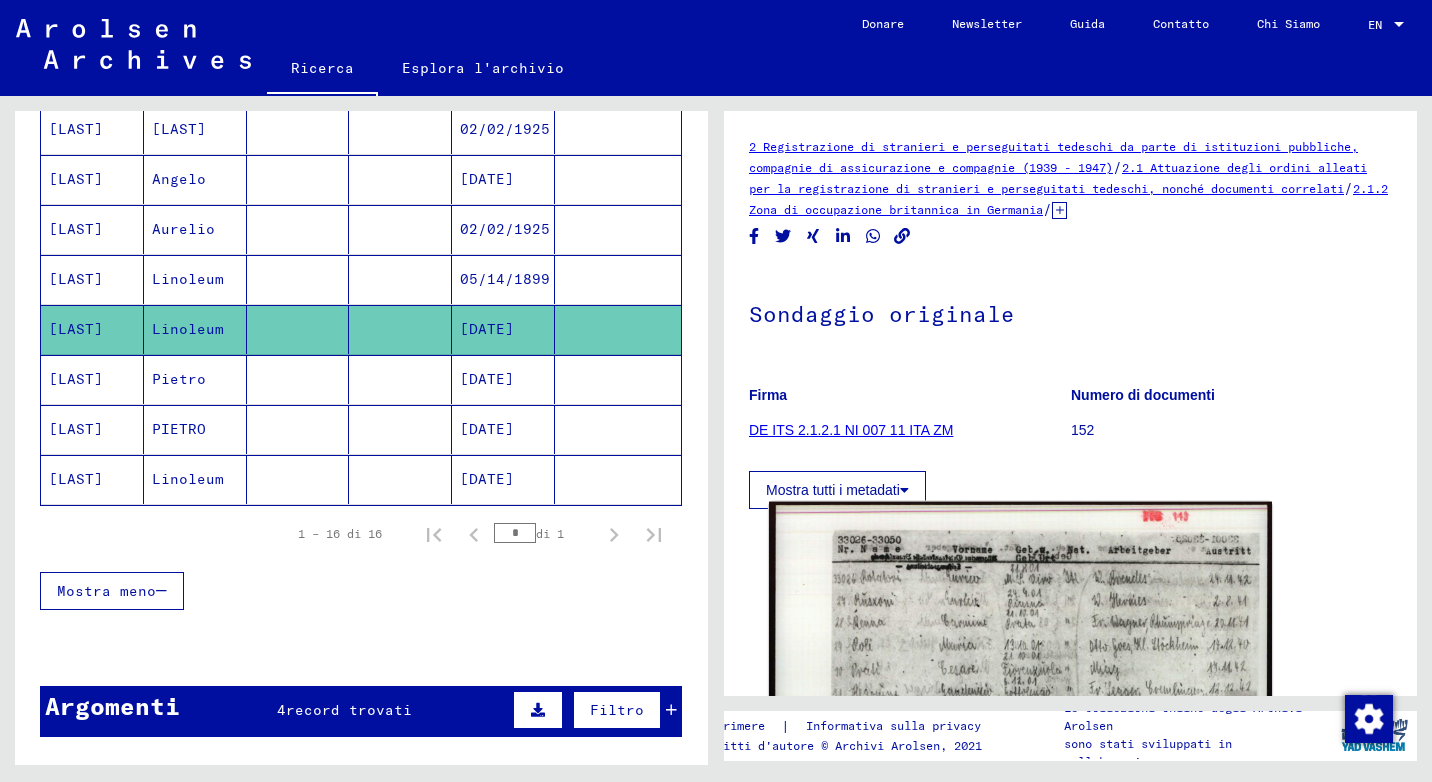scroll, scrollTop: 0, scrollLeft: 0, axis: both 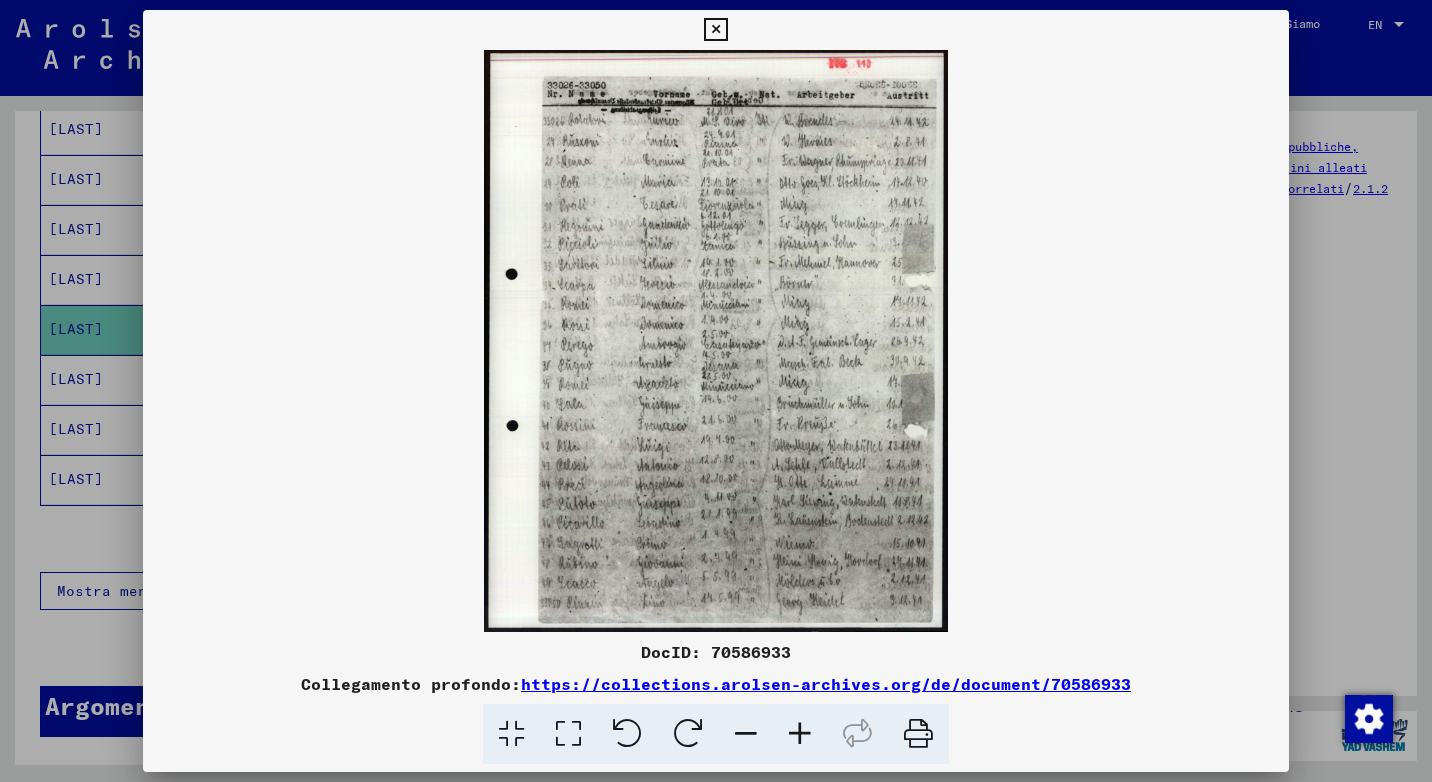 click at bounding box center [800, 734] 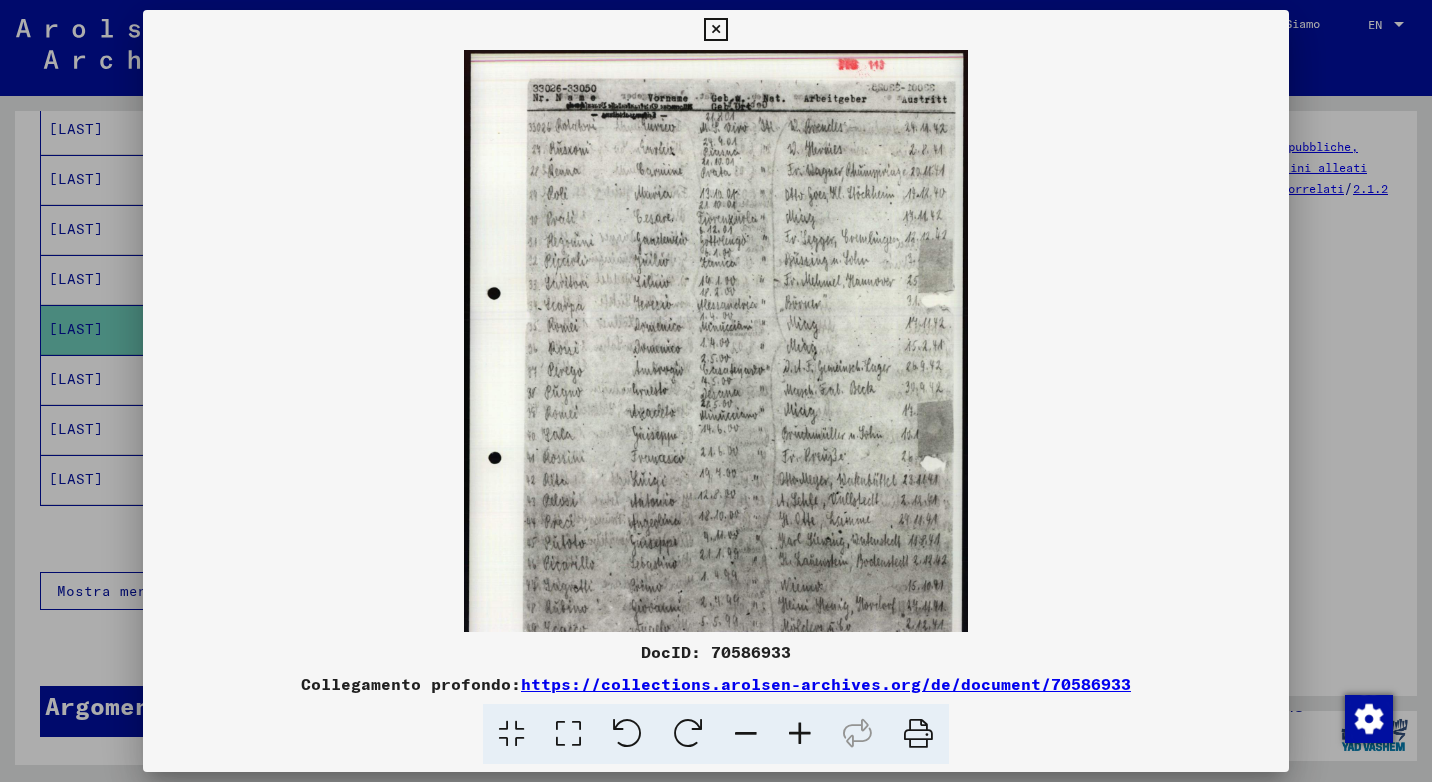 click at bounding box center [800, 734] 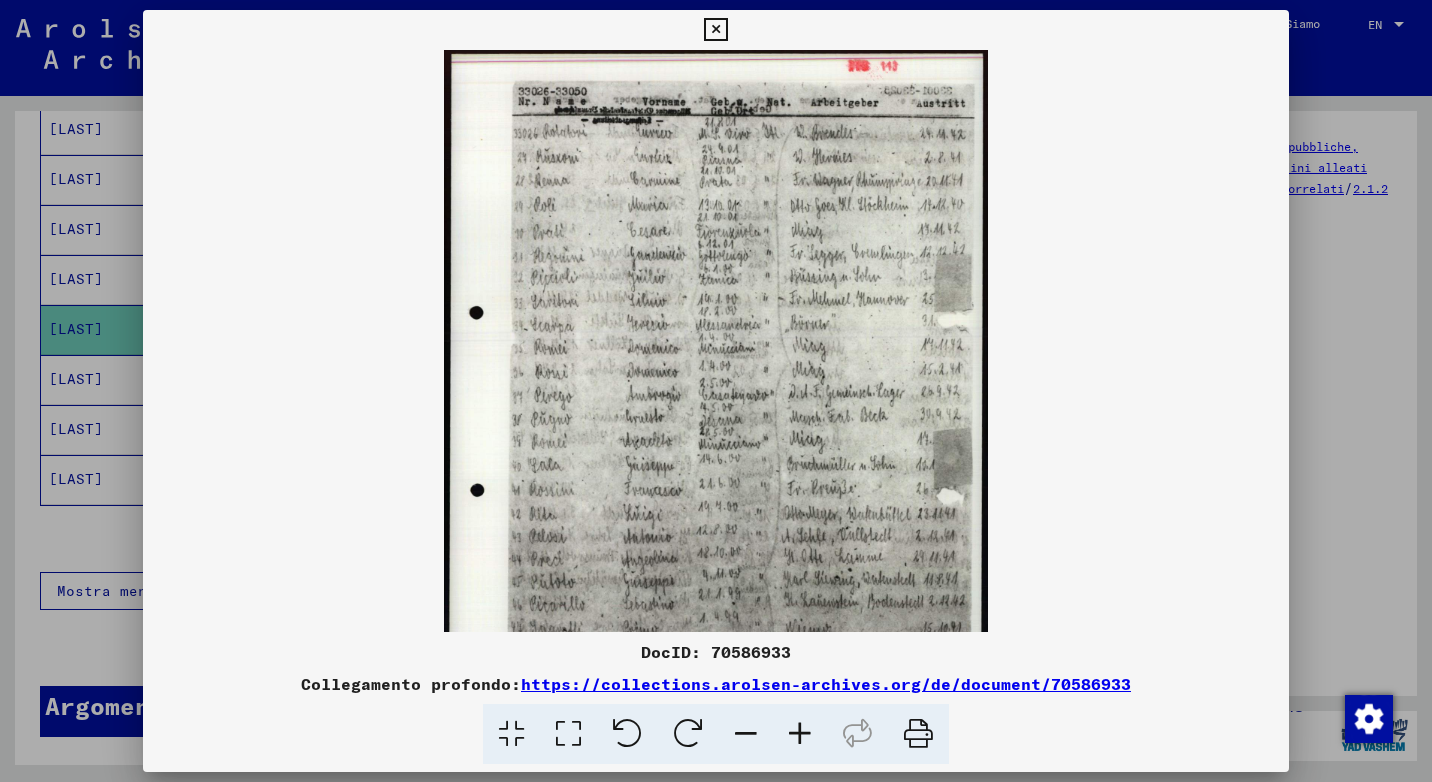 click at bounding box center [800, 734] 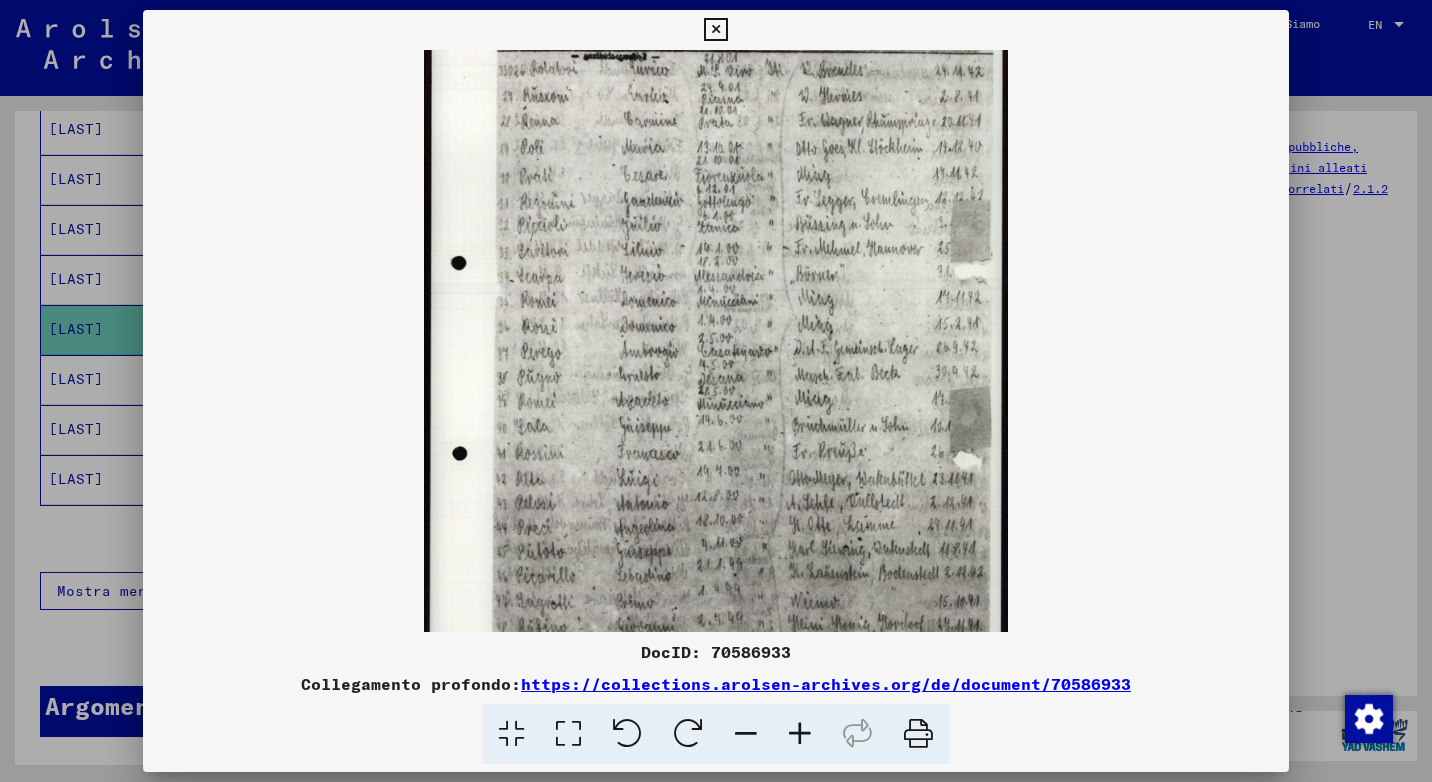 scroll, scrollTop: 150, scrollLeft: 0, axis: vertical 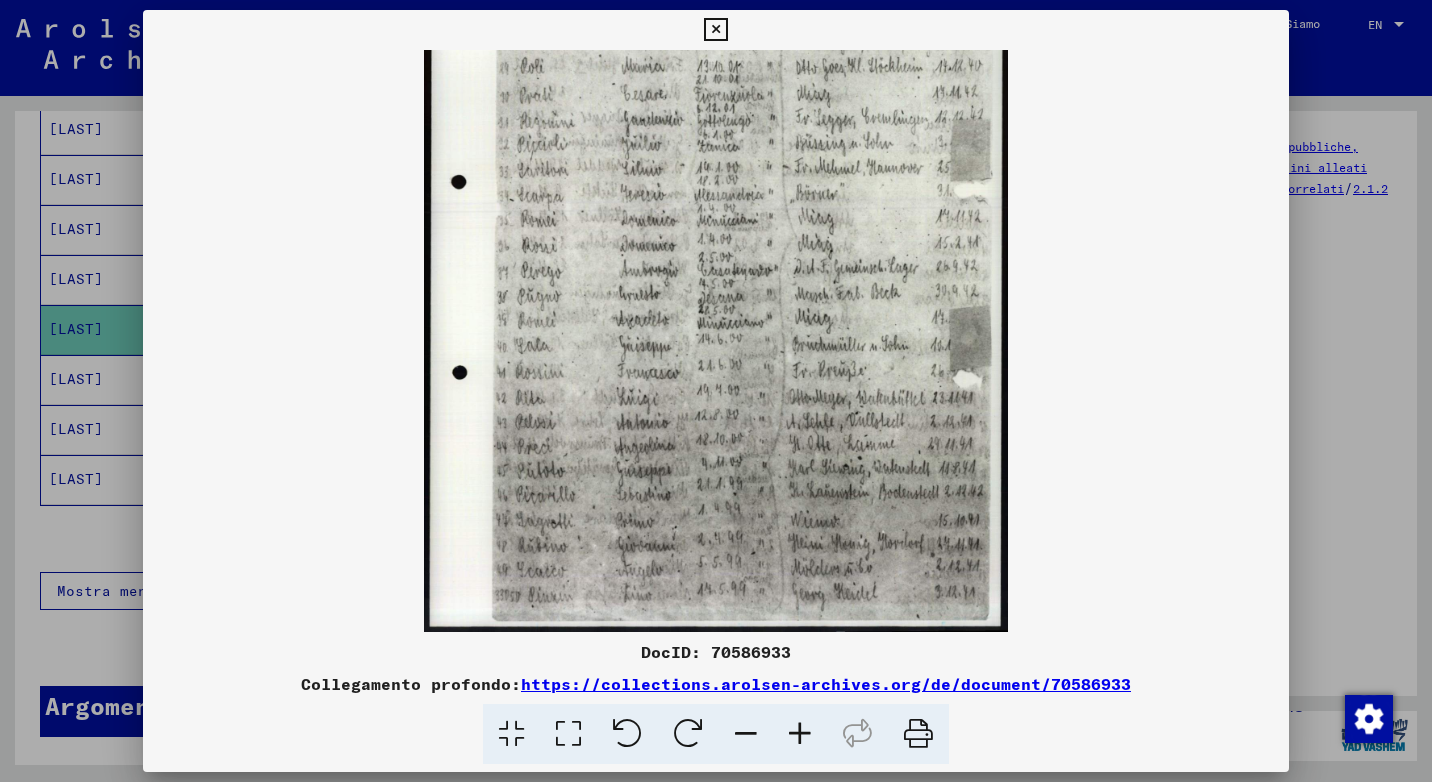 drag, startPoint x: 795, startPoint y: 590, endPoint x: 872, endPoint y: 235, distance: 363.25473 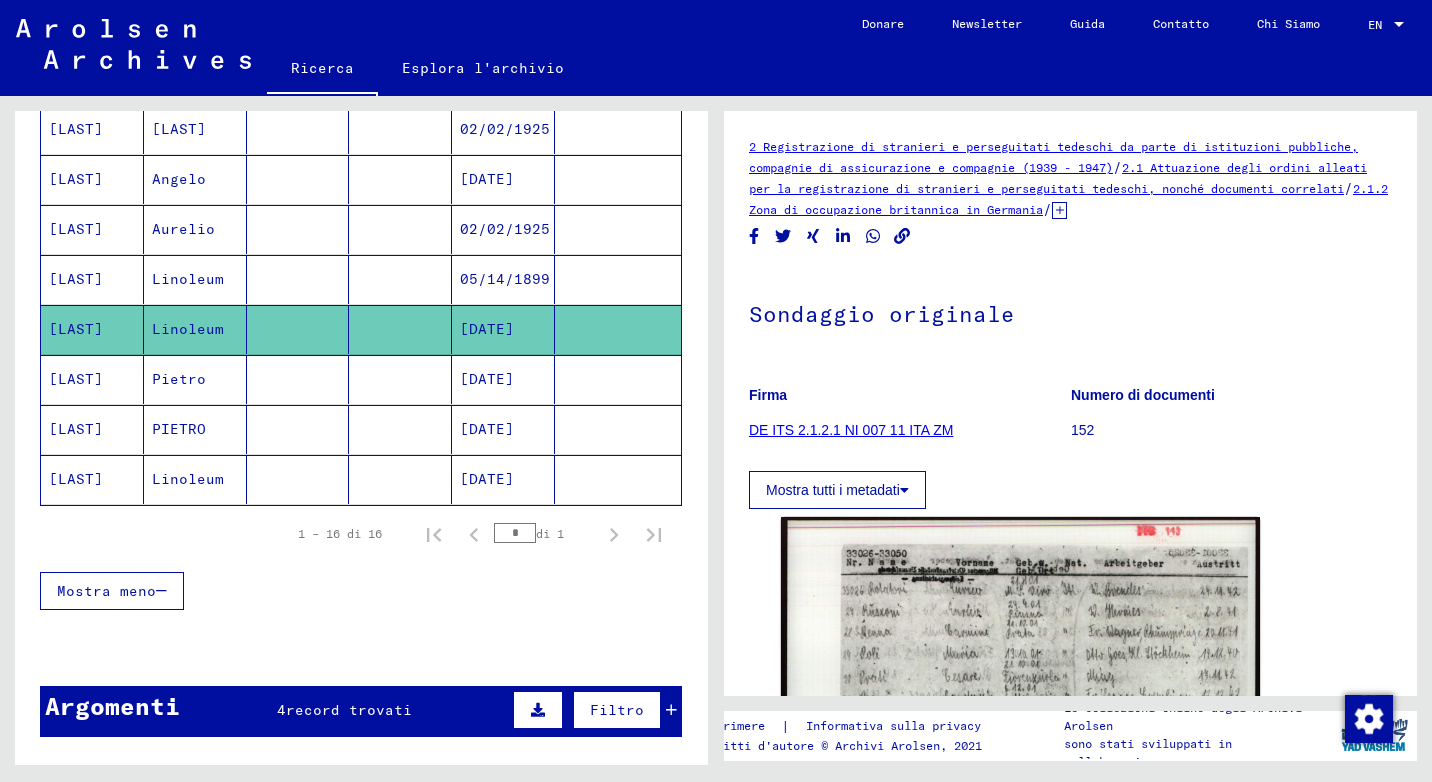 click on "Linoleum" 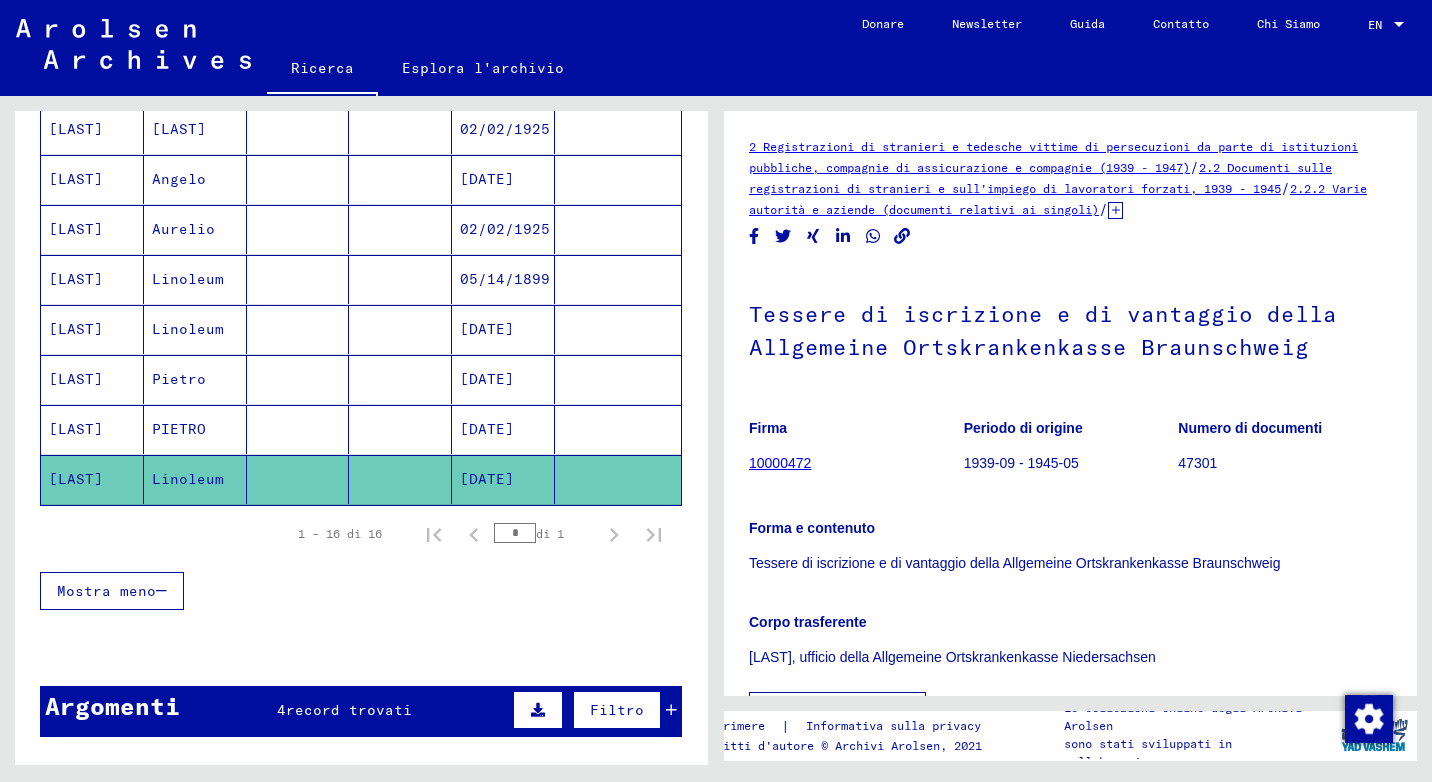 scroll, scrollTop: 0, scrollLeft: 0, axis: both 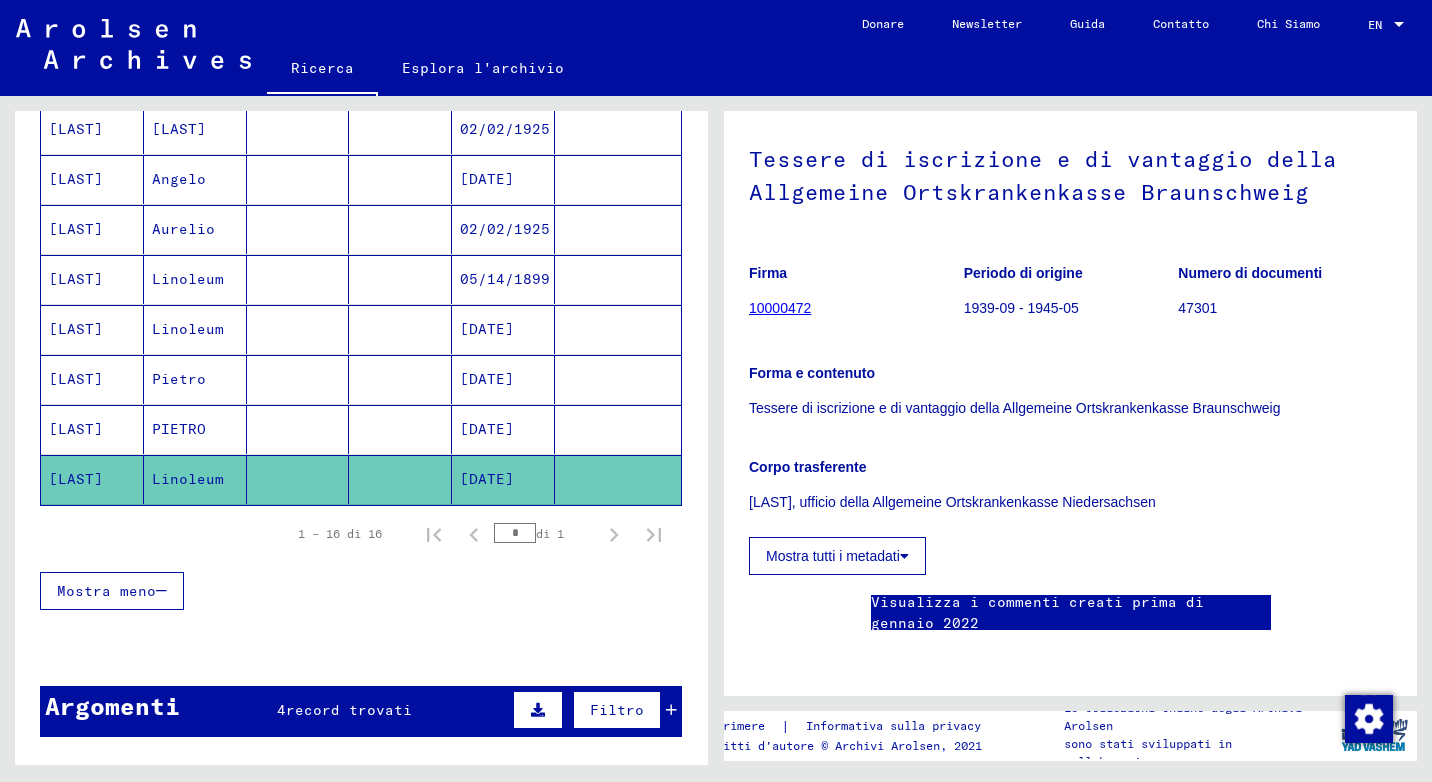 drag, startPoint x: 158, startPoint y: 330, endPoint x: 174, endPoint y: 327, distance: 16.27882 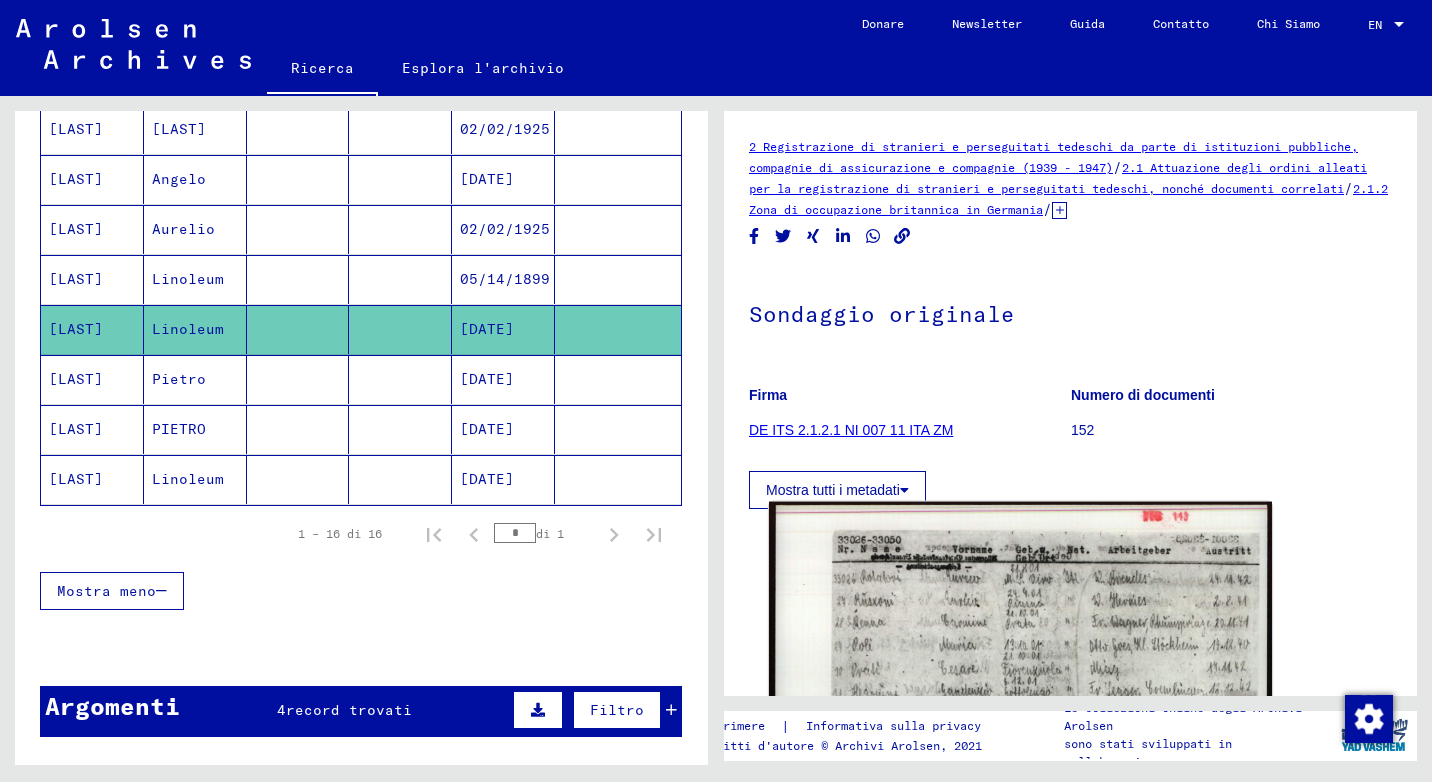scroll, scrollTop: 0, scrollLeft: 0, axis: both 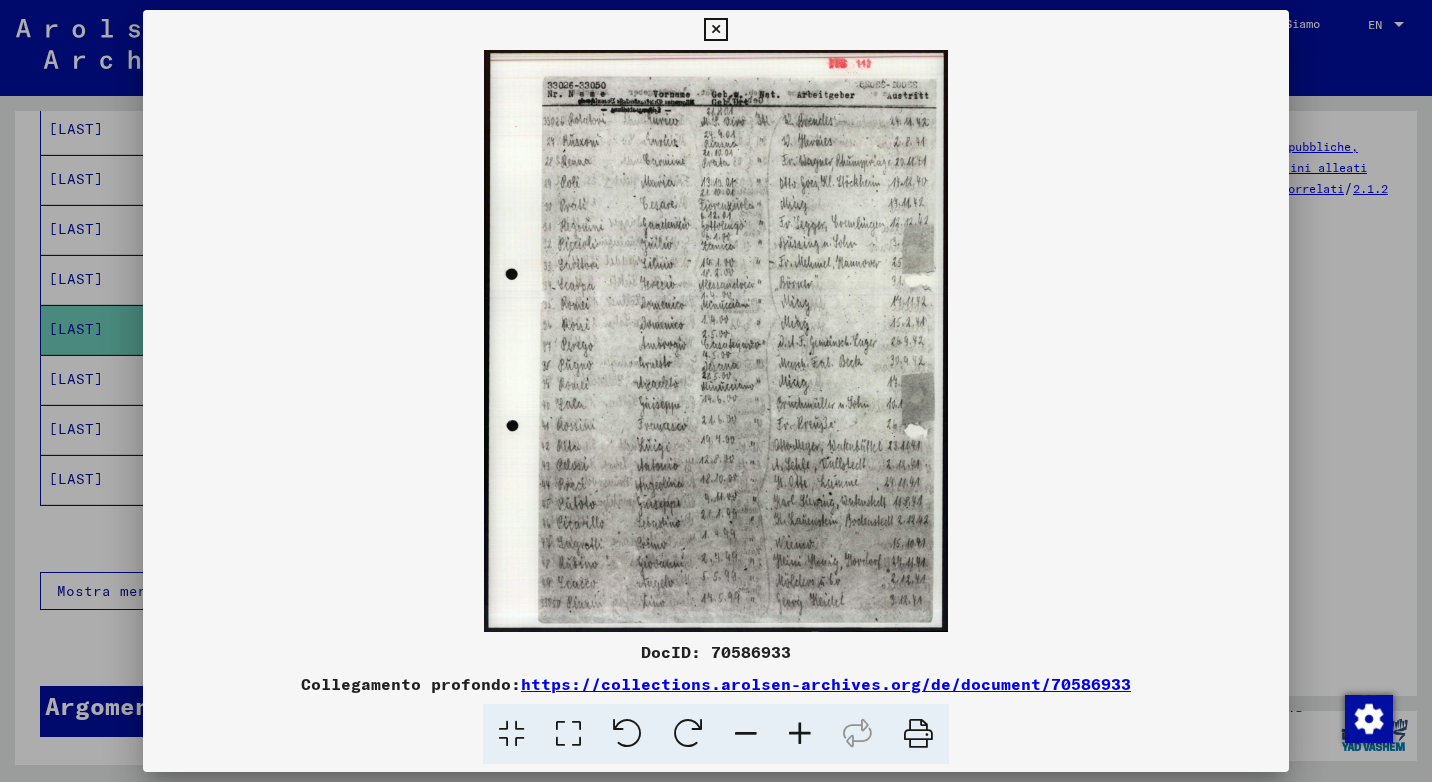 click at bounding box center (800, 734) 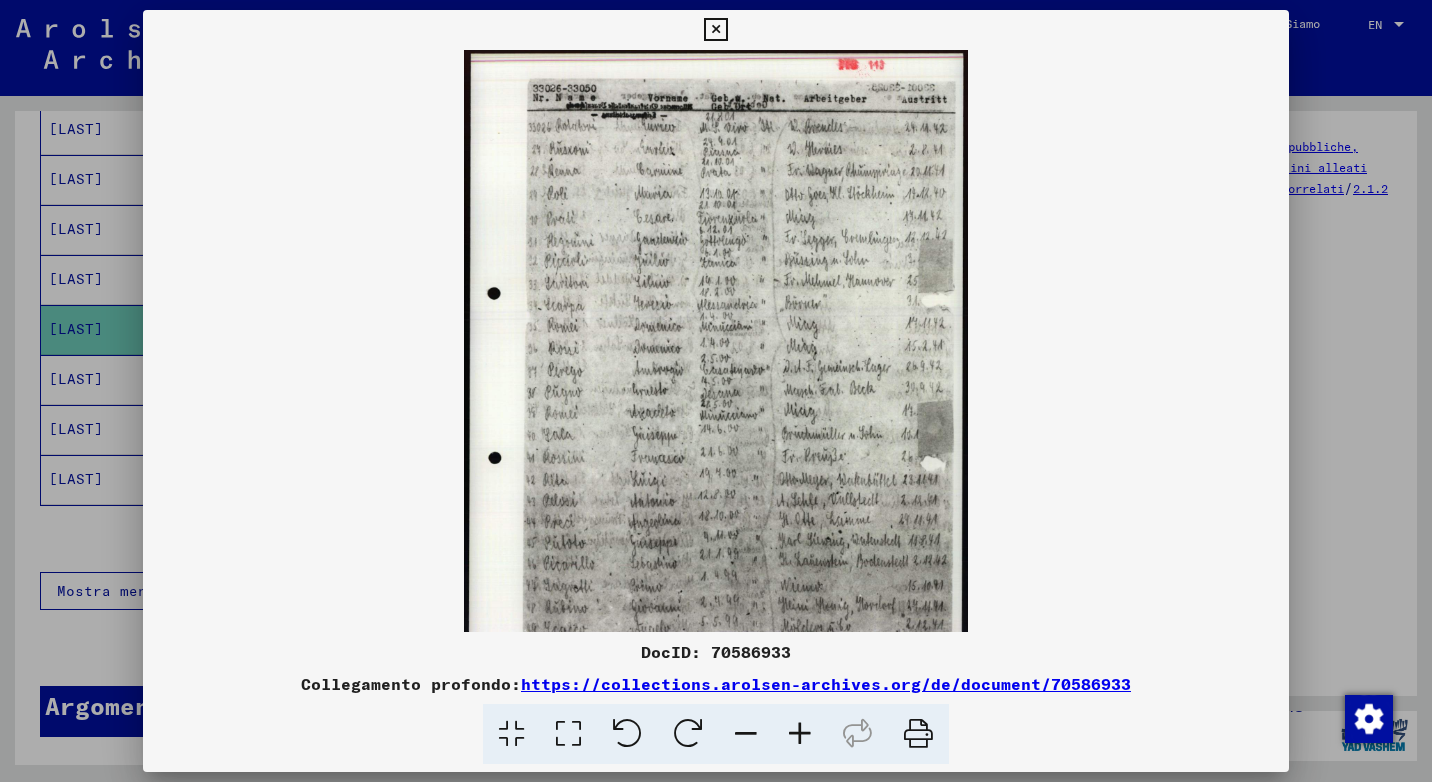 click at bounding box center (800, 734) 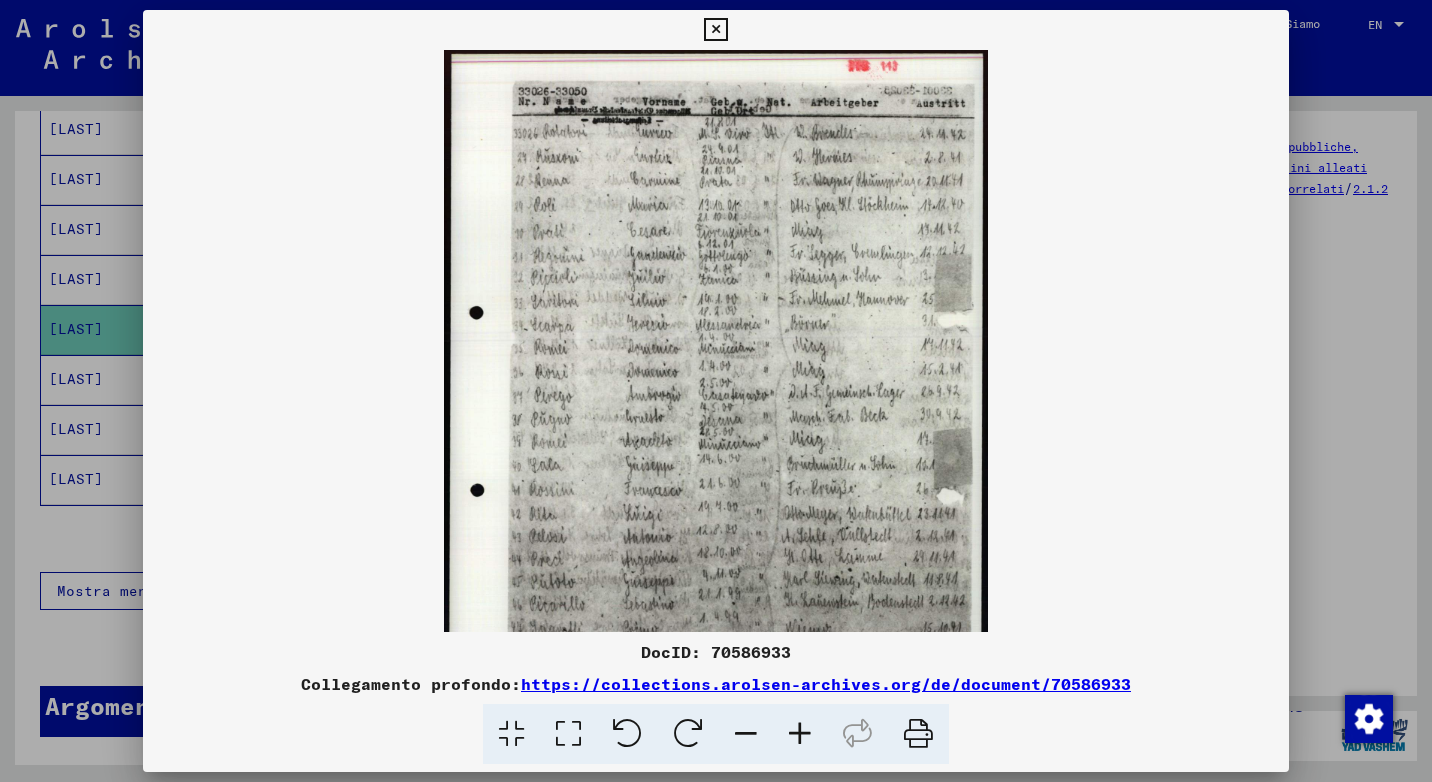 scroll, scrollTop: 100, scrollLeft: 0, axis: vertical 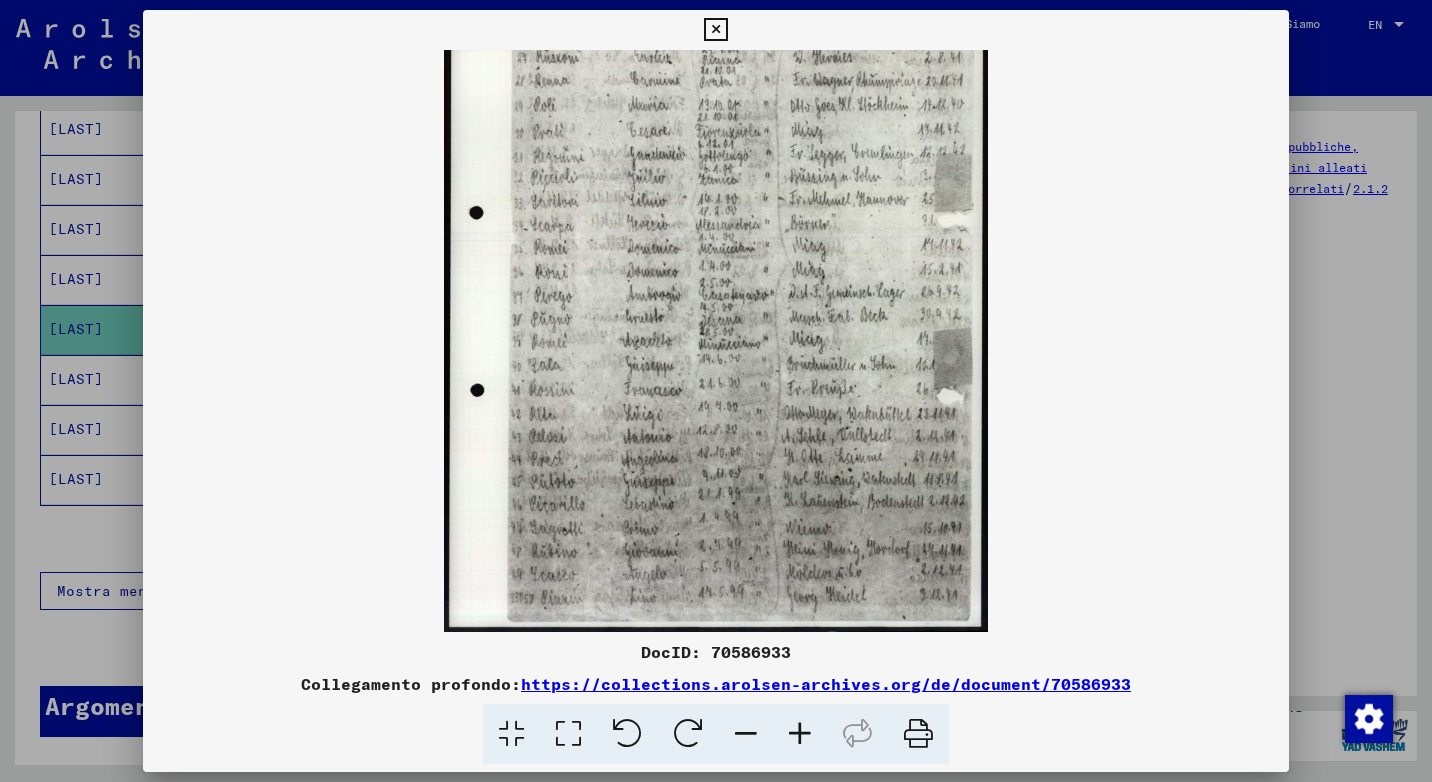 drag, startPoint x: 766, startPoint y: 423, endPoint x: 765, endPoint y: 291, distance: 132.00378 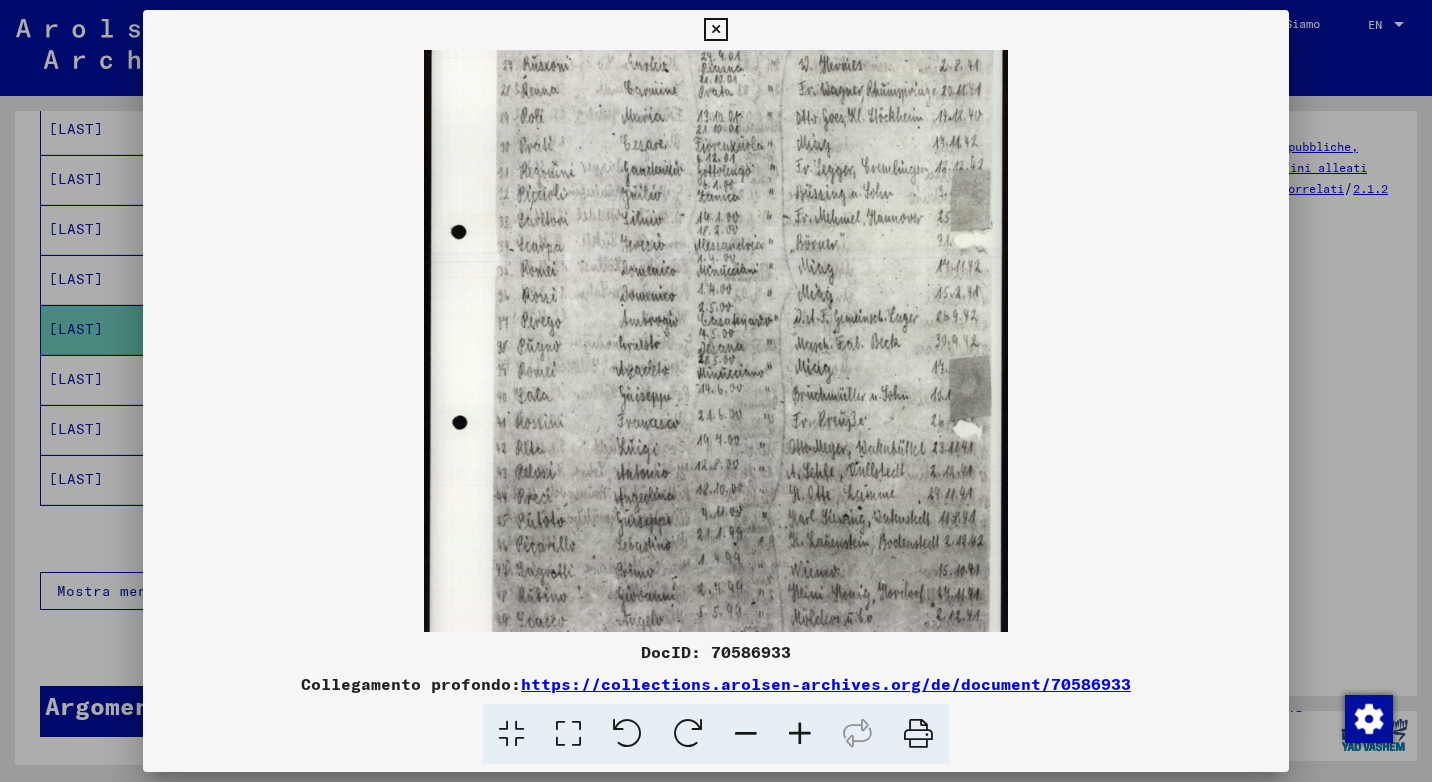 click at bounding box center (800, 734) 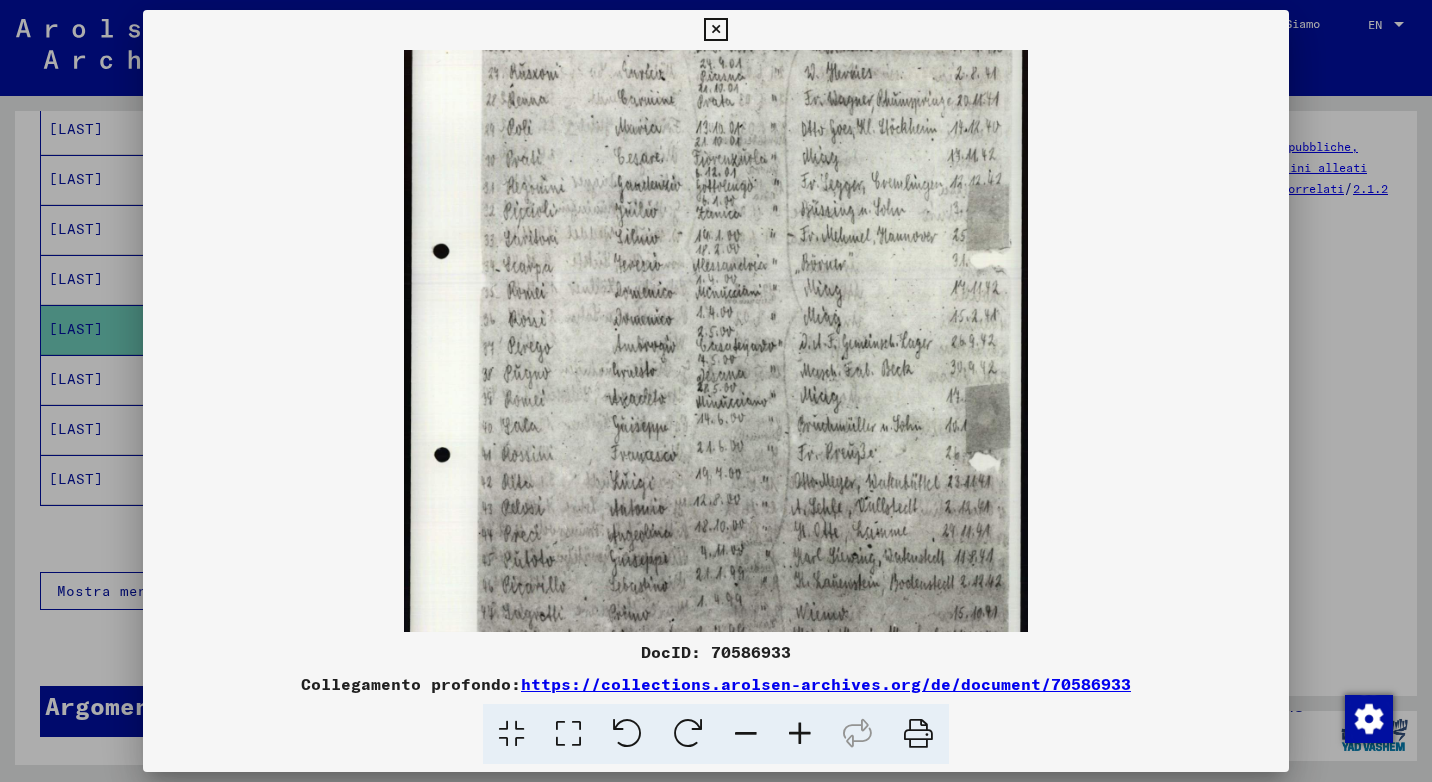 scroll, scrollTop: 200, scrollLeft: 0, axis: vertical 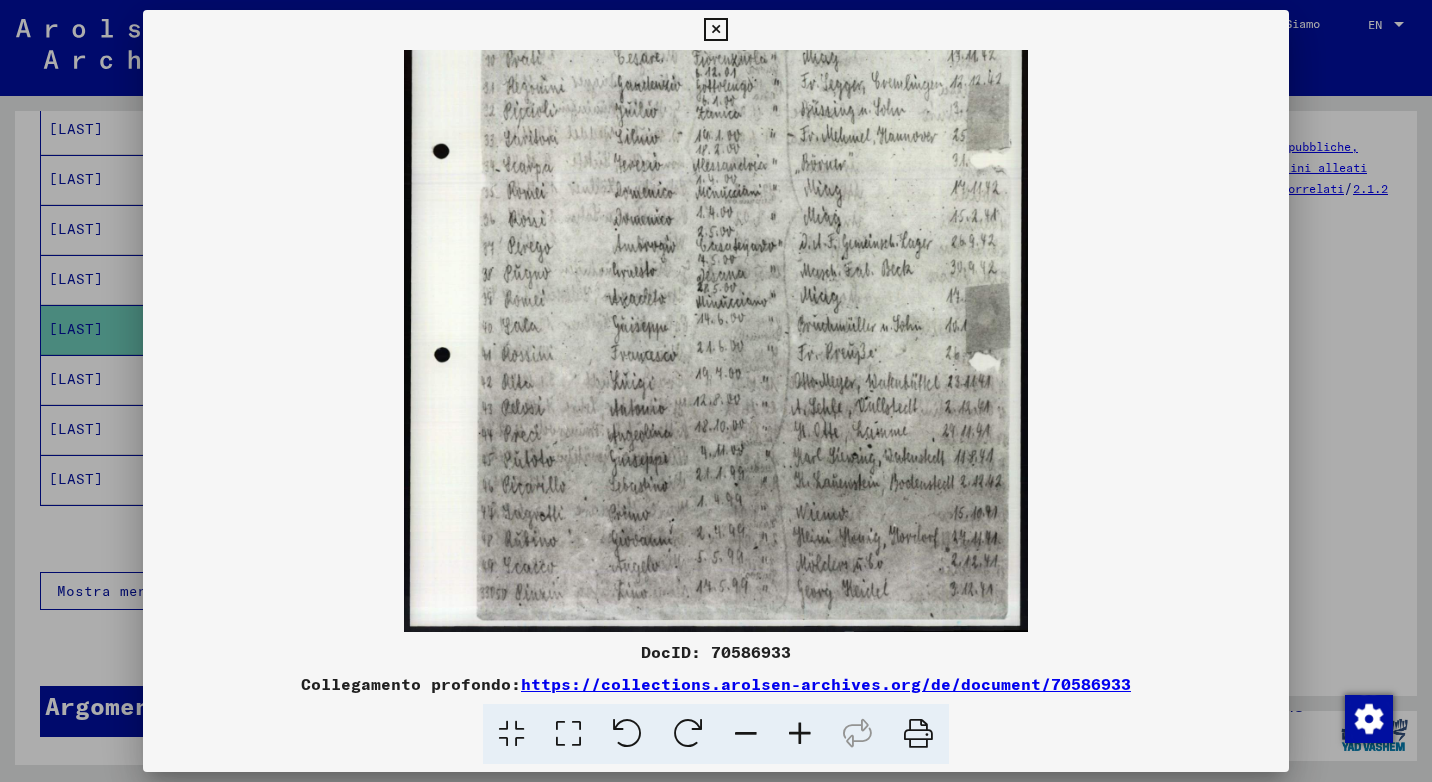 drag, startPoint x: 765, startPoint y: 553, endPoint x: 747, endPoint y: 254, distance: 299.54132 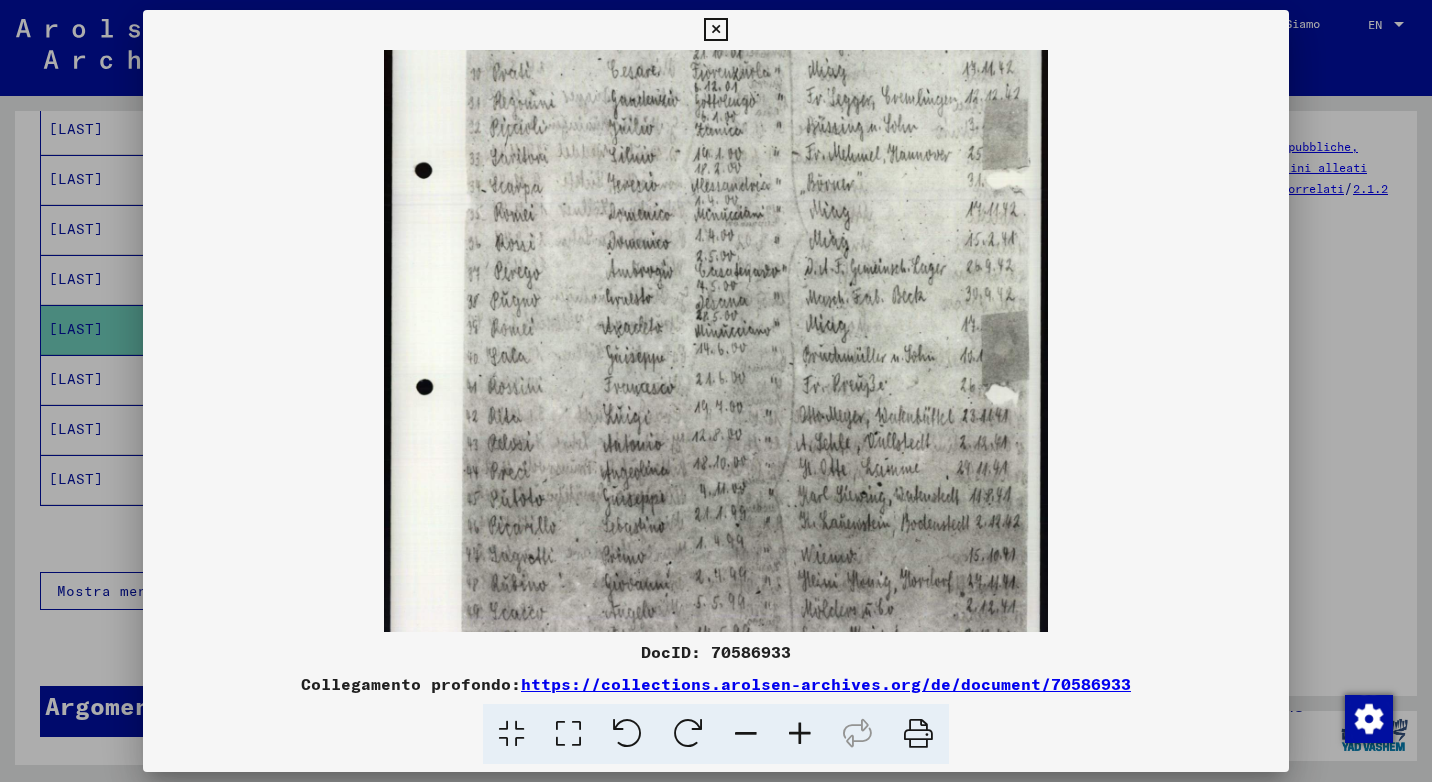 click at bounding box center [800, 734] 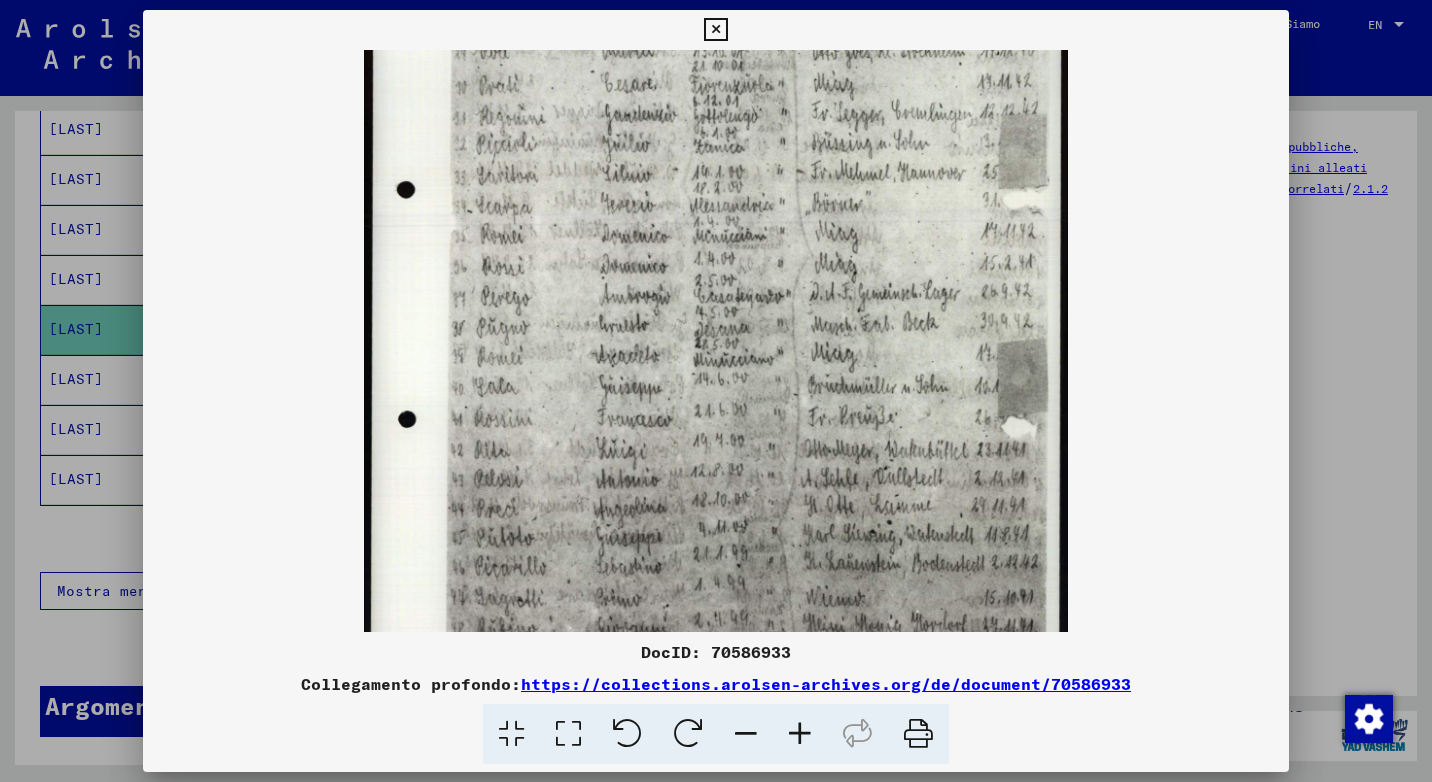 scroll, scrollTop: 300, scrollLeft: 0, axis: vertical 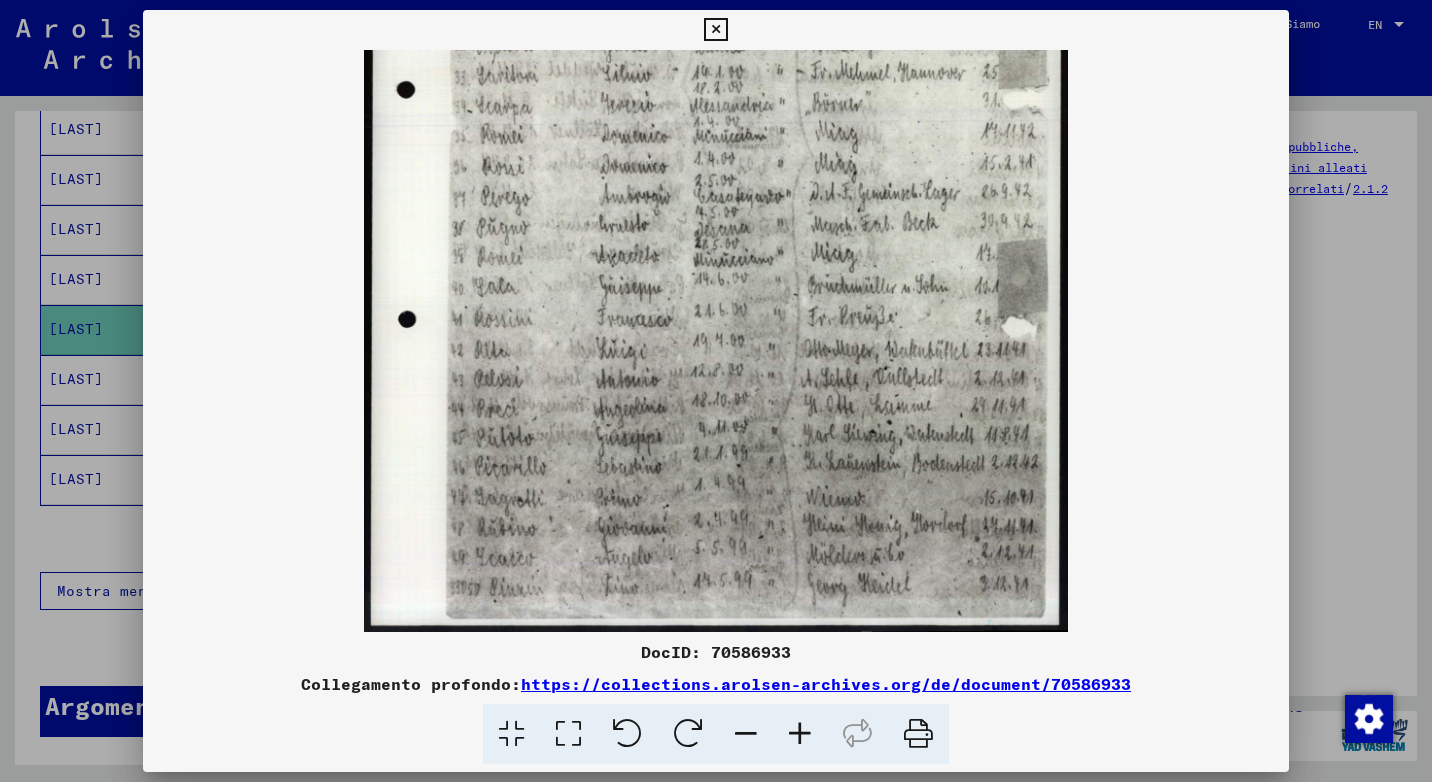 drag, startPoint x: 798, startPoint y: 545, endPoint x: 869, endPoint y: -74, distance: 623.0586 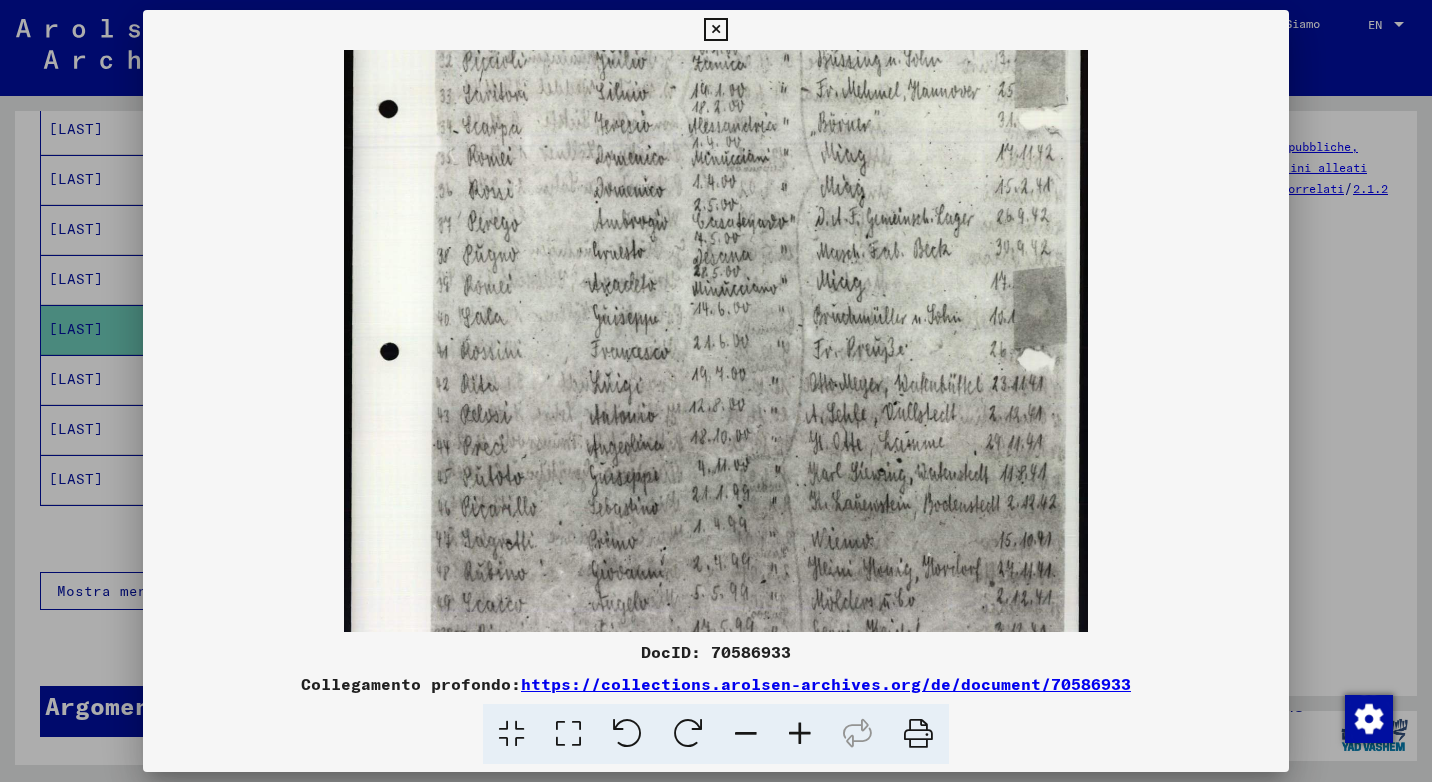 scroll, scrollTop: 350, scrollLeft: 0, axis: vertical 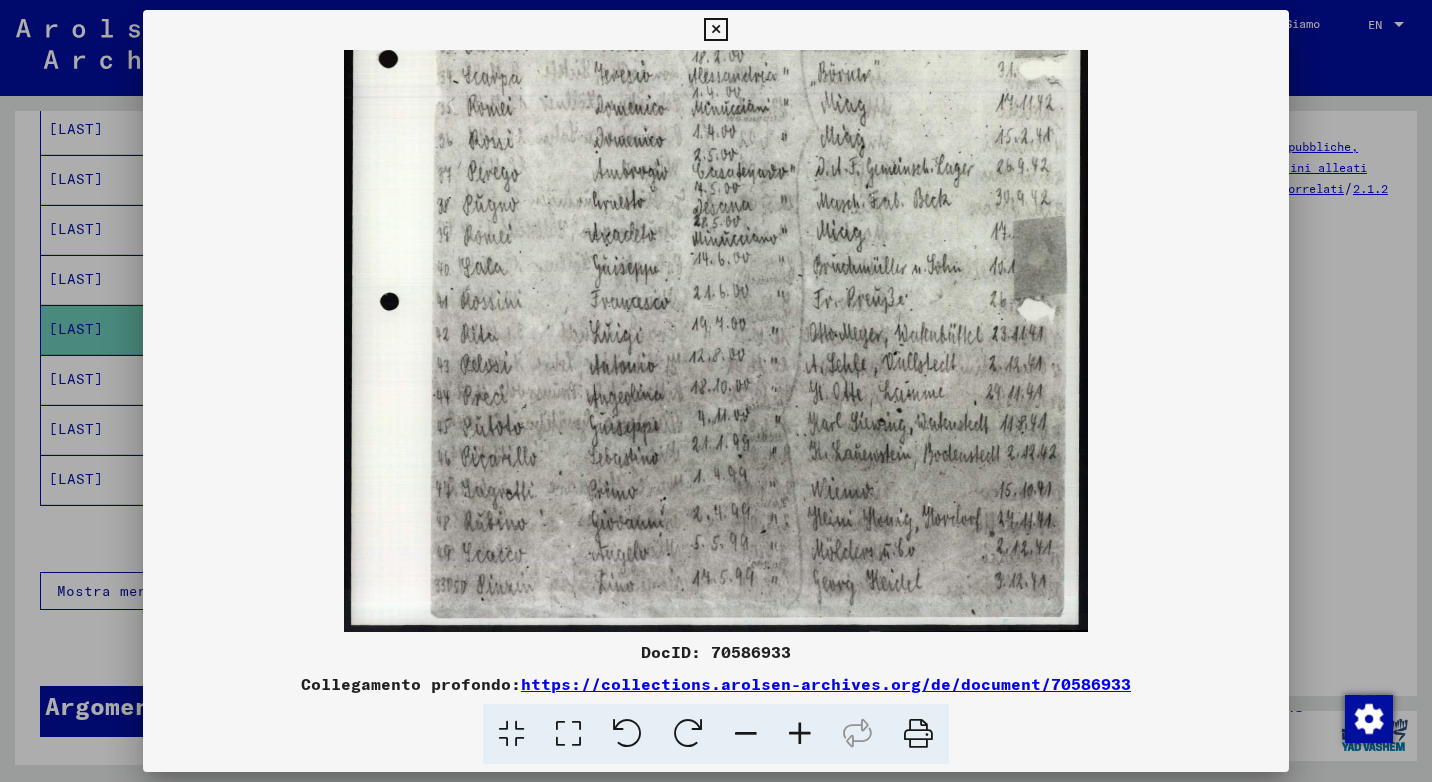 drag, startPoint x: 808, startPoint y: 548, endPoint x: 808, endPoint y: 126, distance: 422 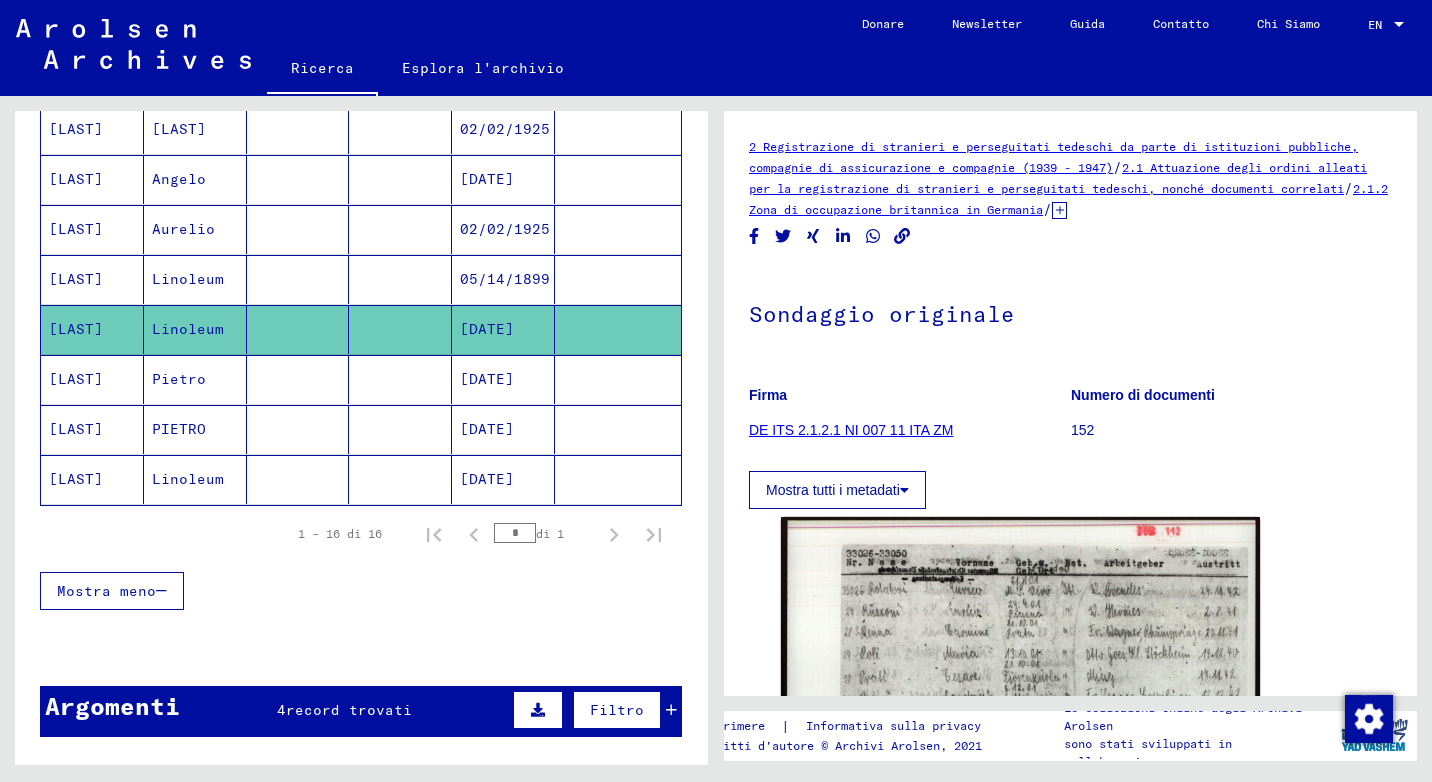 click on "PIETRO" at bounding box center [195, 479] 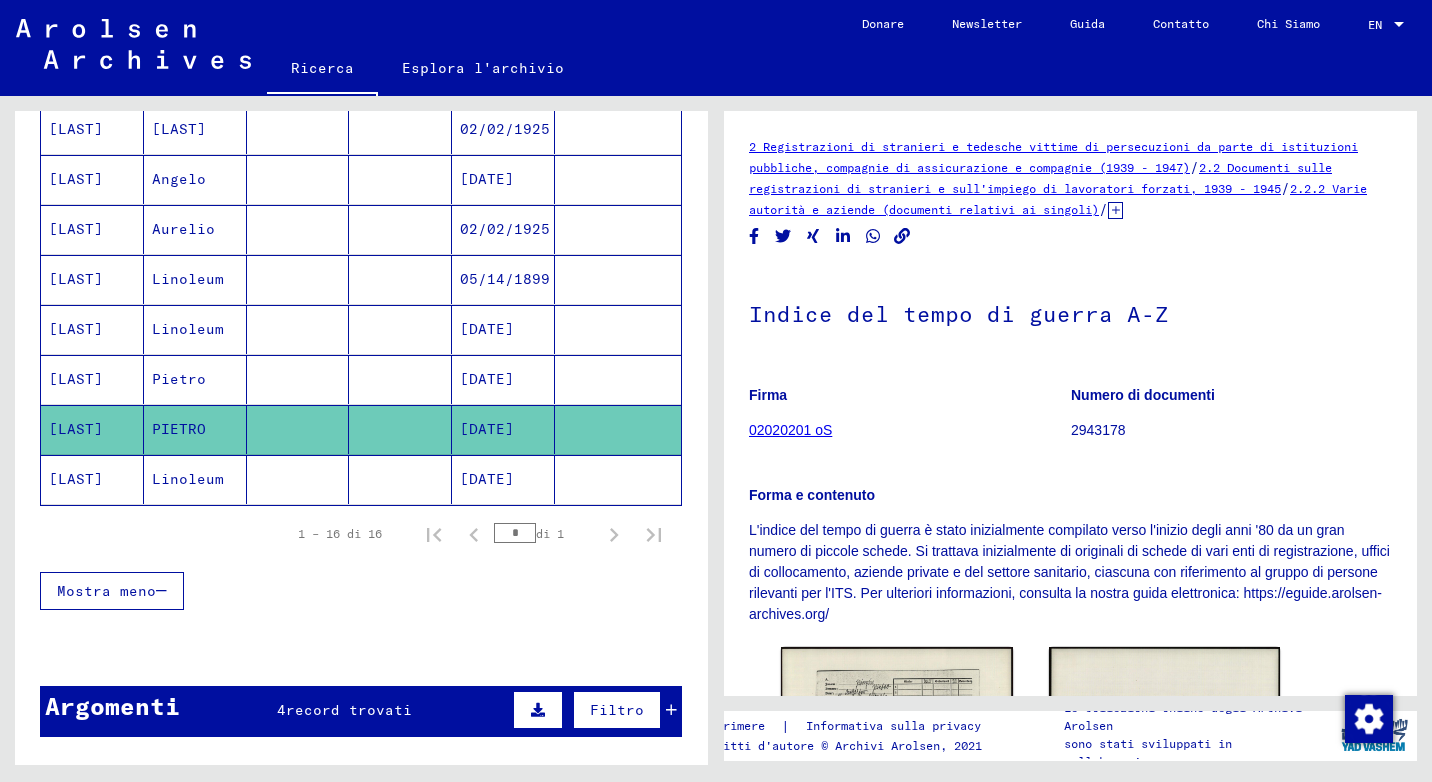 scroll, scrollTop: 0, scrollLeft: 0, axis: both 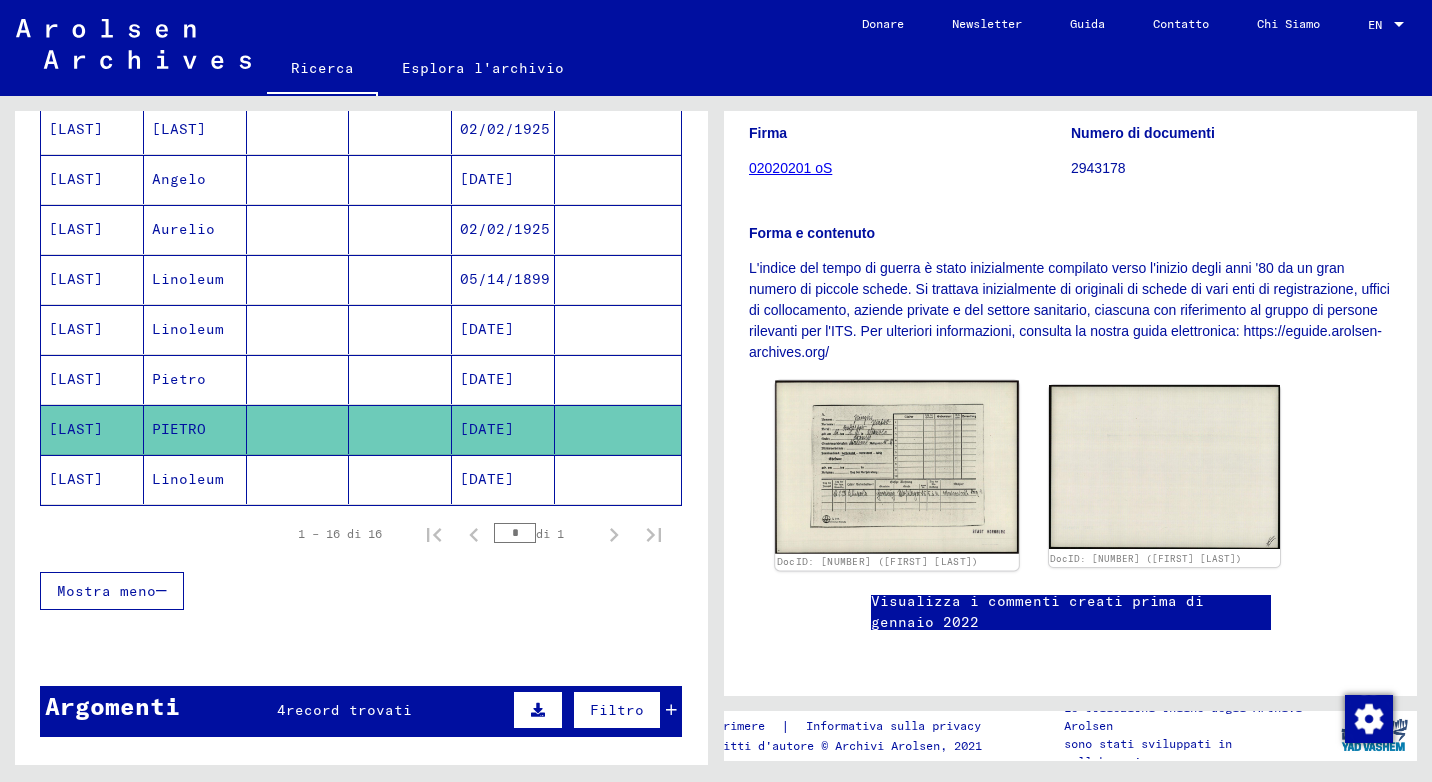 click 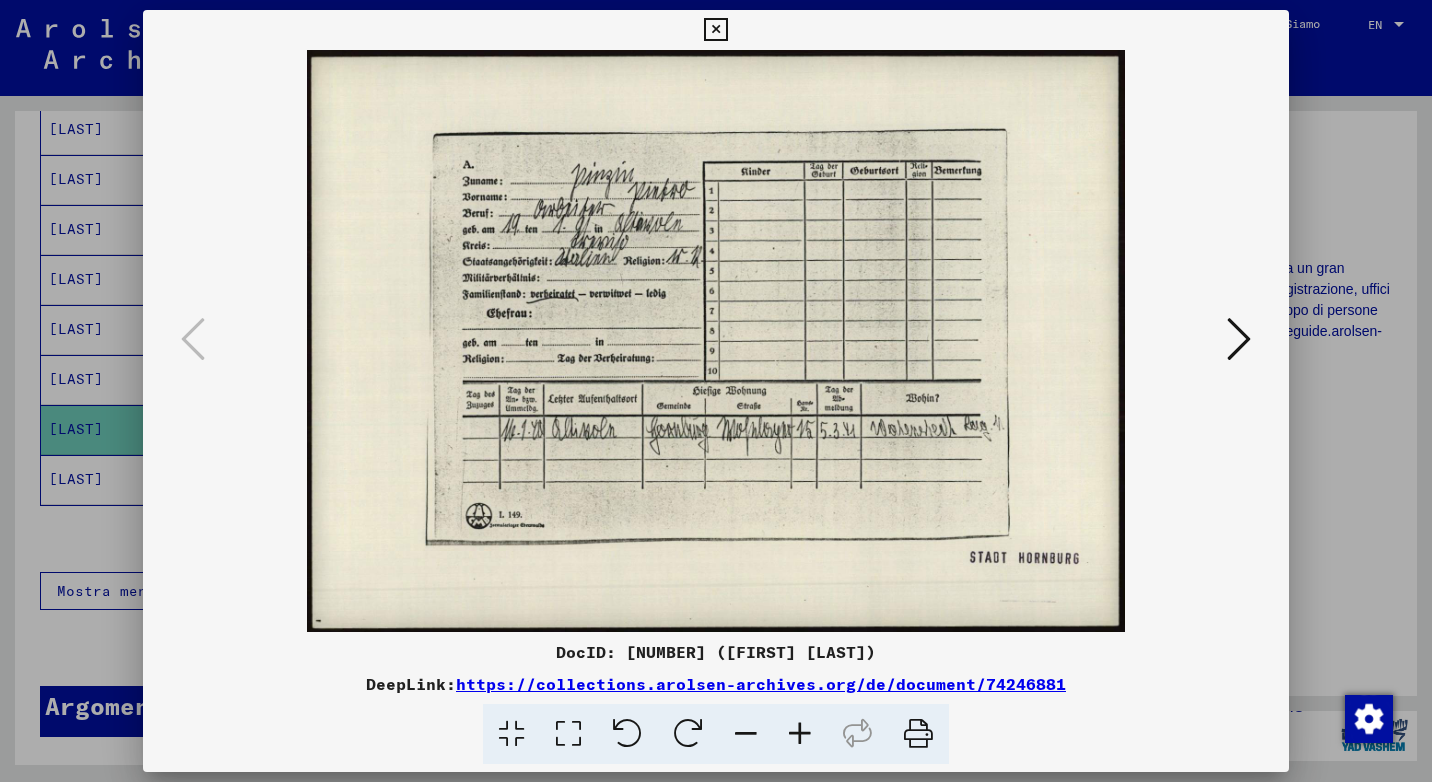 click at bounding box center [800, 734] 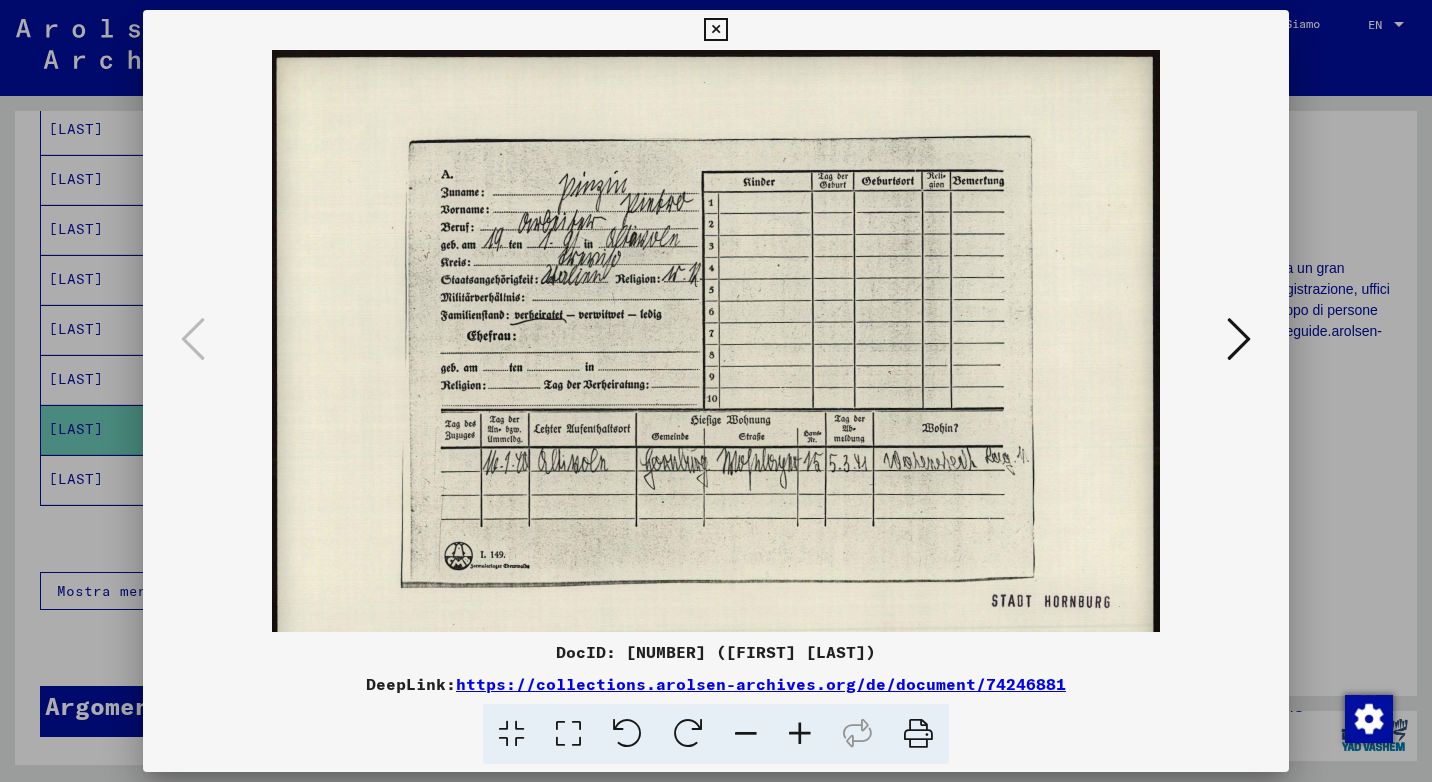 click at bounding box center (800, 734) 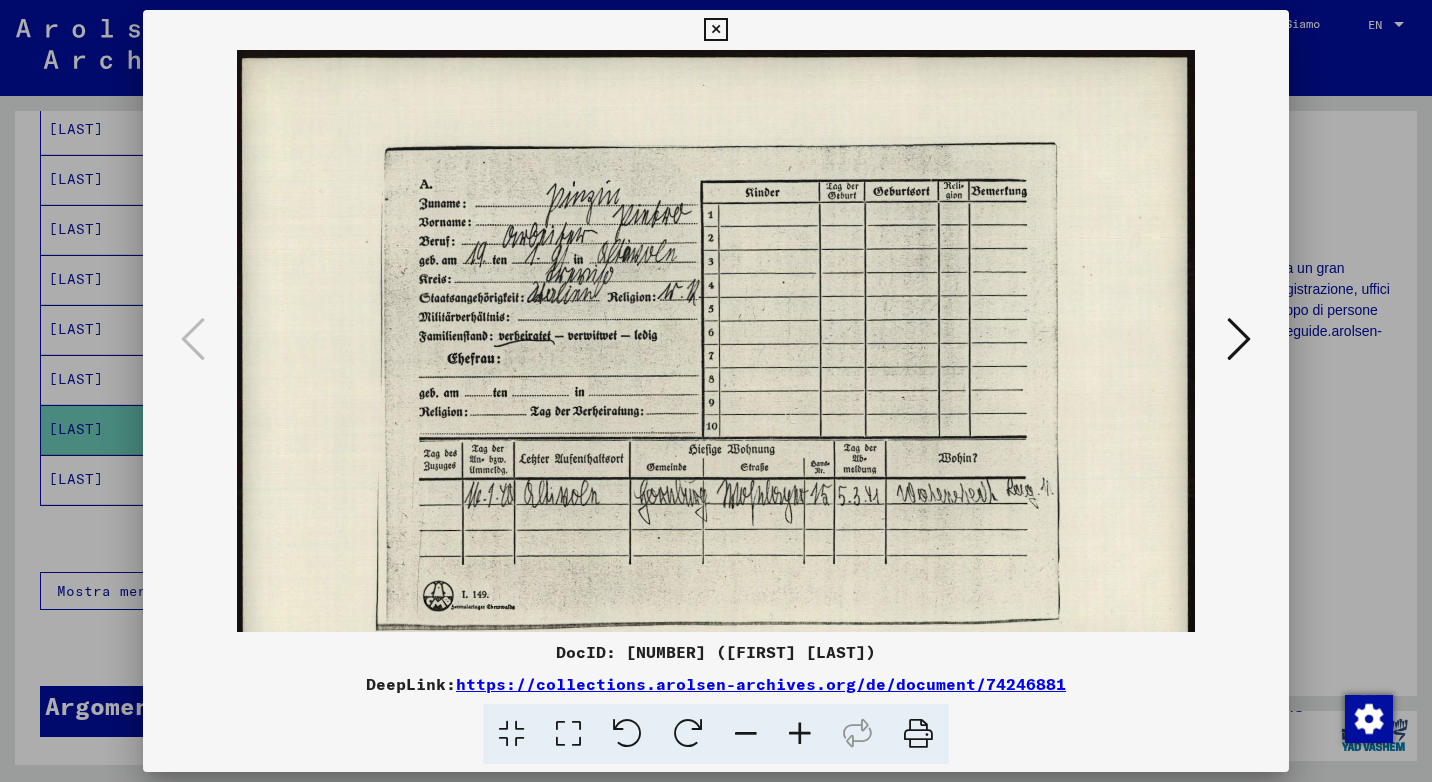 click at bounding box center (1239, 339) 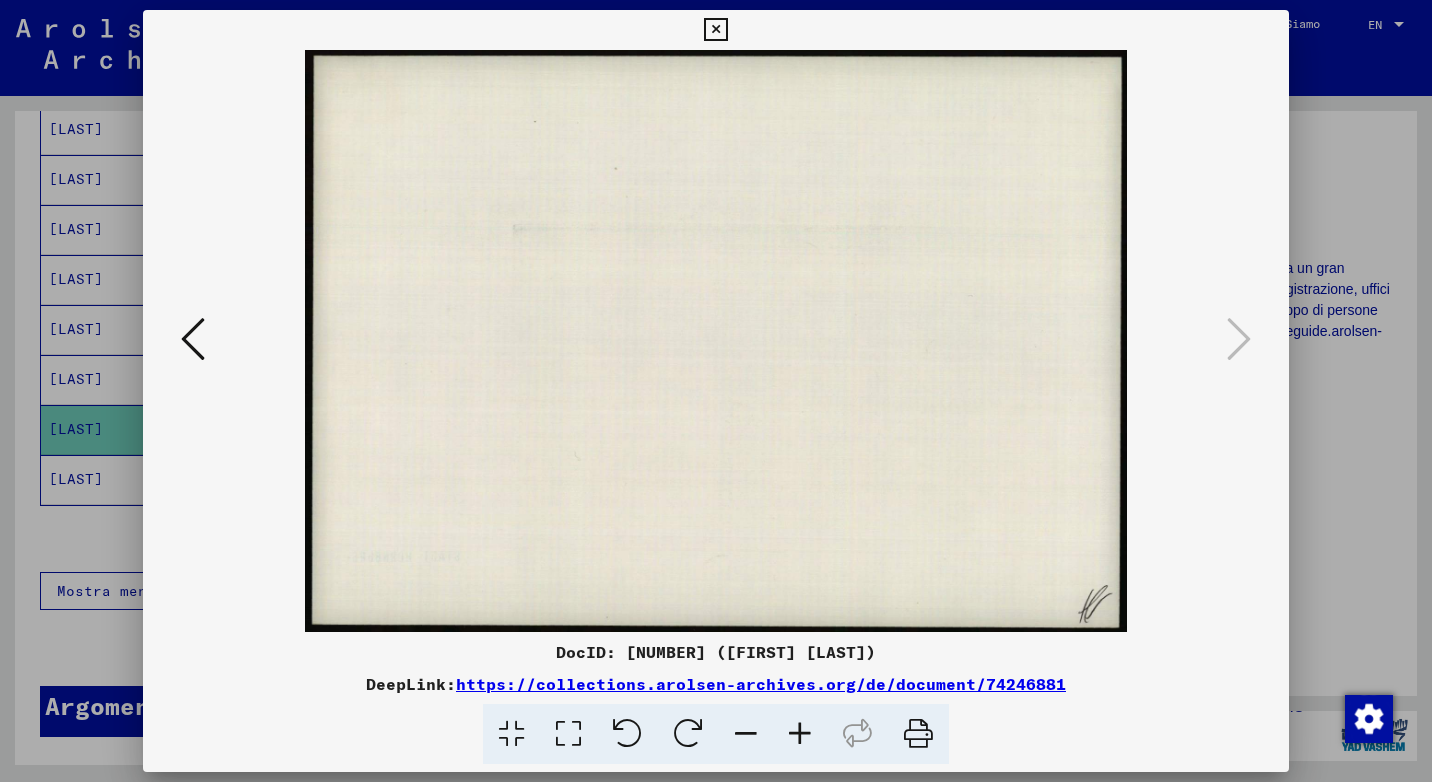 click at bounding box center [715, 30] 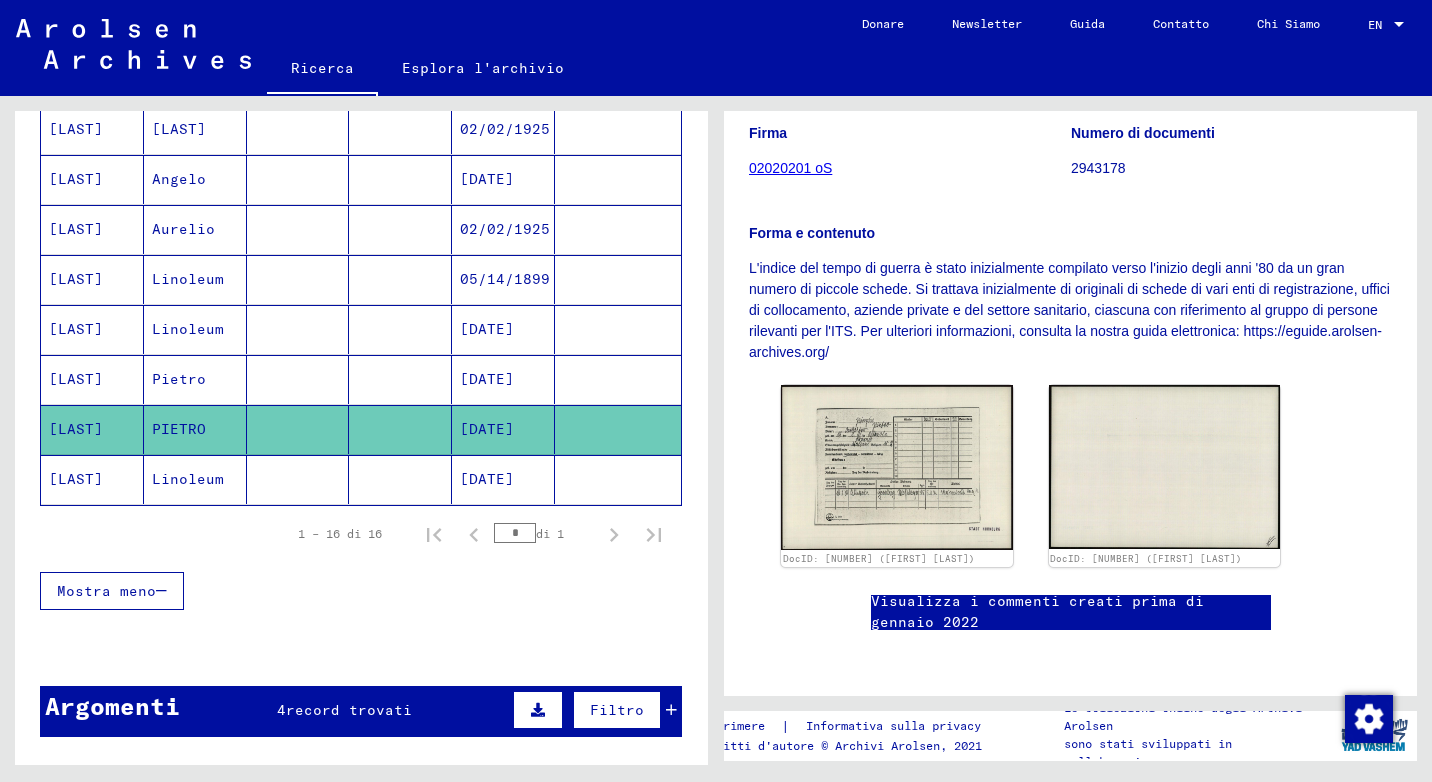 click on "Pietro" at bounding box center [195, 429] 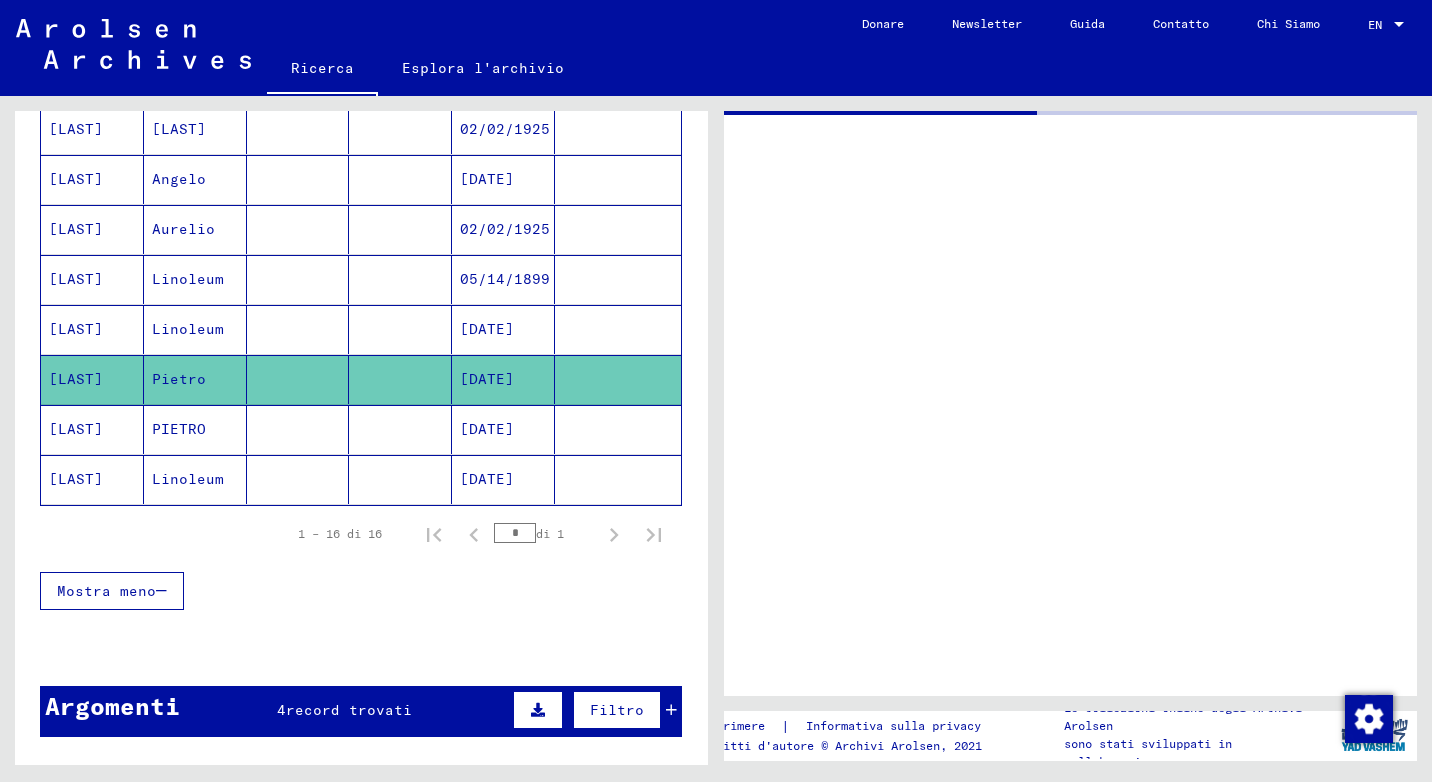 scroll, scrollTop: 0, scrollLeft: 0, axis: both 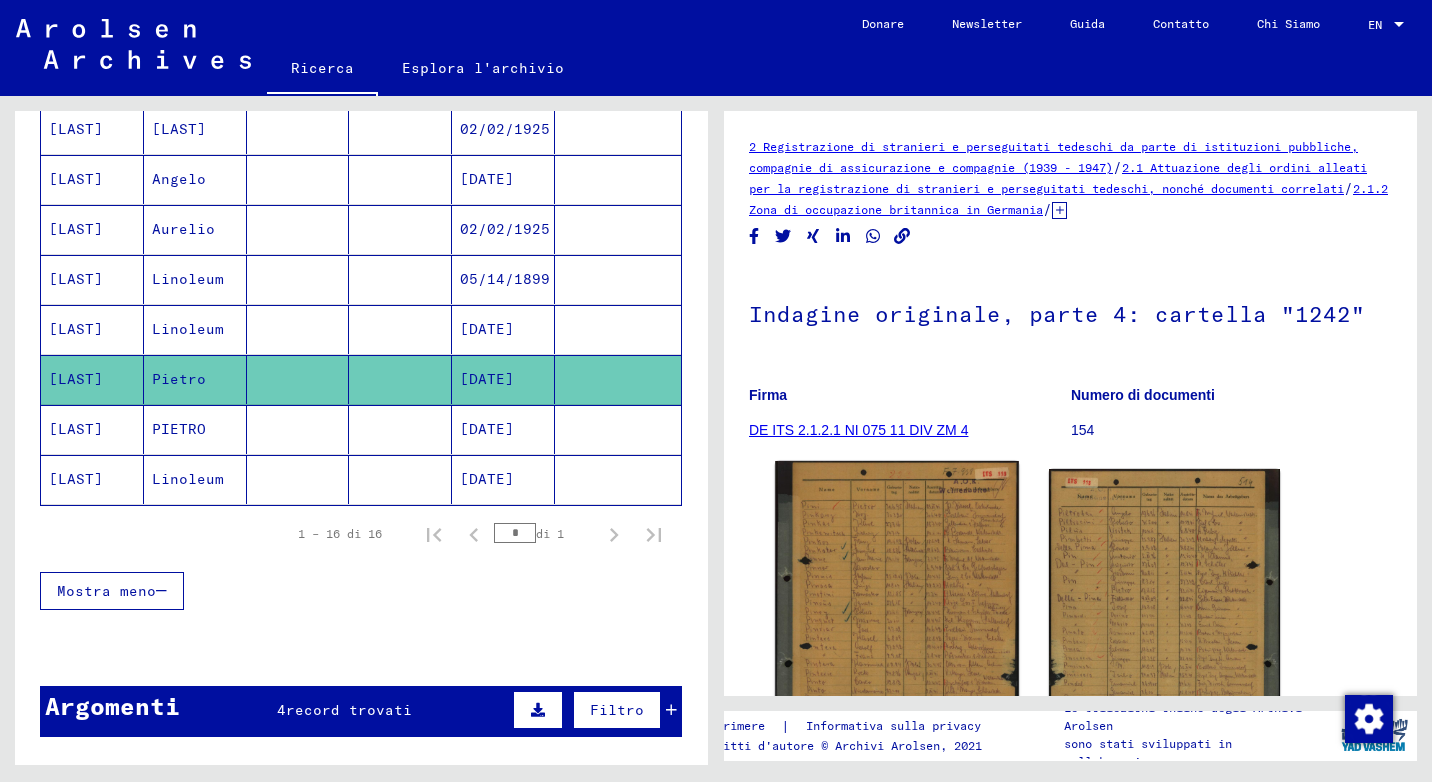 click 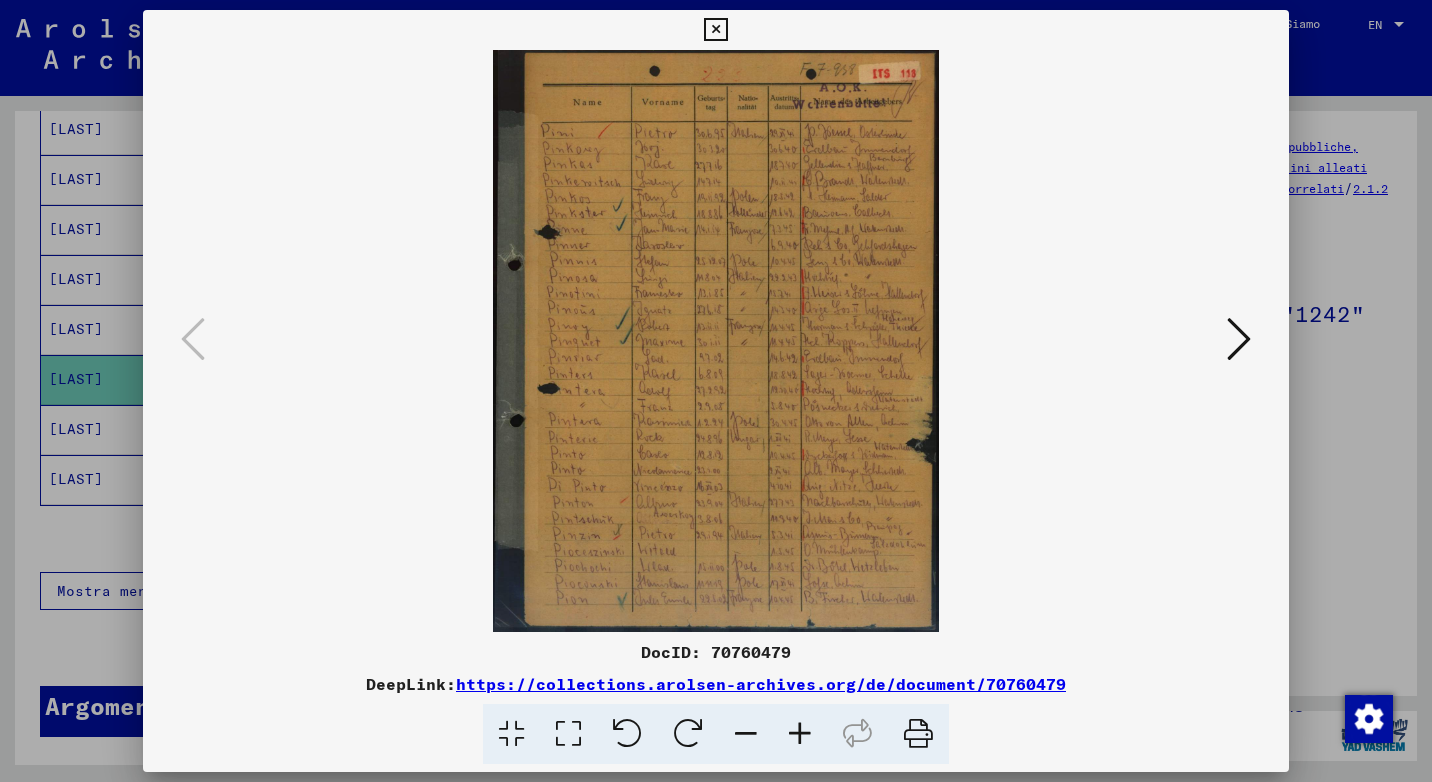 click at bounding box center (800, 734) 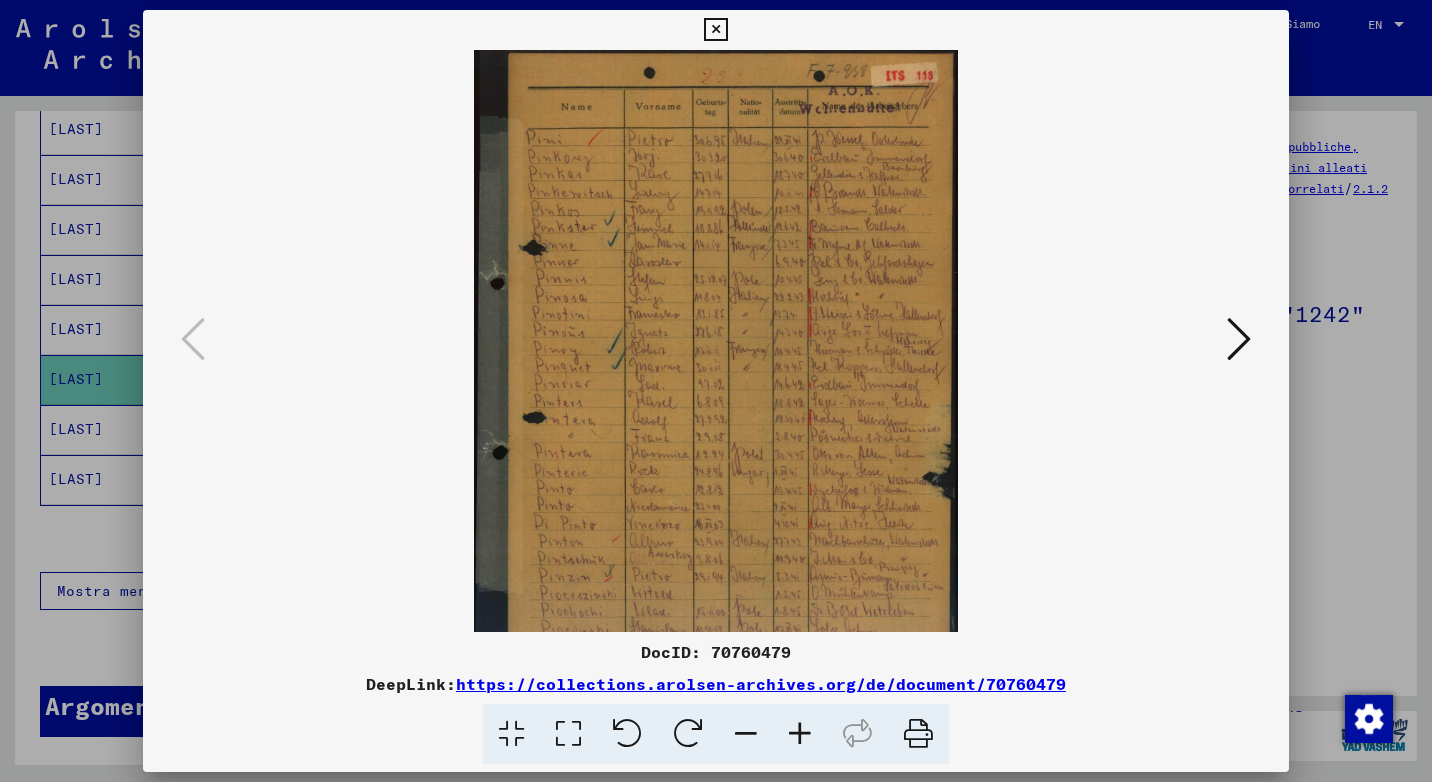 click at bounding box center [800, 734] 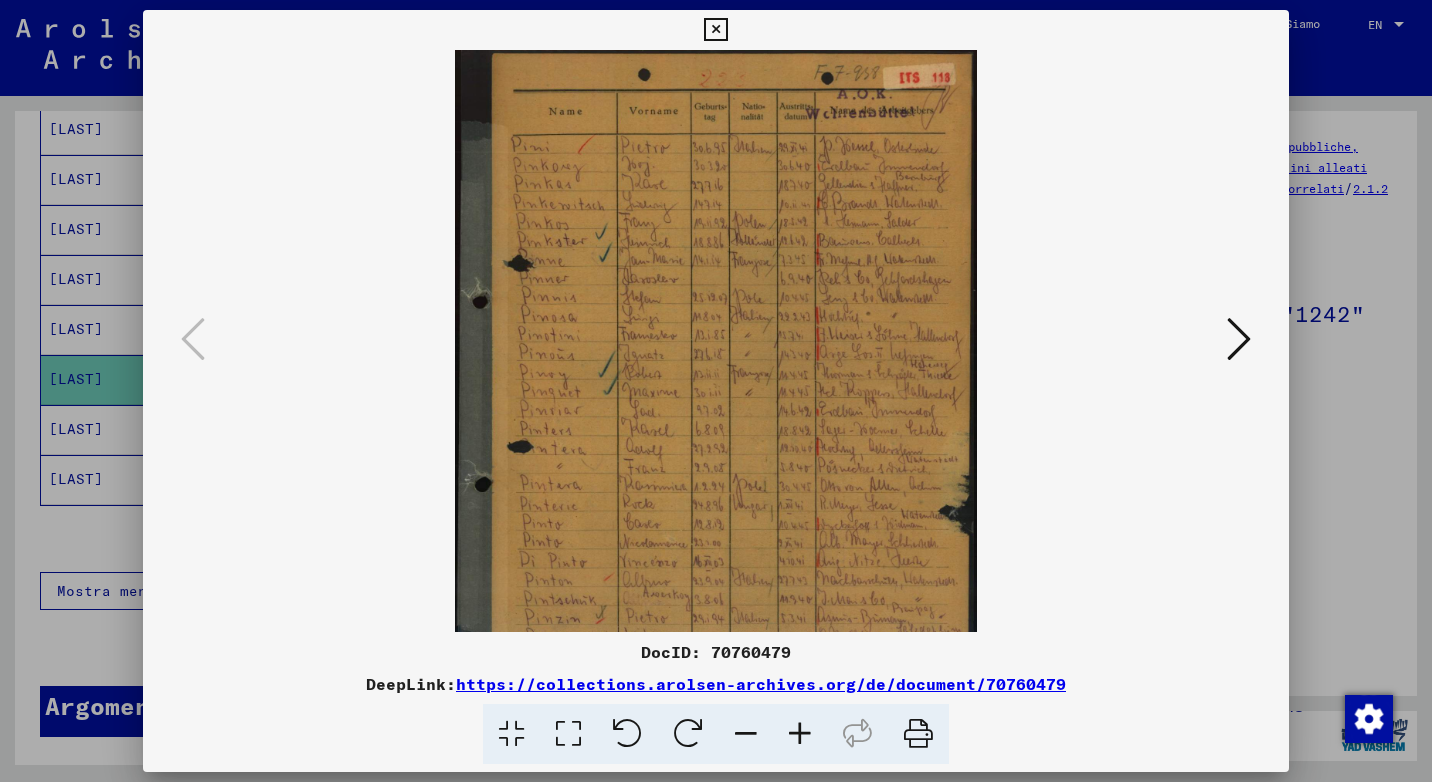 click at bounding box center (800, 734) 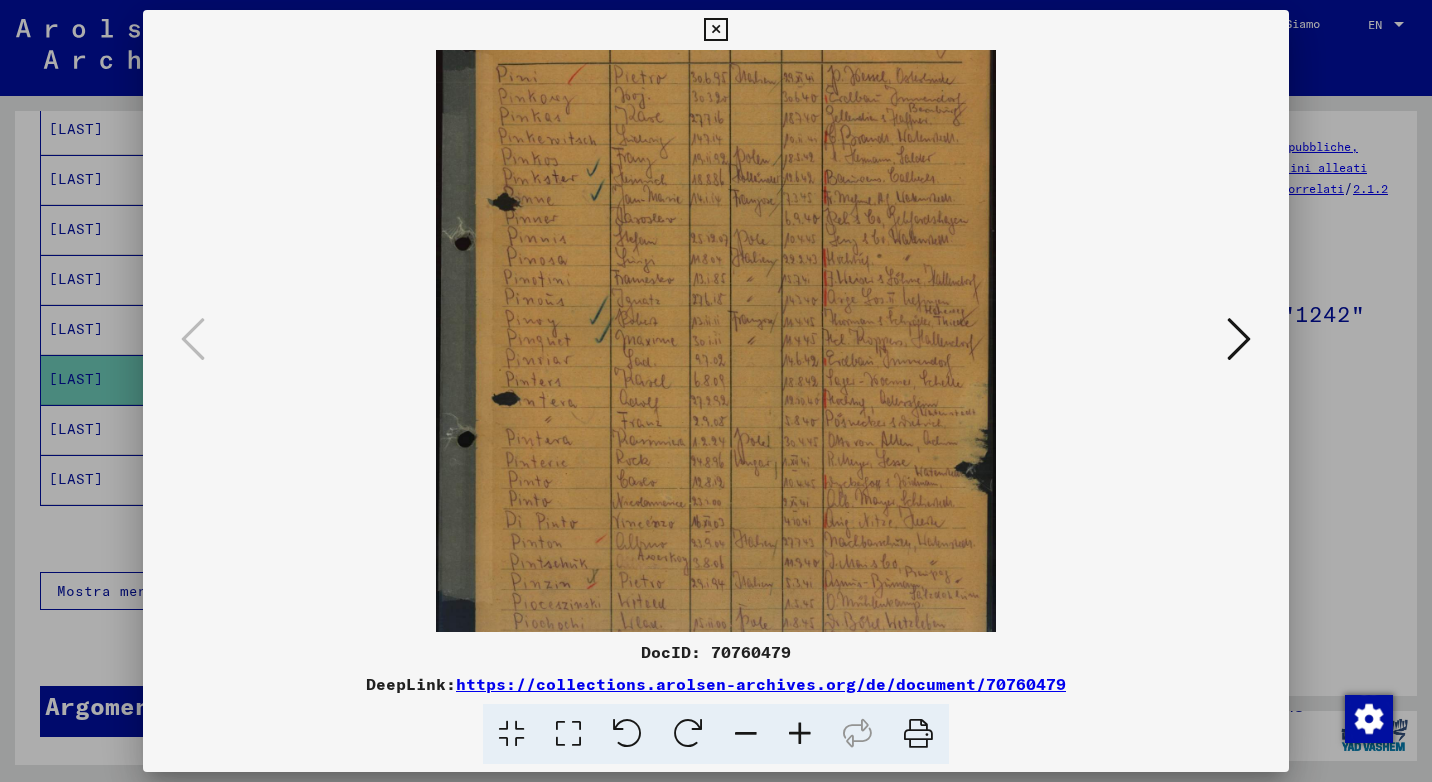 scroll, scrollTop: 150, scrollLeft: 0, axis: vertical 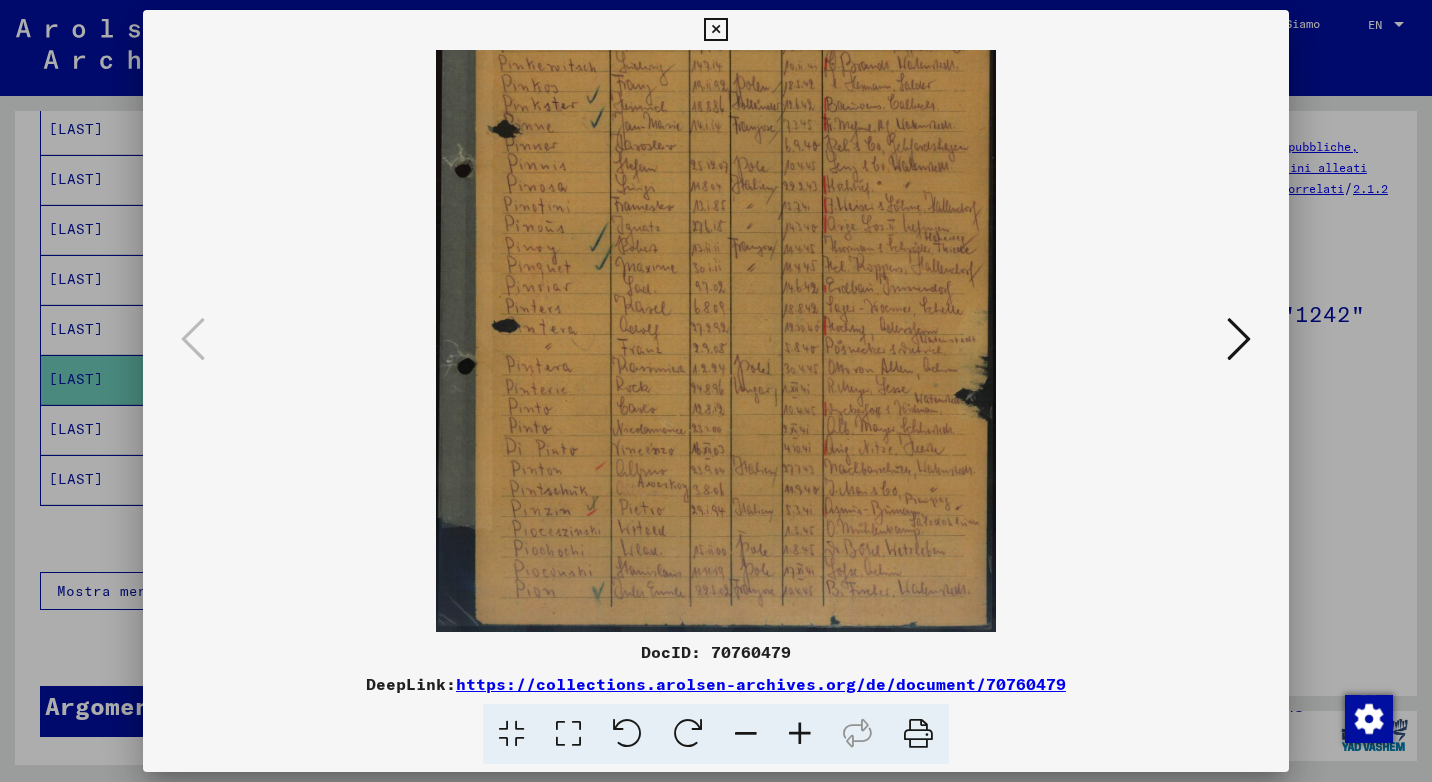 drag, startPoint x: 770, startPoint y: 531, endPoint x: 751, endPoint y: 322, distance: 209.86186 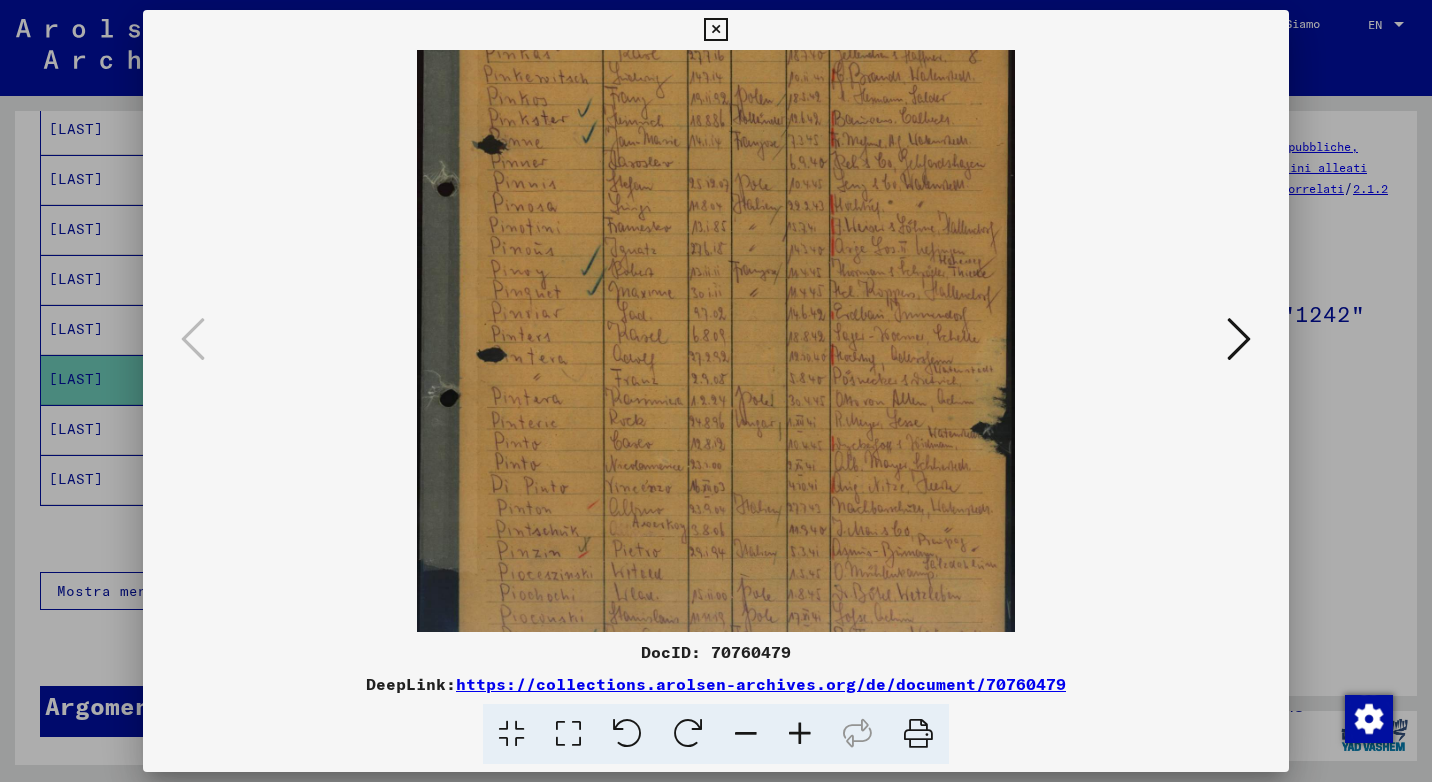 click at bounding box center [800, 734] 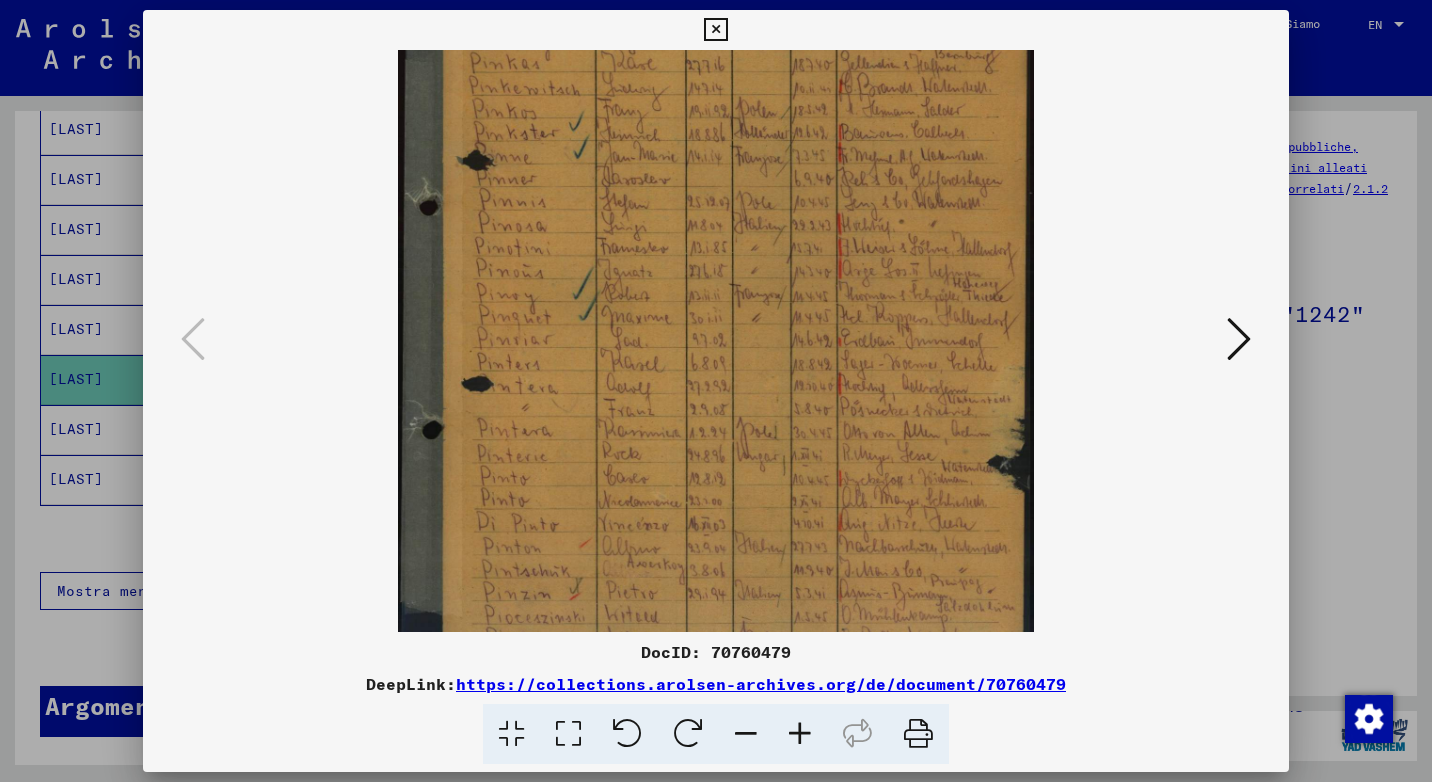 scroll, scrollTop: 250, scrollLeft: 0, axis: vertical 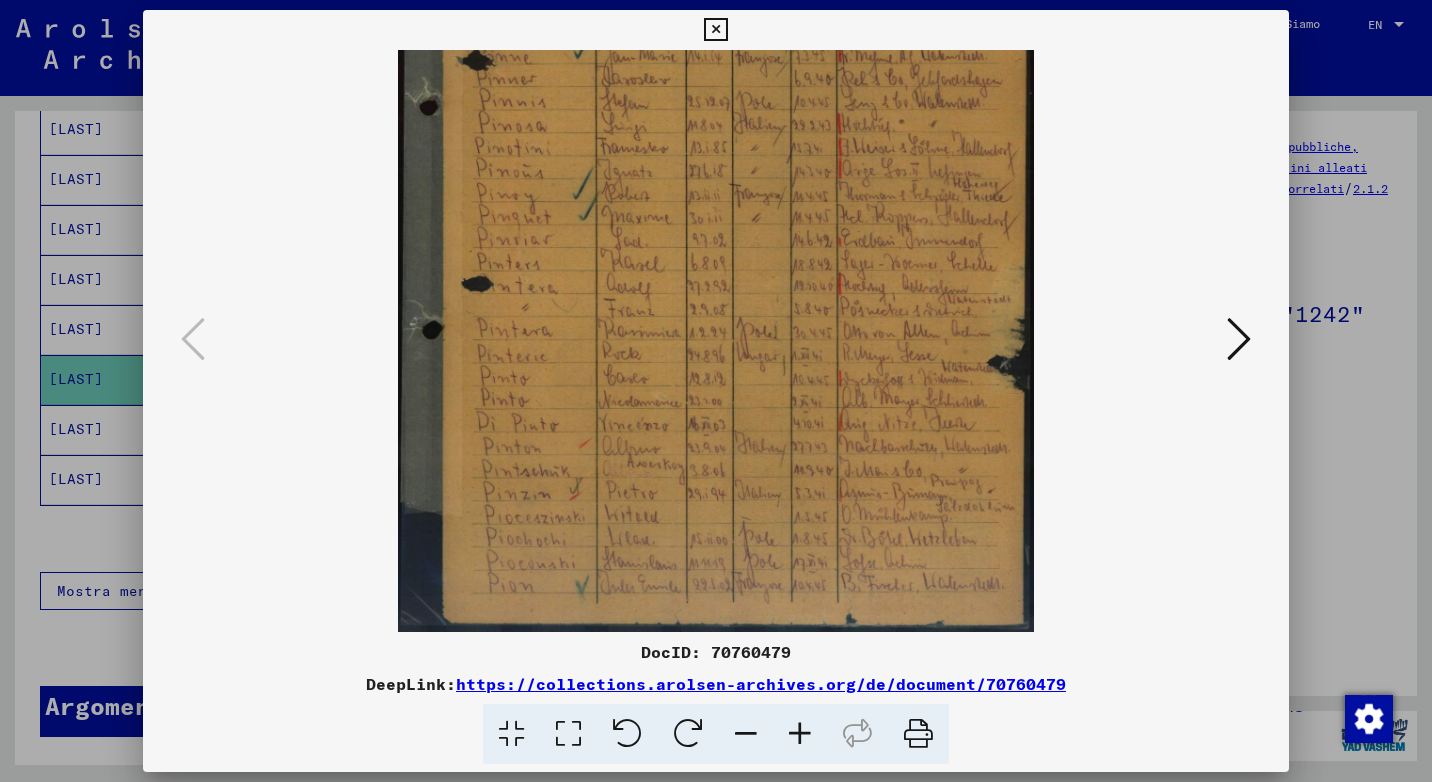 drag, startPoint x: 853, startPoint y: 403, endPoint x: 870, endPoint y: 310, distance: 94.54099 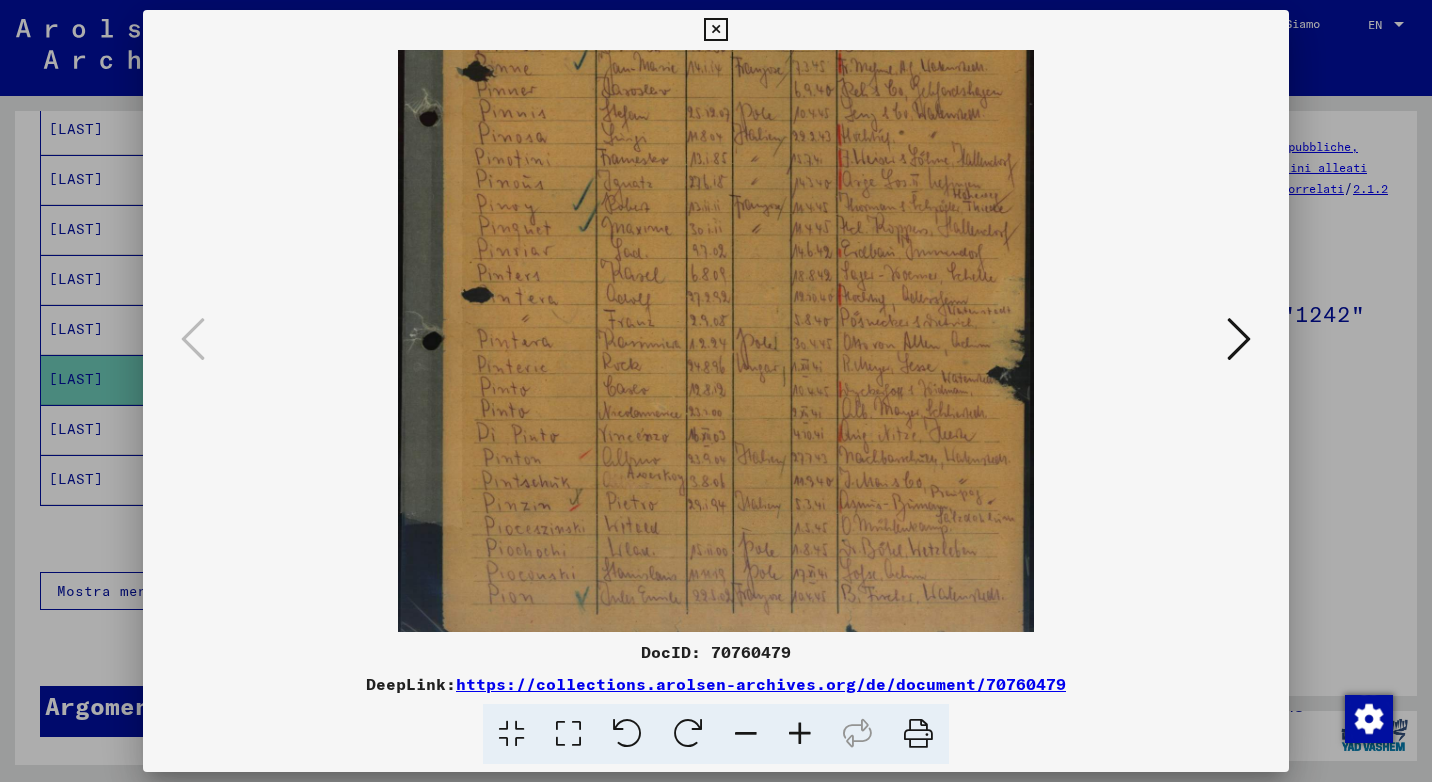 scroll, scrollTop: 240, scrollLeft: 0, axis: vertical 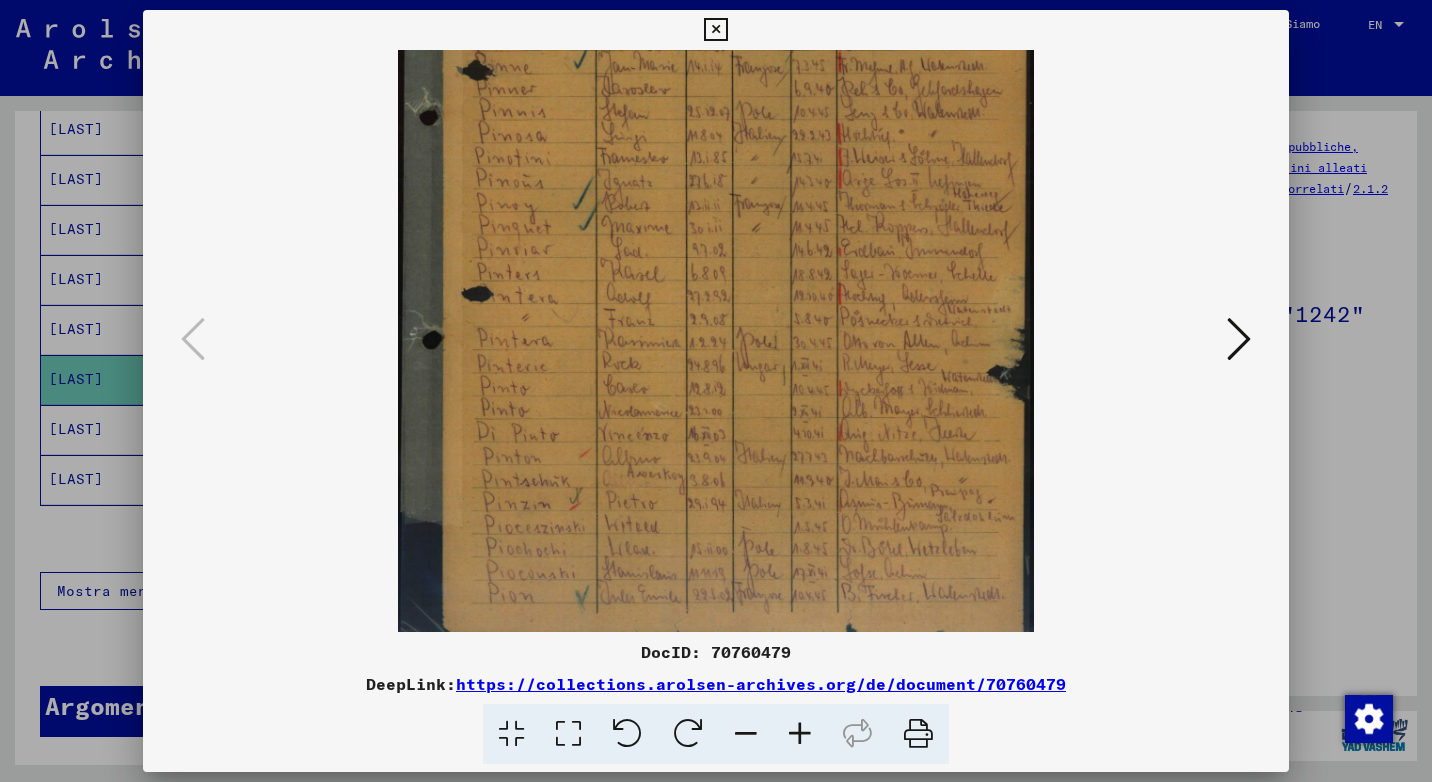 click at bounding box center [716, 226] 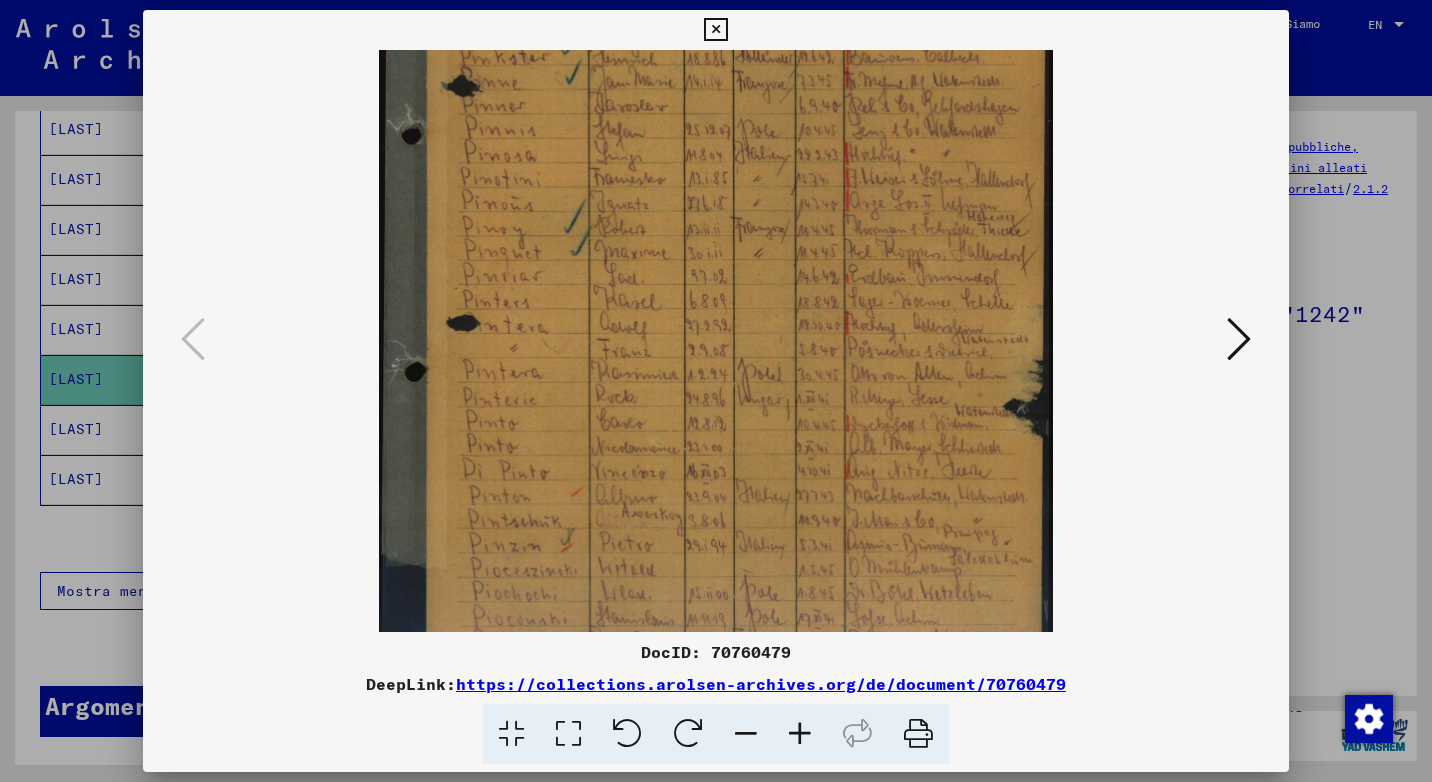click at bounding box center [800, 734] 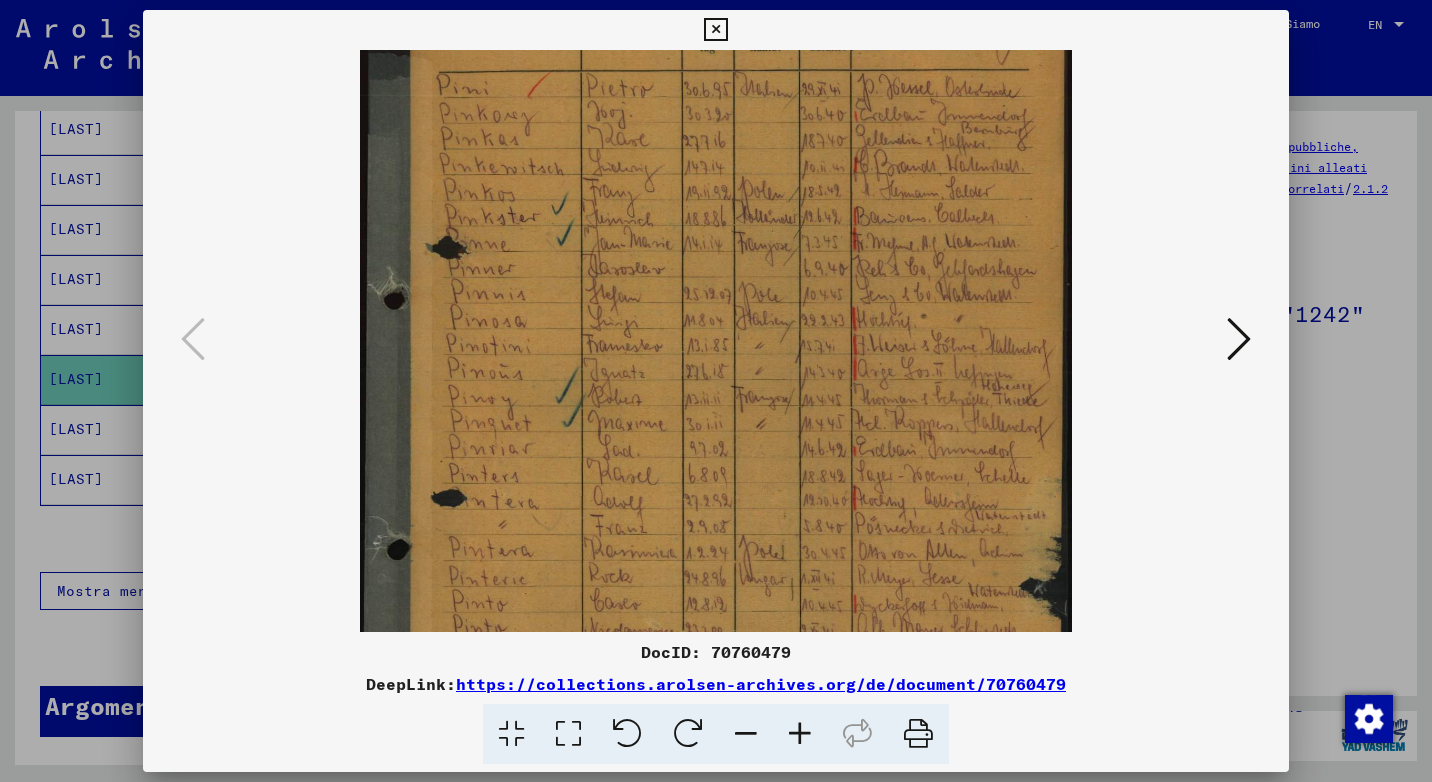 scroll, scrollTop: 0, scrollLeft: 0, axis: both 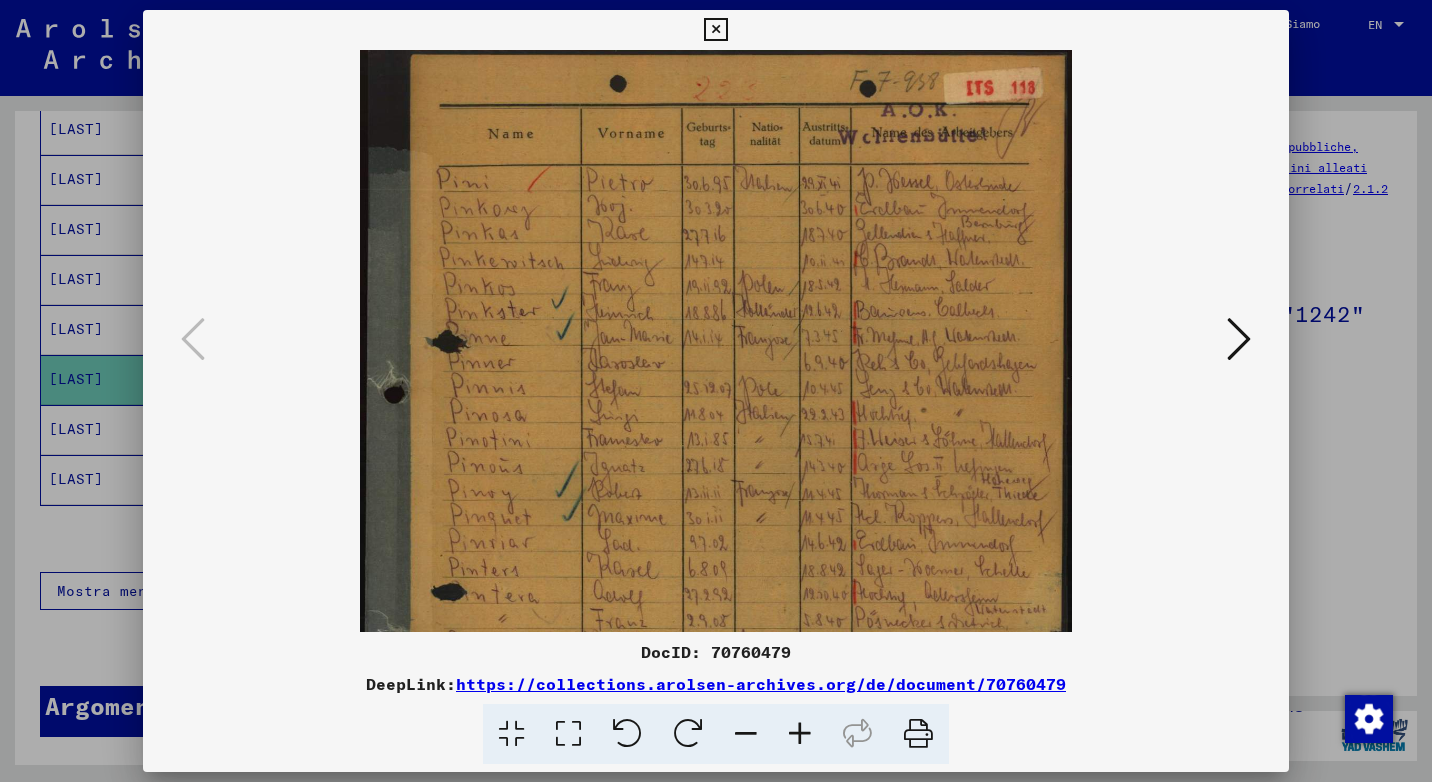drag, startPoint x: 873, startPoint y: 166, endPoint x: 877, endPoint y: 570, distance: 404.0198 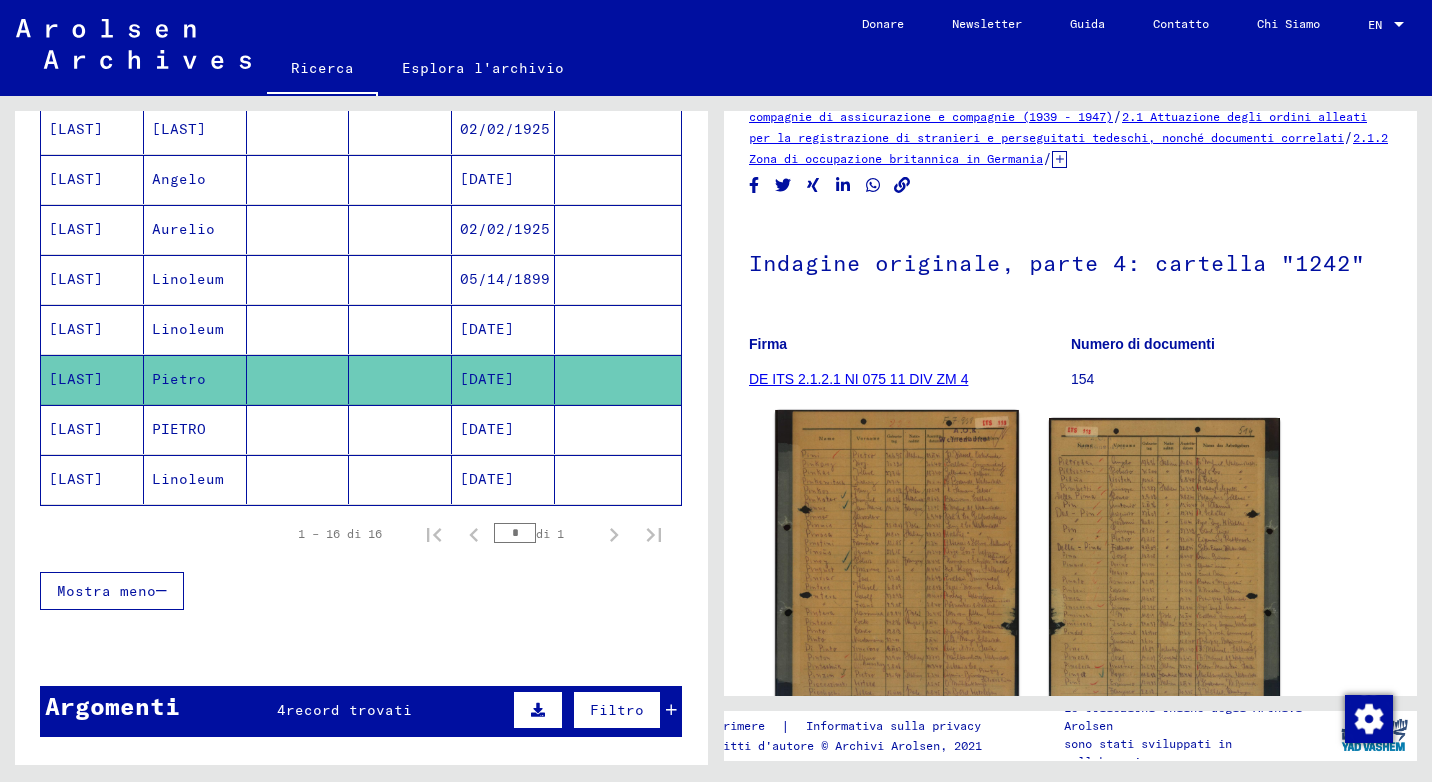 scroll, scrollTop: 100, scrollLeft: 0, axis: vertical 